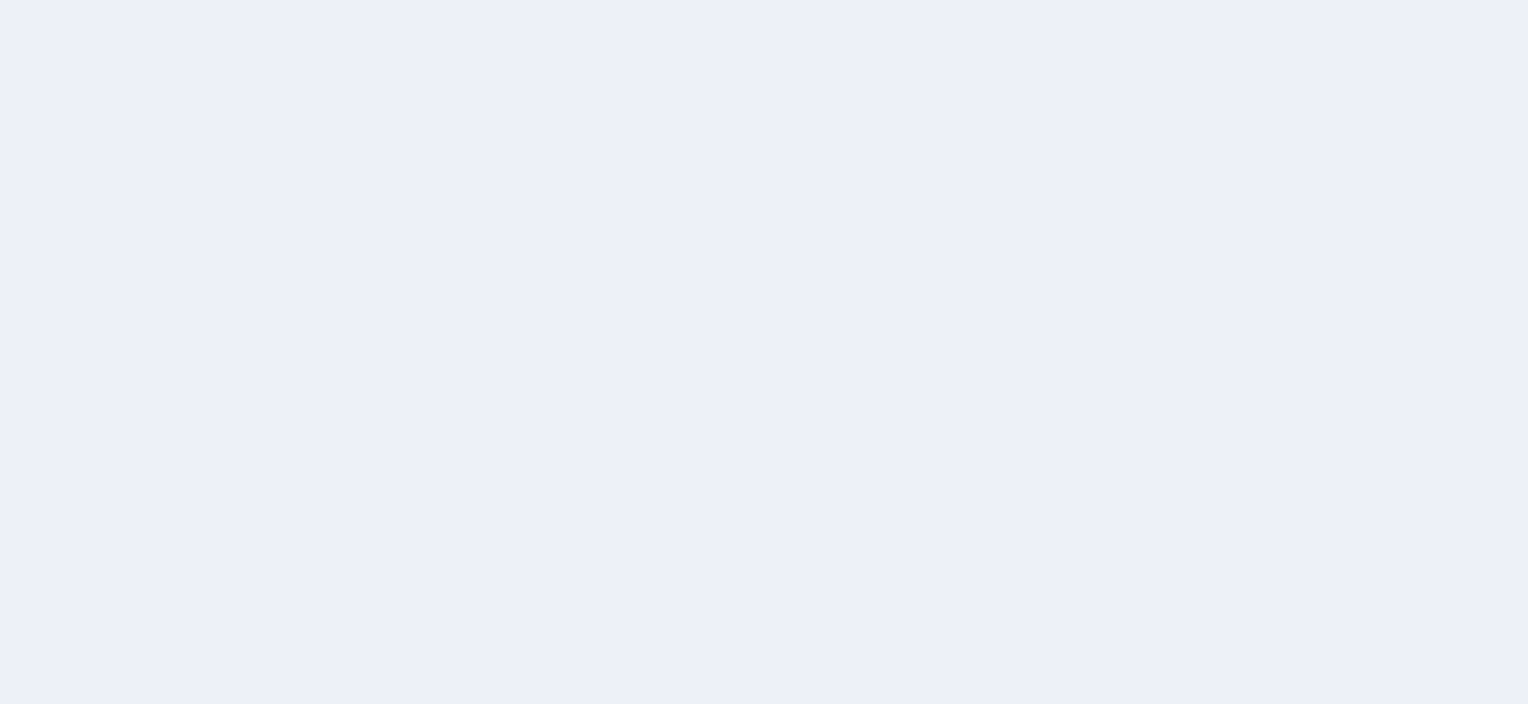 scroll, scrollTop: 0, scrollLeft: 0, axis: both 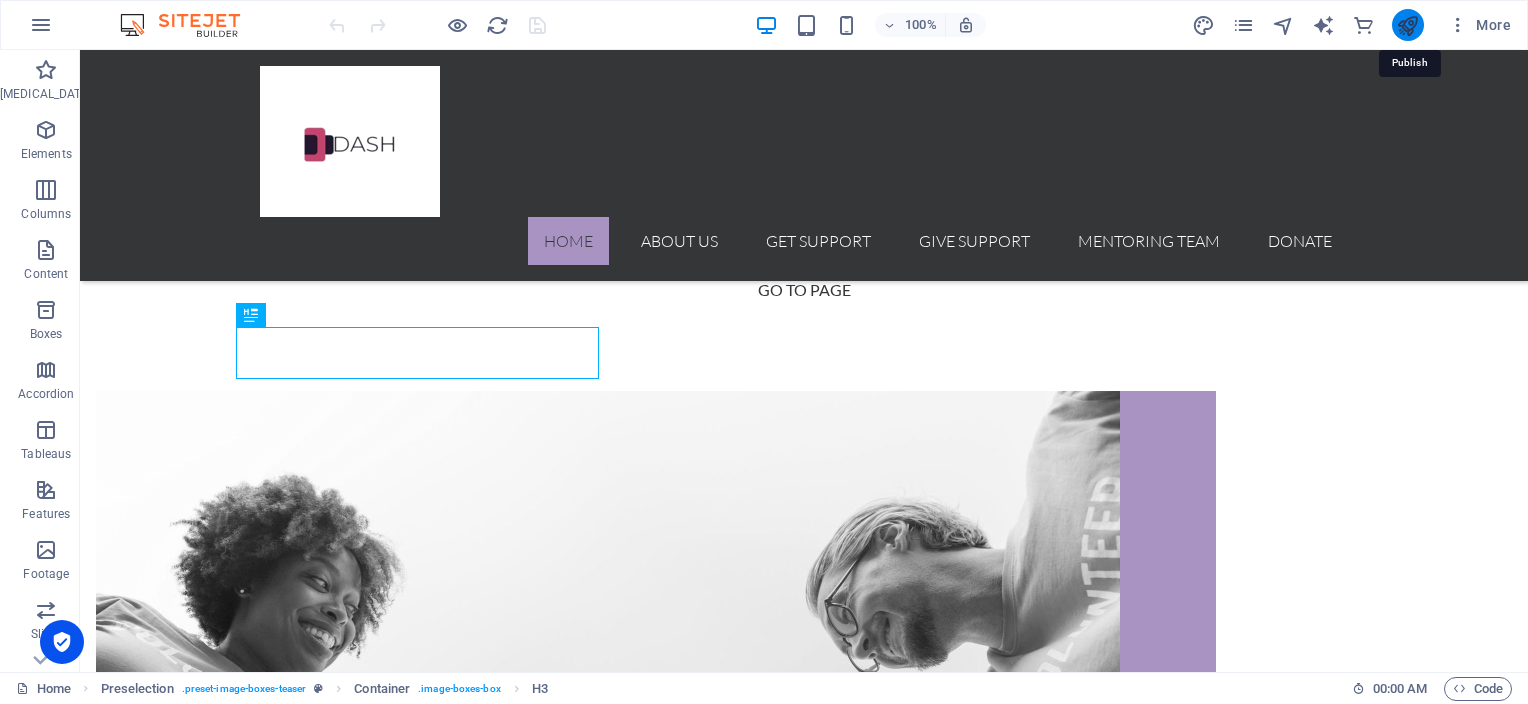 click at bounding box center (1407, 25) 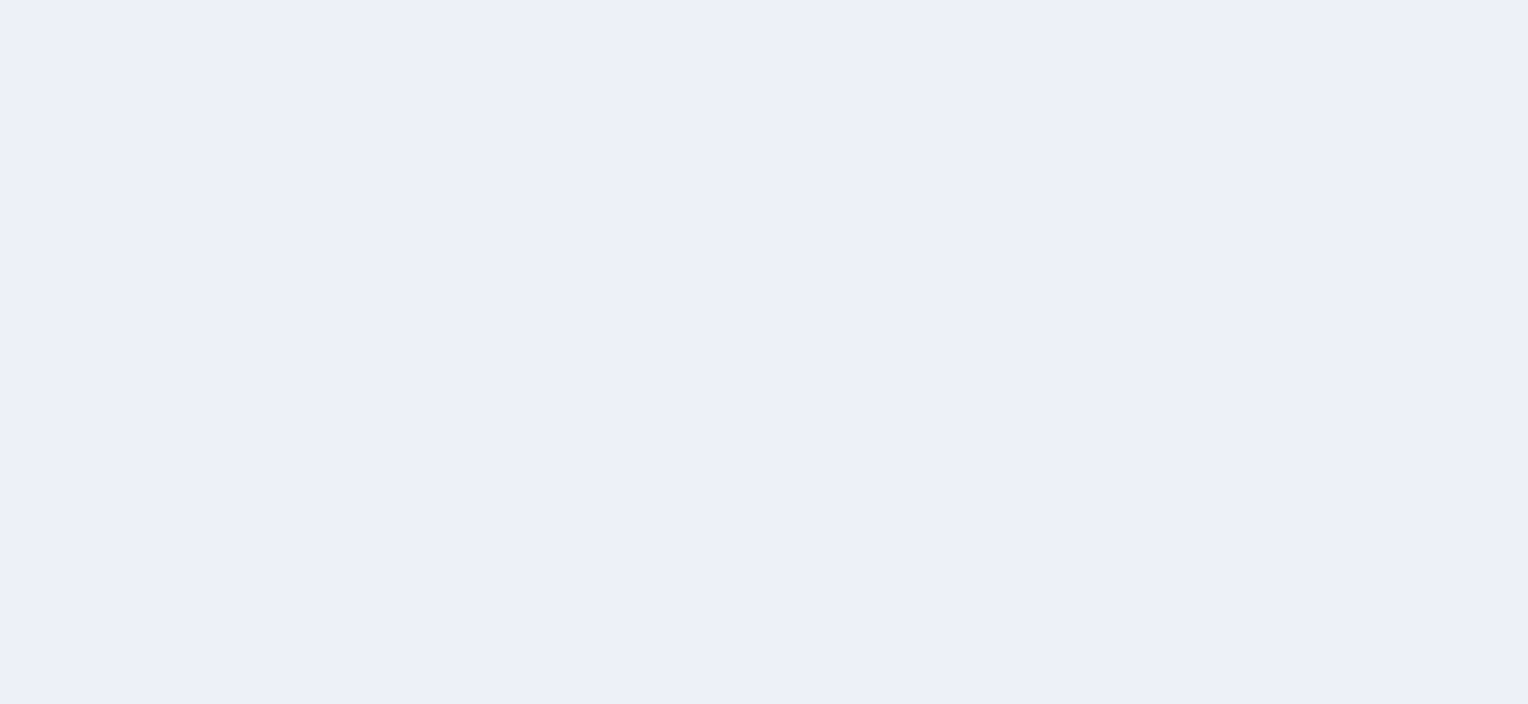 scroll, scrollTop: 0, scrollLeft: 0, axis: both 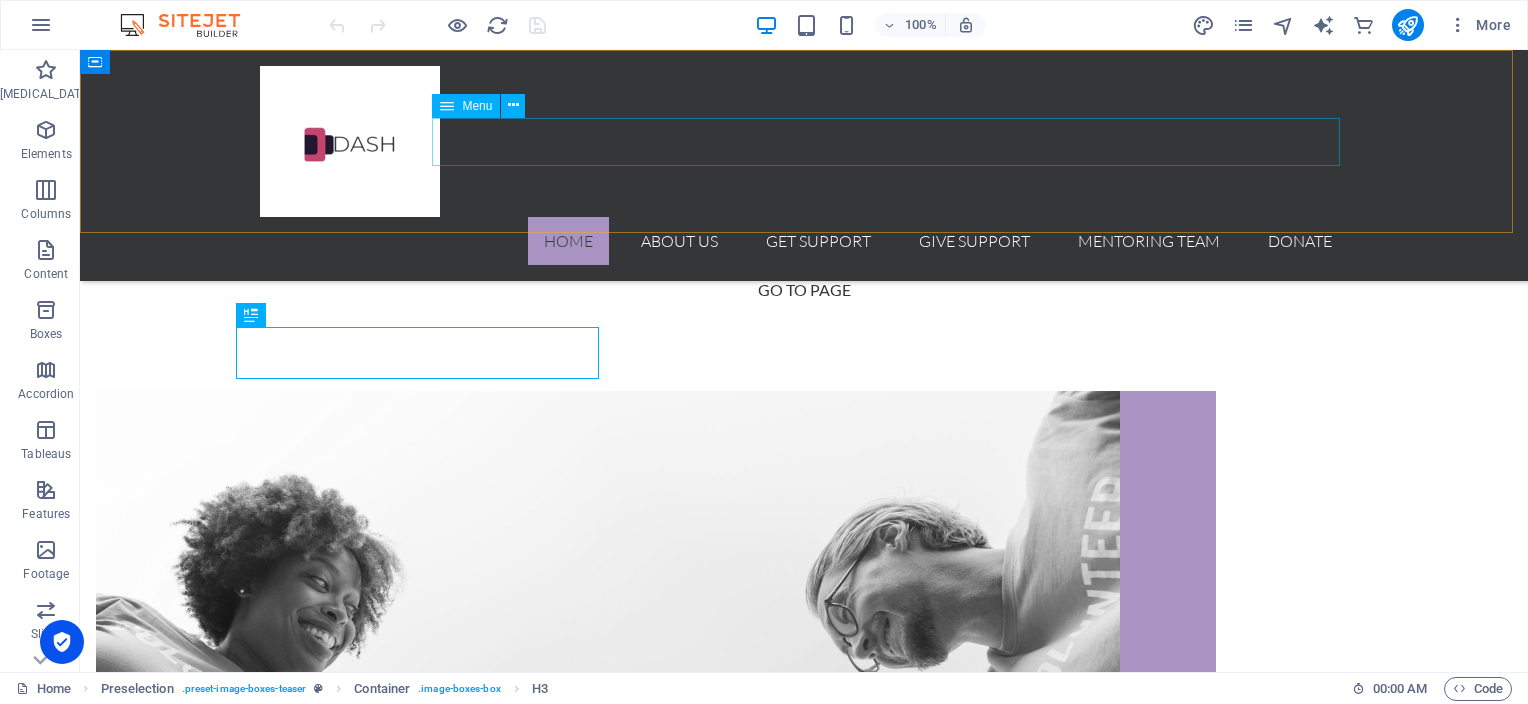 click on "Home About us Get Support  Give Support  Mentoring Team  Donate" at bounding box center [804, 241] 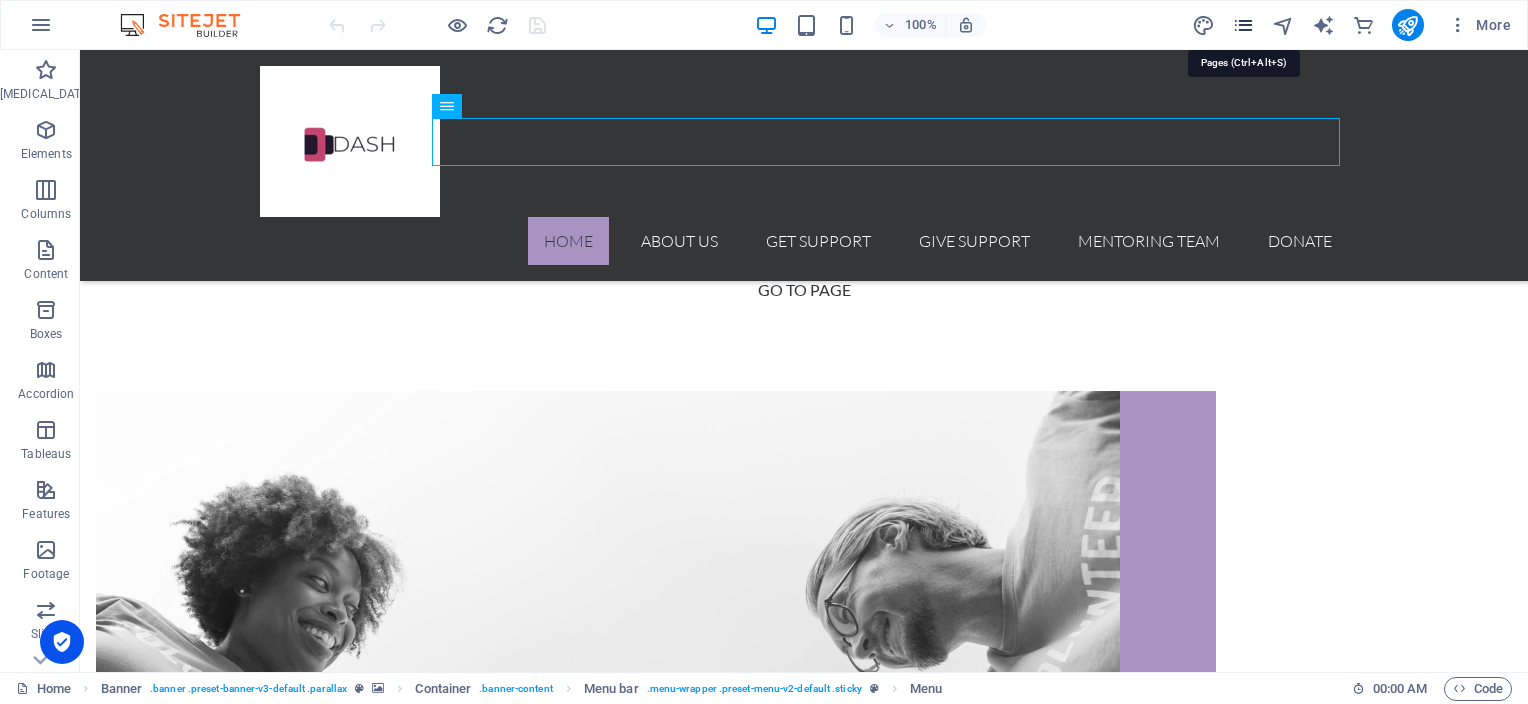 click at bounding box center (1243, 25) 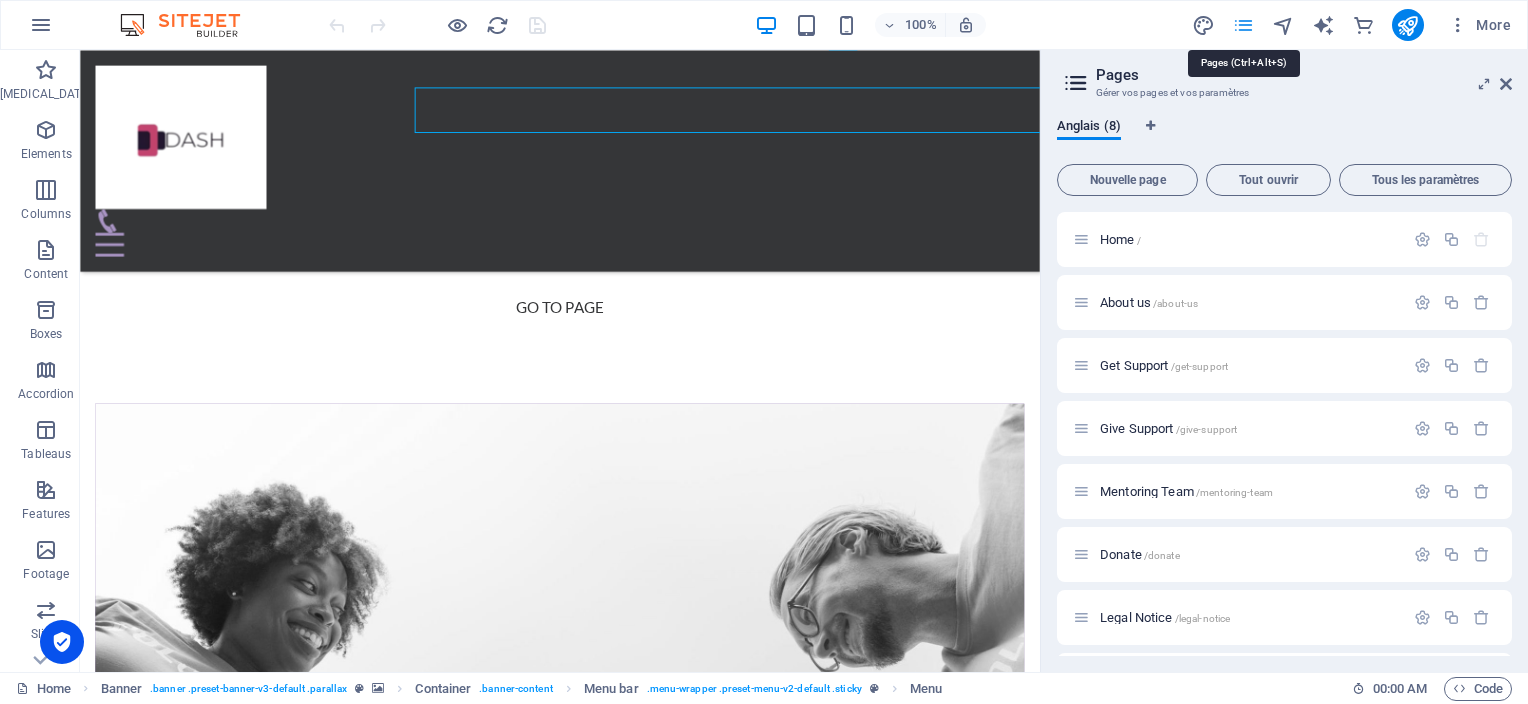 scroll, scrollTop: 704, scrollLeft: 0, axis: vertical 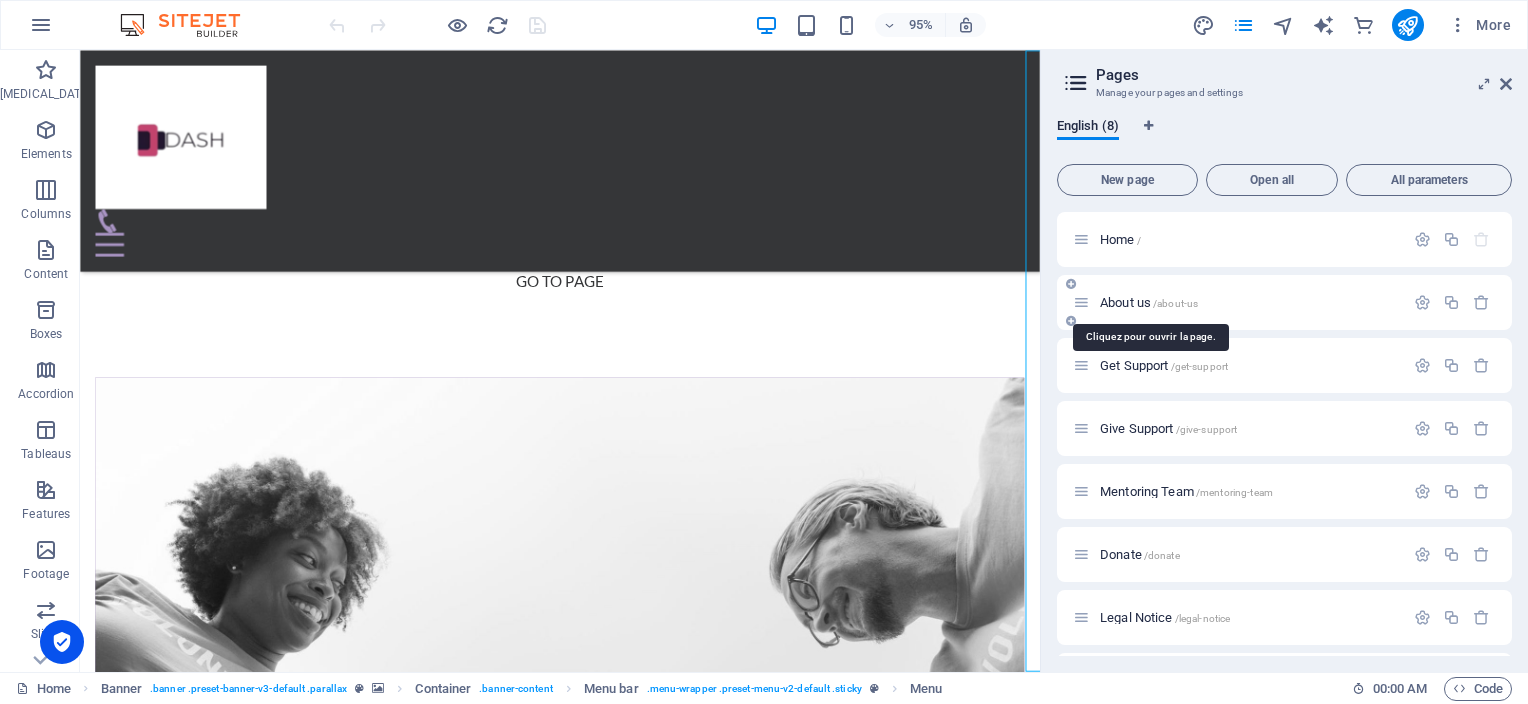 click on "About us /about-us" at bounding box center (1149, 302) 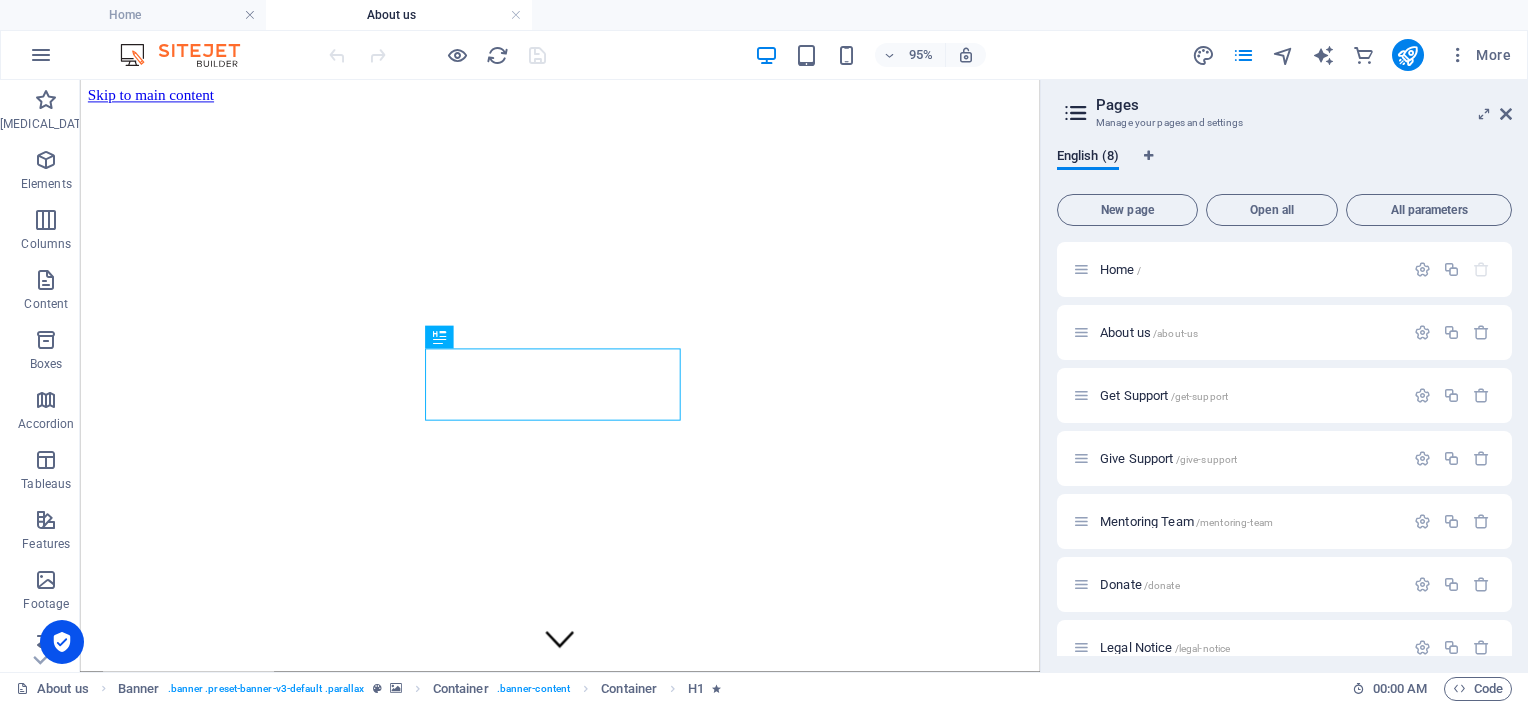 scroll, scrollTop: 0, scrollLeft: 0, axis: both 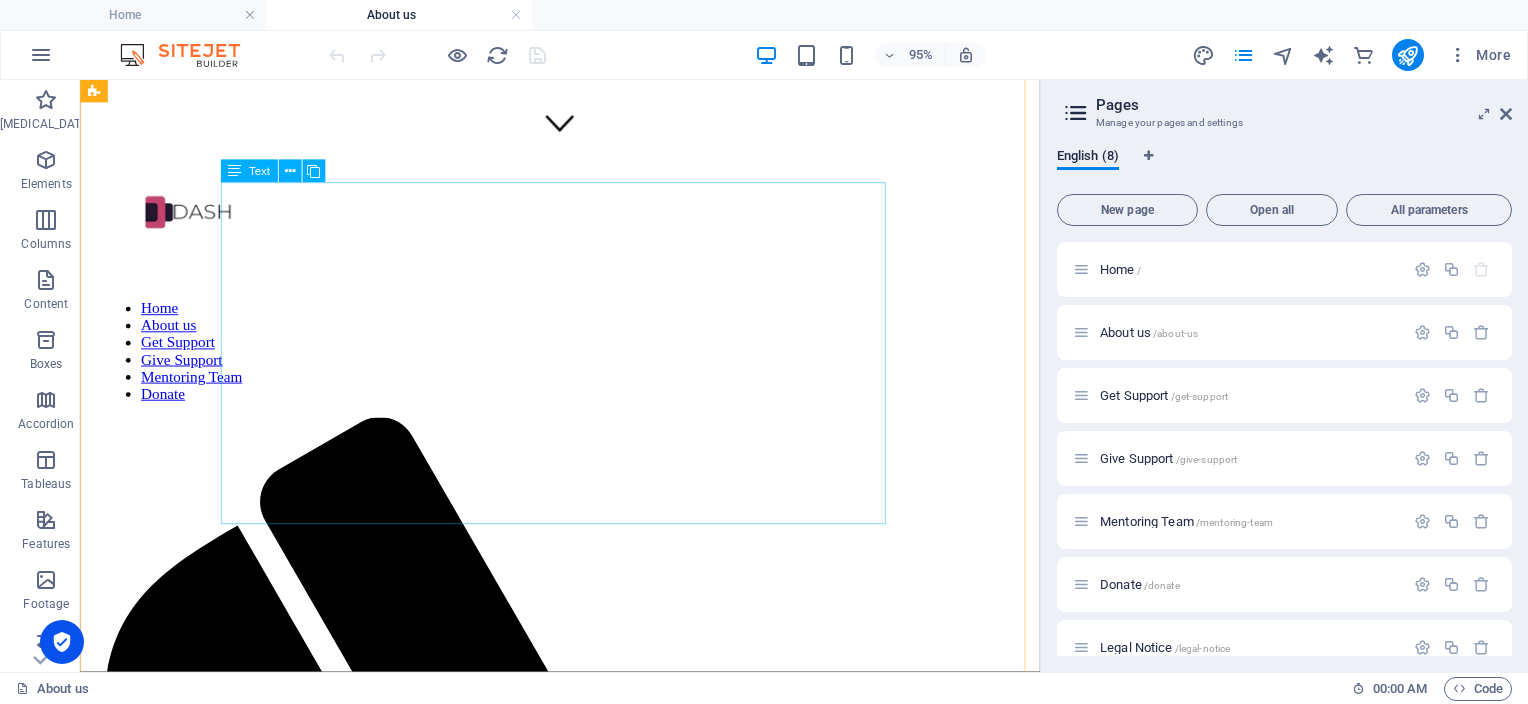 click on "Lorem ipsum dolor sit amet, consetetur sadipscing elitr, sed diam nonumy eirmod tempor invidunt ut labore et dolore magna aliquyam erat, sed diam voluptua. At vero eos et accusam et justo duo dolores et ea rebum. Stet clita kasd gubergren, no sea takimata sanctus est Lorem ipsum dolor sit amet. Lorem ipsum dolor sit amet, consetetur sadipscing elitr, sed diam nonumy eirmod tempor invidunt ut labore et dolore magna aliquyam erat, sed diam voluptua. At vero eos et accusam et justo duo dolores et ea rebum. Stet clita kasd gubergren, no sea takimata sanctus est Lorem ipsum dolor sit amet. Lorem ipsum dolor sit amet, consetetur sadipscing elitr, sed diam nonumy eirmod tempor invidunt ut labore et dolore magna aliquyam erat, sed diam voluptua. At vero eos et accusam et justo duo dolores et ea rebum. Stet clita kasd gubergren, no sea takimata sanctus est Lorem ipsum dolor sit amet." at bounding box center (585, 2024) 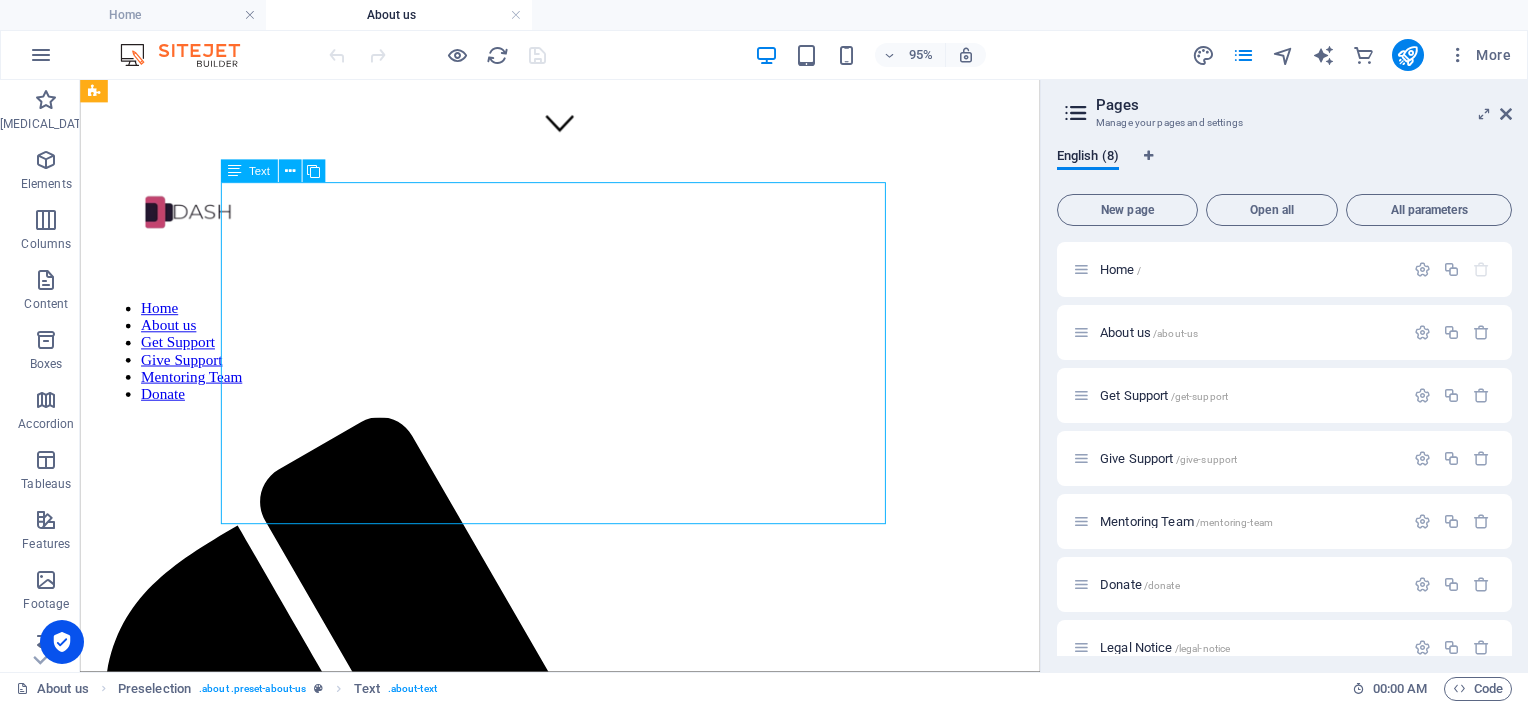 click on "Lorem ipsum dolor sit amet, consetetur sadipscing elitr, sed diam nonumy eirmod tempor invidunt ut labore et dolore magna aliquyam erat, sed diam voluptua. At vero eos et accusam et justo duo dolores et ea rebum. Stet clita kasd gubergren, no sea takimata sanctus est Lorem ipsum dolor sit amet. Lorem ipsum dolor sit amet, consetetur sadipscing elitr, sed diam nonumy eirmod tempor invidunt ut labore et dolore magna aliquyam erat, sed diam voluptua. At vero eos et accusam et justo duo dolores et ea rebum. Stet clita kasd gubergren, no sea takimata sanctus est Lorem ipsum dolor sit amet. Lorem ipsum dolor sit amet, consetetur sadipscing elitr, sed diam nonumy eirmod tempor invidunt ut labore et dolore magna aliquyam erat, sed diam voluptua. At vero eos et accusam et justo duo dolores et ea rebum. Stet clita kasd gubergren, no sea takimata sanctus est Lorem ipsum dolor sit amet." at bounding box center (585, 2024) 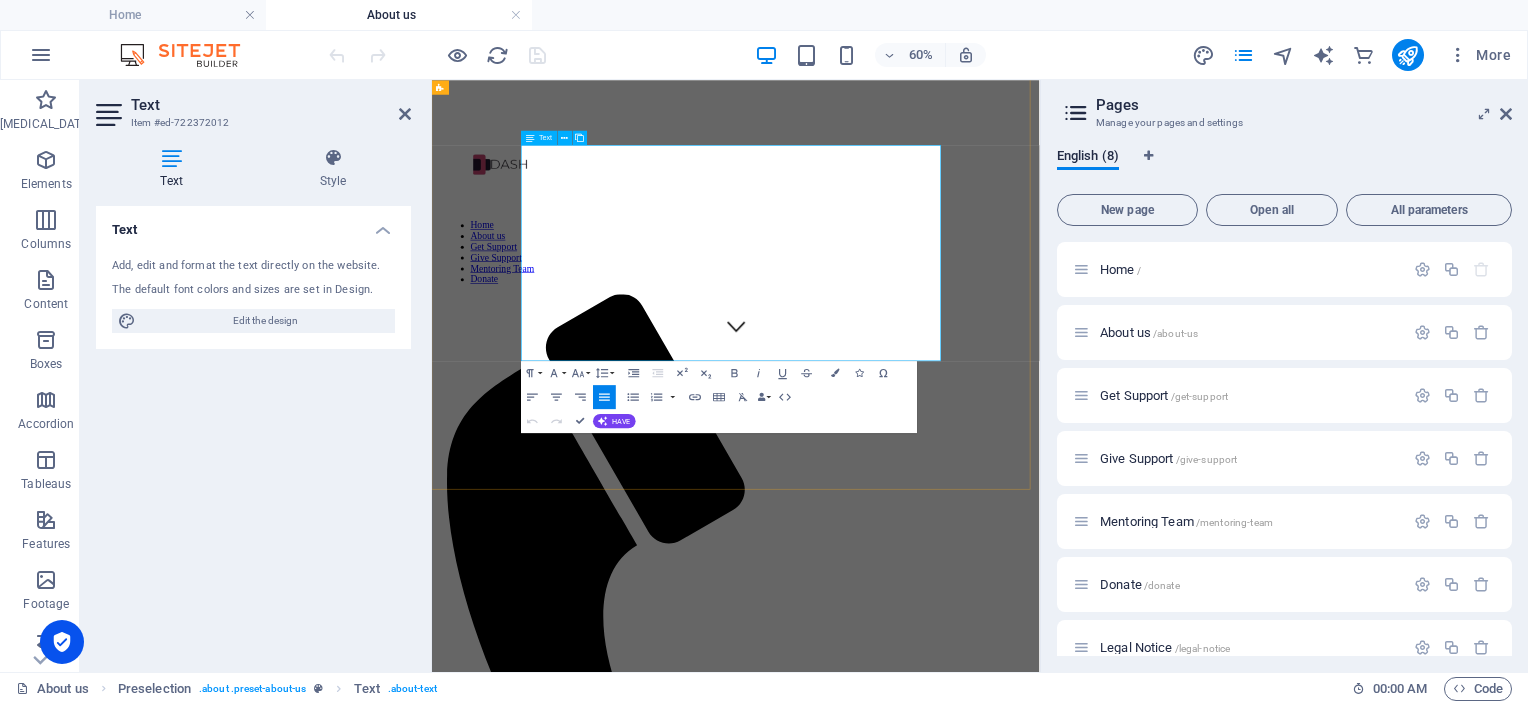 click on "Duis autem vel eum iriure dolor in hendrerit in vulputate velit esse molestie consequat, vel illum dolore eu feugiat nulla facilisis at vero eros et accumsan et iusto odio dignissim qui blandit praesent luptatum zzril delenit augue duis dolore te feugait nulla facilisi. Lorem ipsum dolor sit amet, consectetuer adipiscing elit, sed diam nonummy nibh euismod tincidunt ut laoreet dolore magna aliquam erat volutpat." at bounding box center [938, 2116] 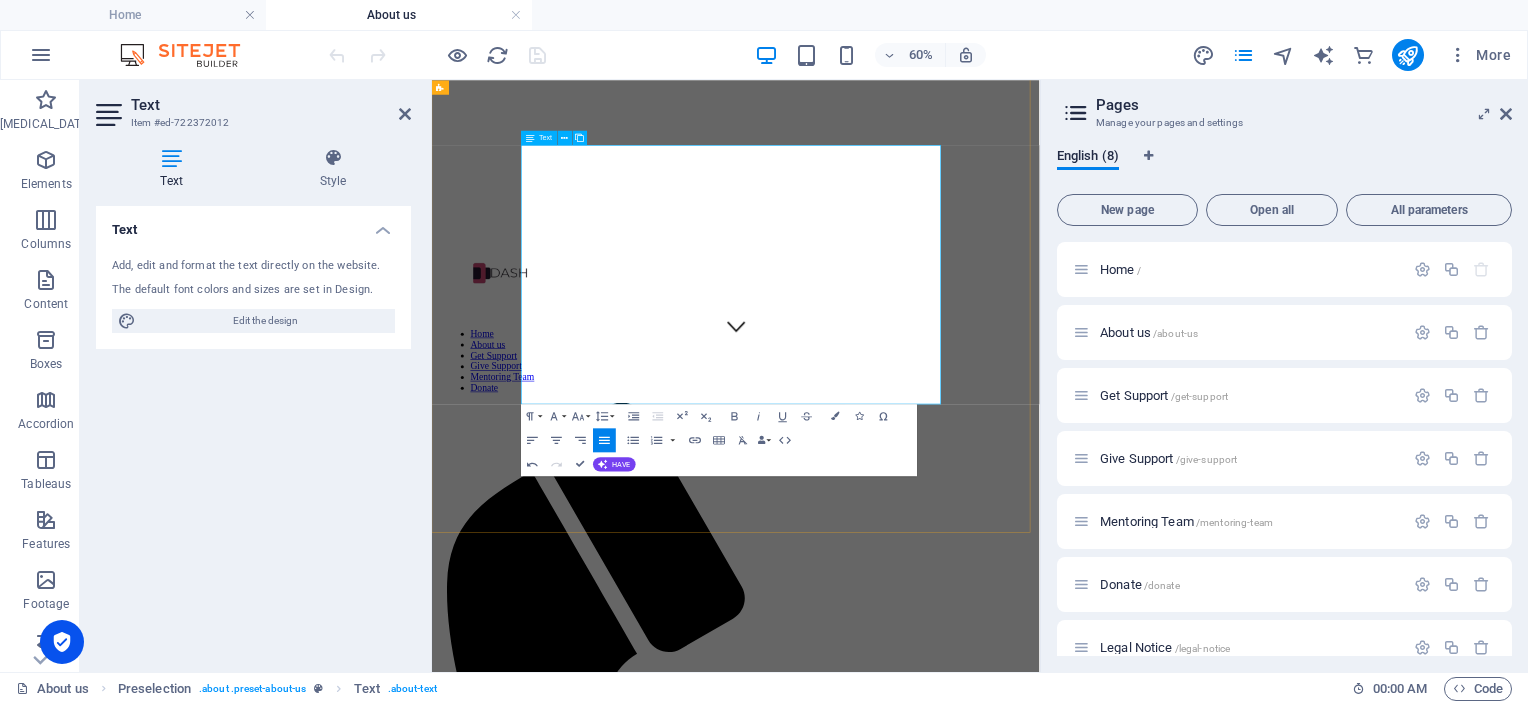 click on "At the heart of our work is a simple, powerful belief:  everyone deserves freedom from abuse—on their own terms, in their own time." at bounding box center (938, 2173) 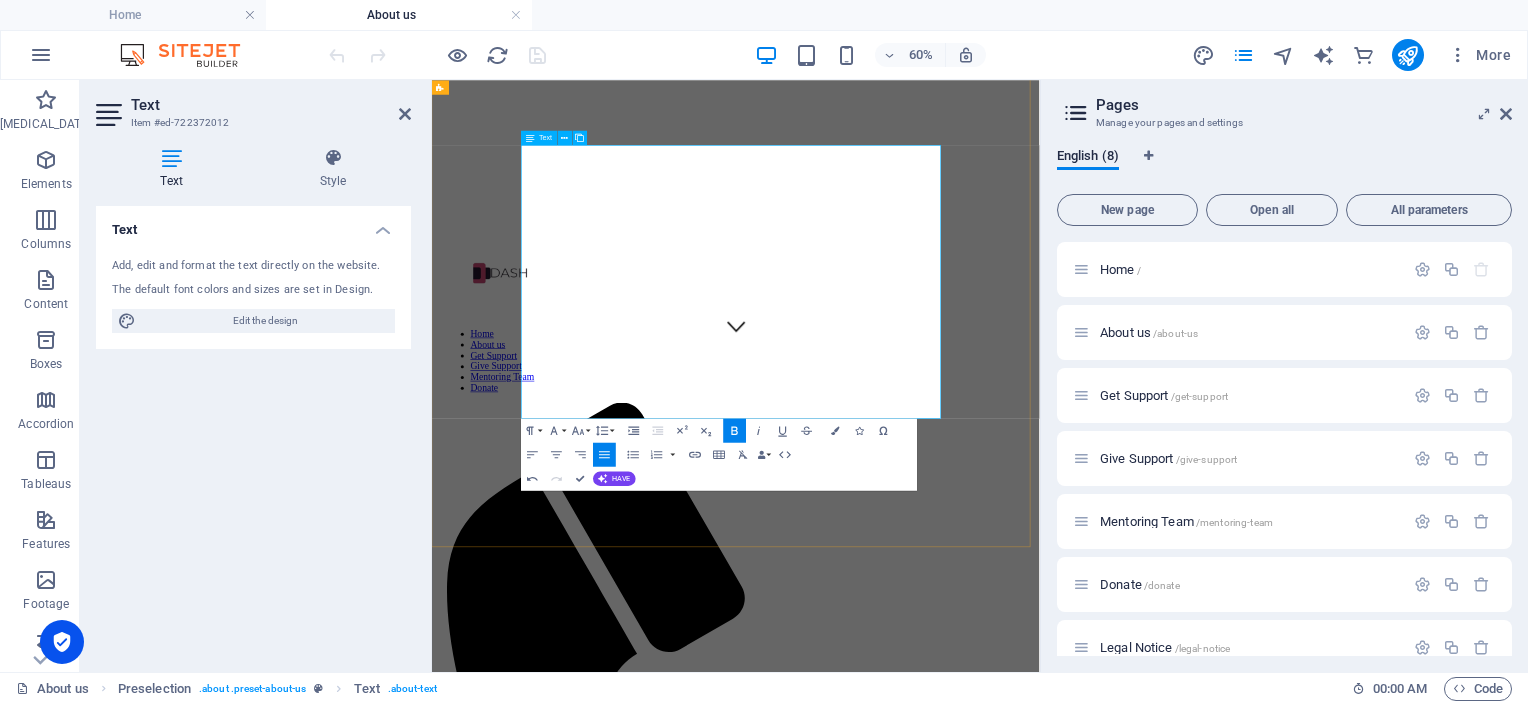 click on "We are a survivor-led nonprofit offering a  free, ongoing email-based mentoring program  for those healing from domestic abuse. Whether someone is still in the relationship, newly out, or years into their recovery, we walk beside them— for as long as they need." at bounding box center [938, 2250] 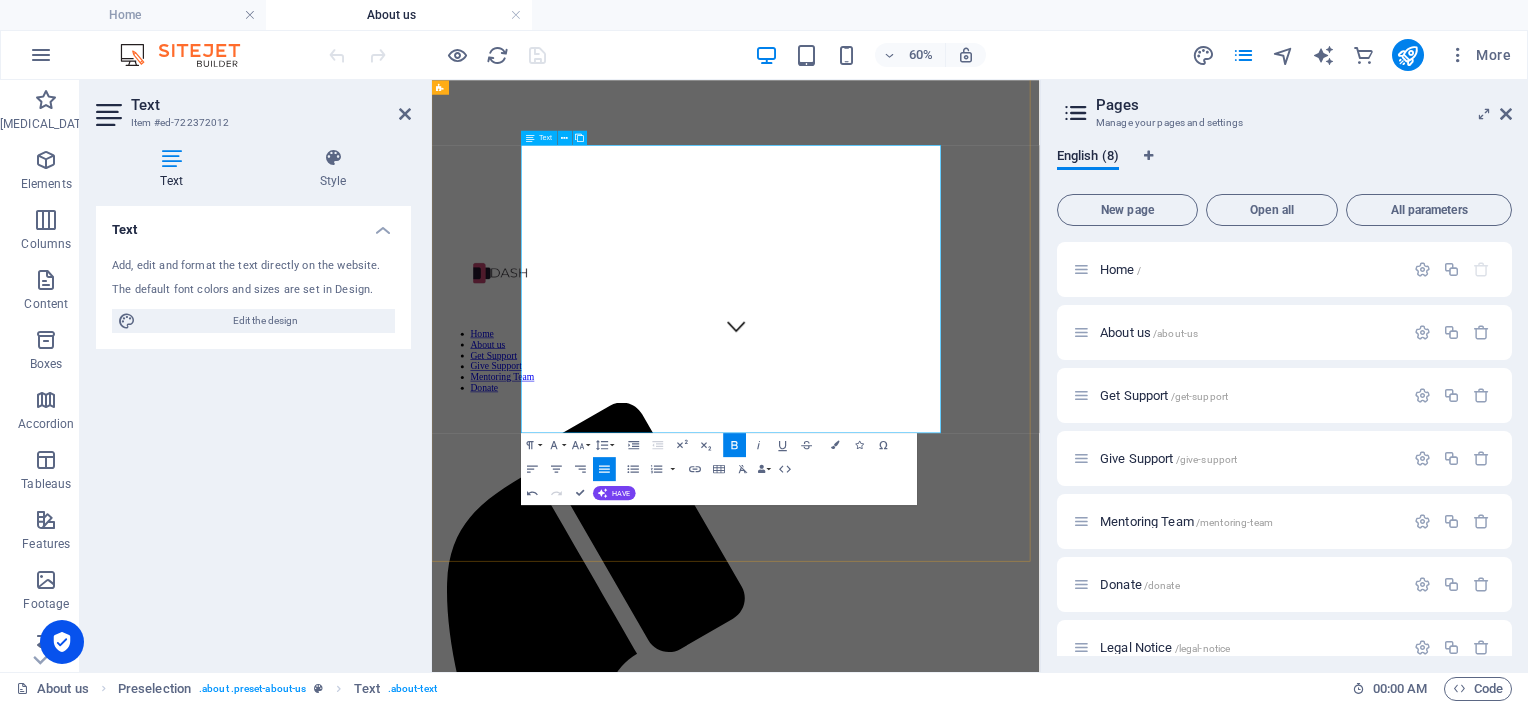 click on "Our mentors are an incredible group of women who have walked this path themselves. With lived experience, deep compassion, and hard-earned wisdom, they offer steady support, practical guidance, and a listening ear— without judgment, pressure, or timelines." at bounding box center (938, 2336) 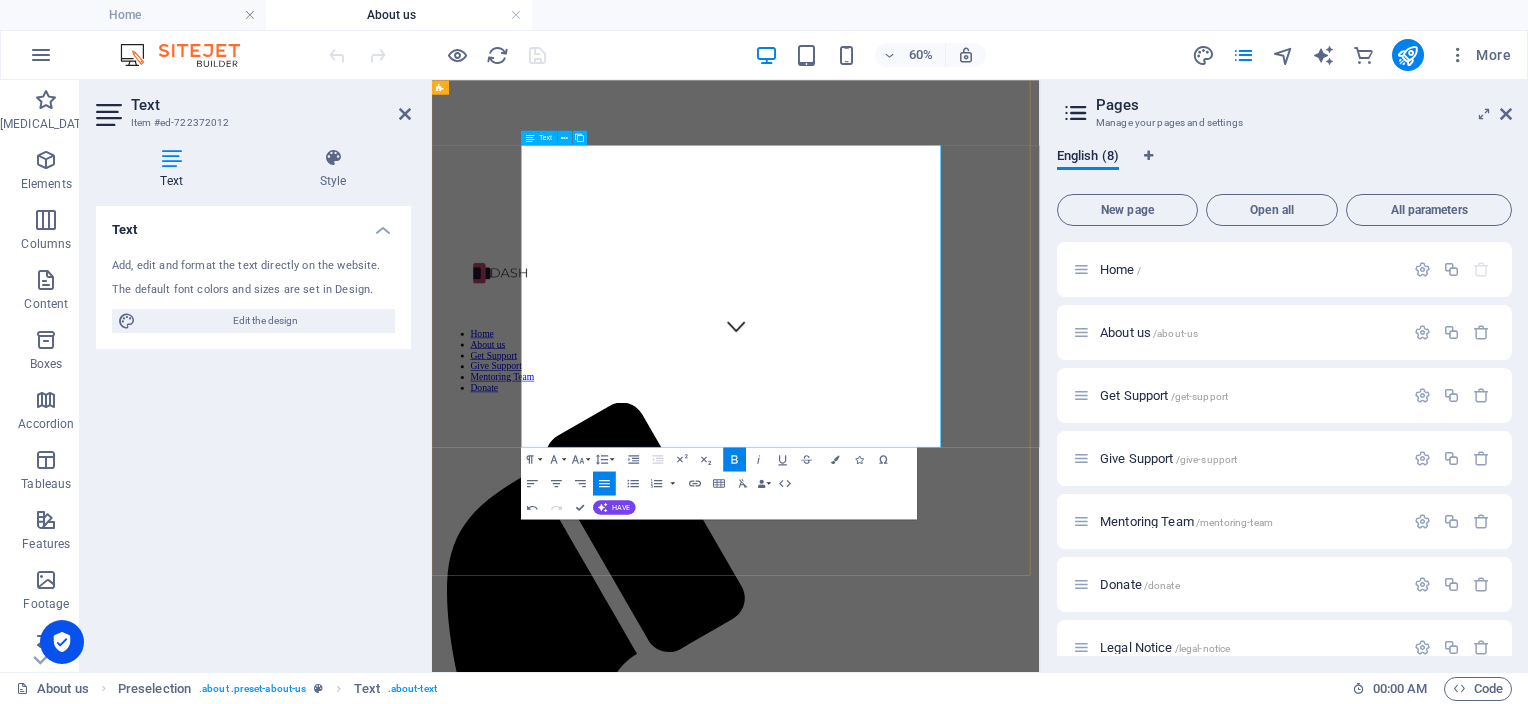 click on "This isn’t crisis support. It’s something different. It’s  mentorship rooted in empathy and understanding , where healing happens in safe connection, one message at a time." at bounding box center (938, 2422) 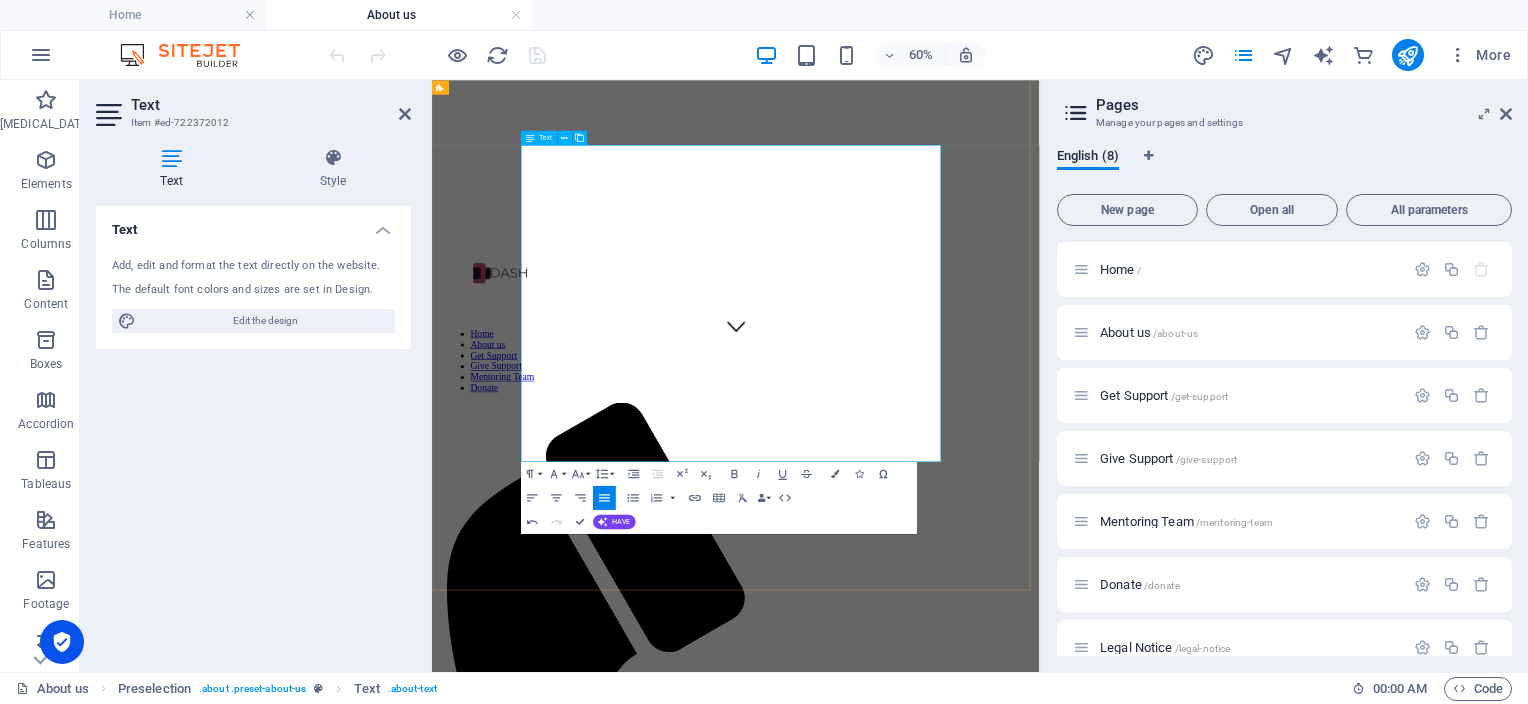 click on "It’s  mentorship rooted in empathy and understanding , where healing happens in safe connection, one message at a time." at bounding box center [938, 2456] 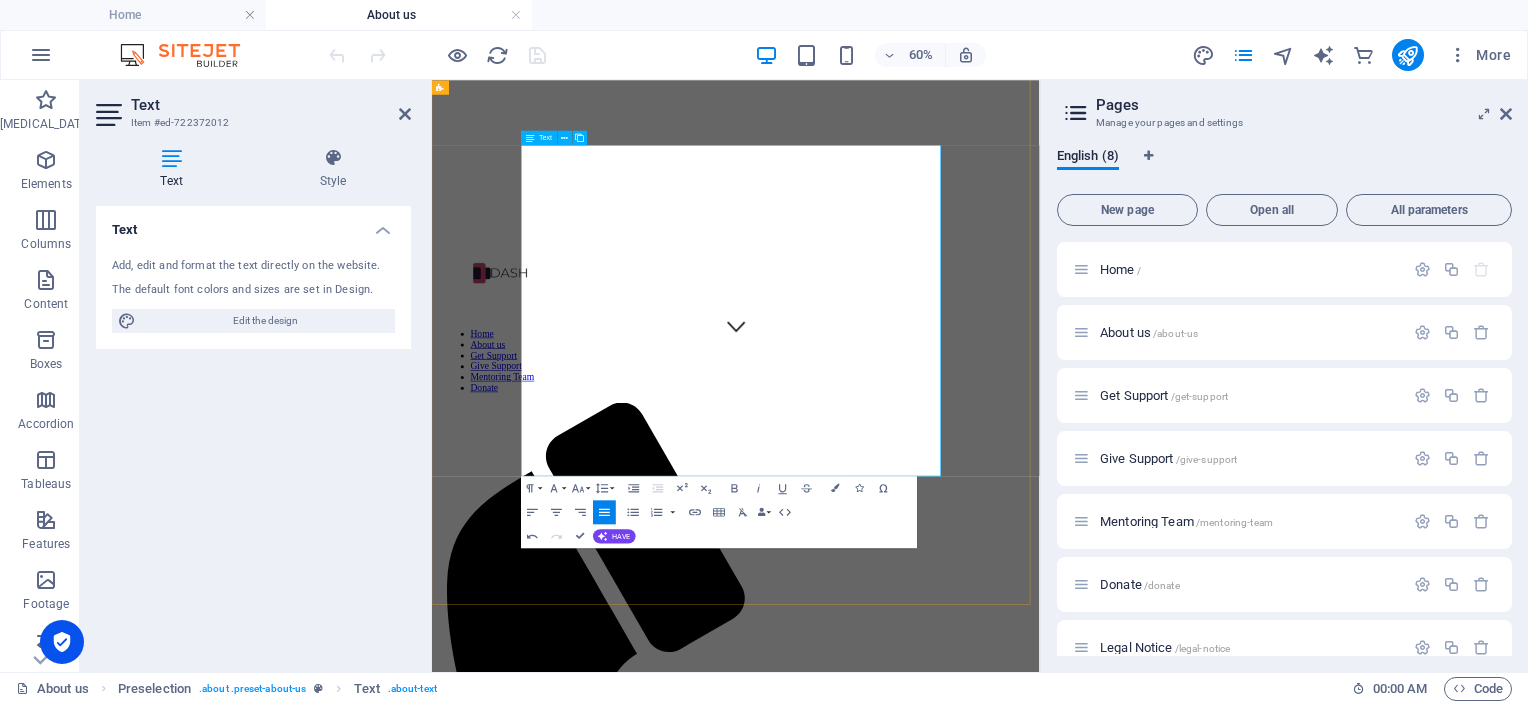 click on "You get to define what healing and freedom mean for you. We’ll be here—walking with you the whole way." at bounding box center [938, 2594] 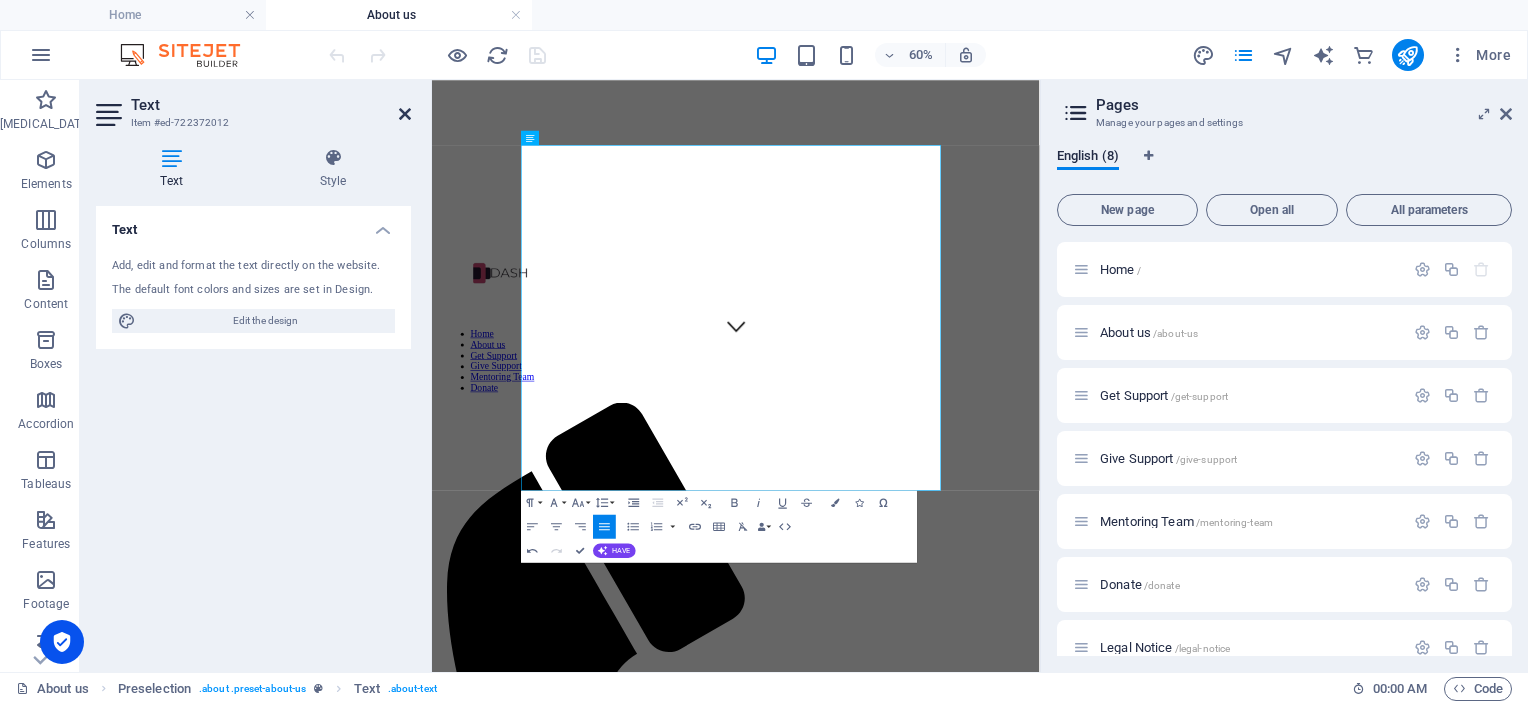 click at bounding box center [405, 114] 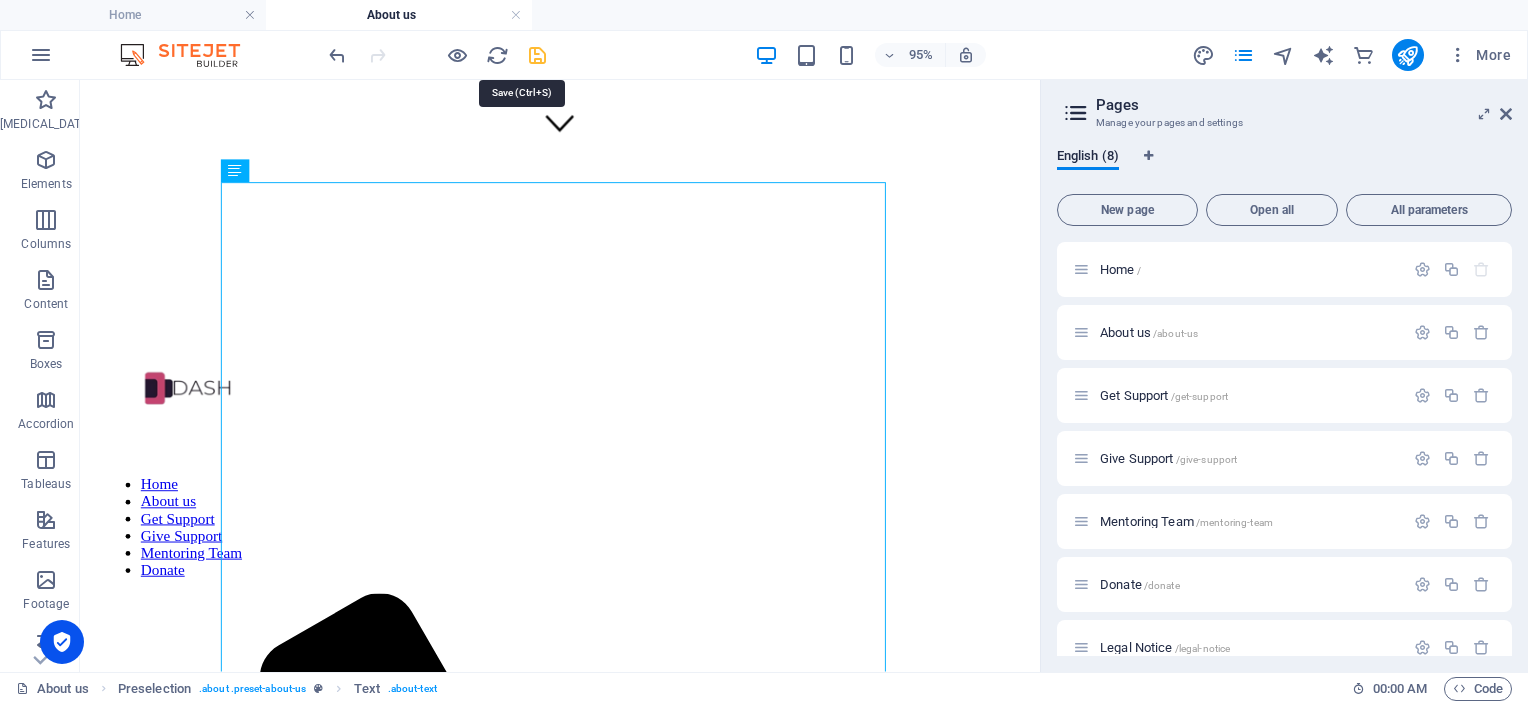 click at bounding box center (537, 55) 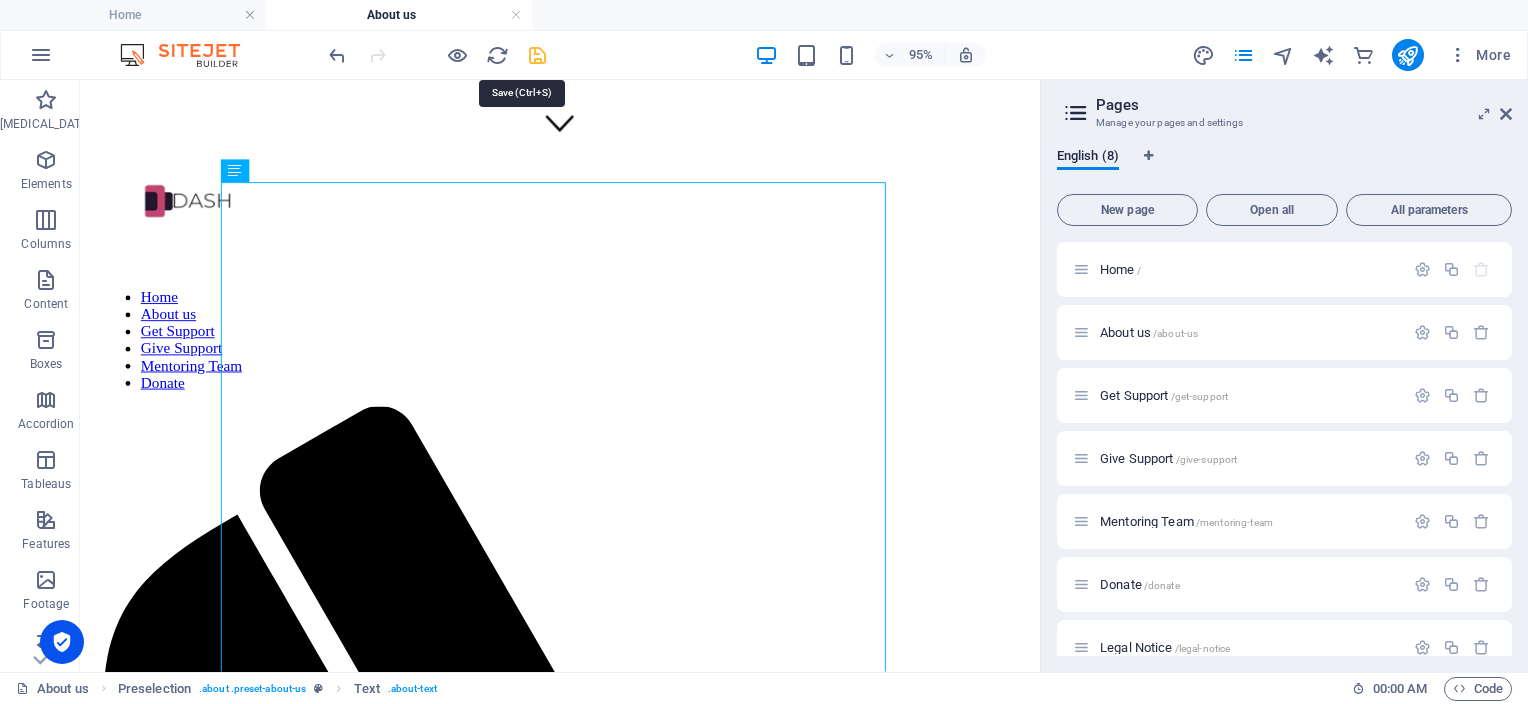 scroll, scrollTop: 551, scrollLeft: 0, axis: vertical 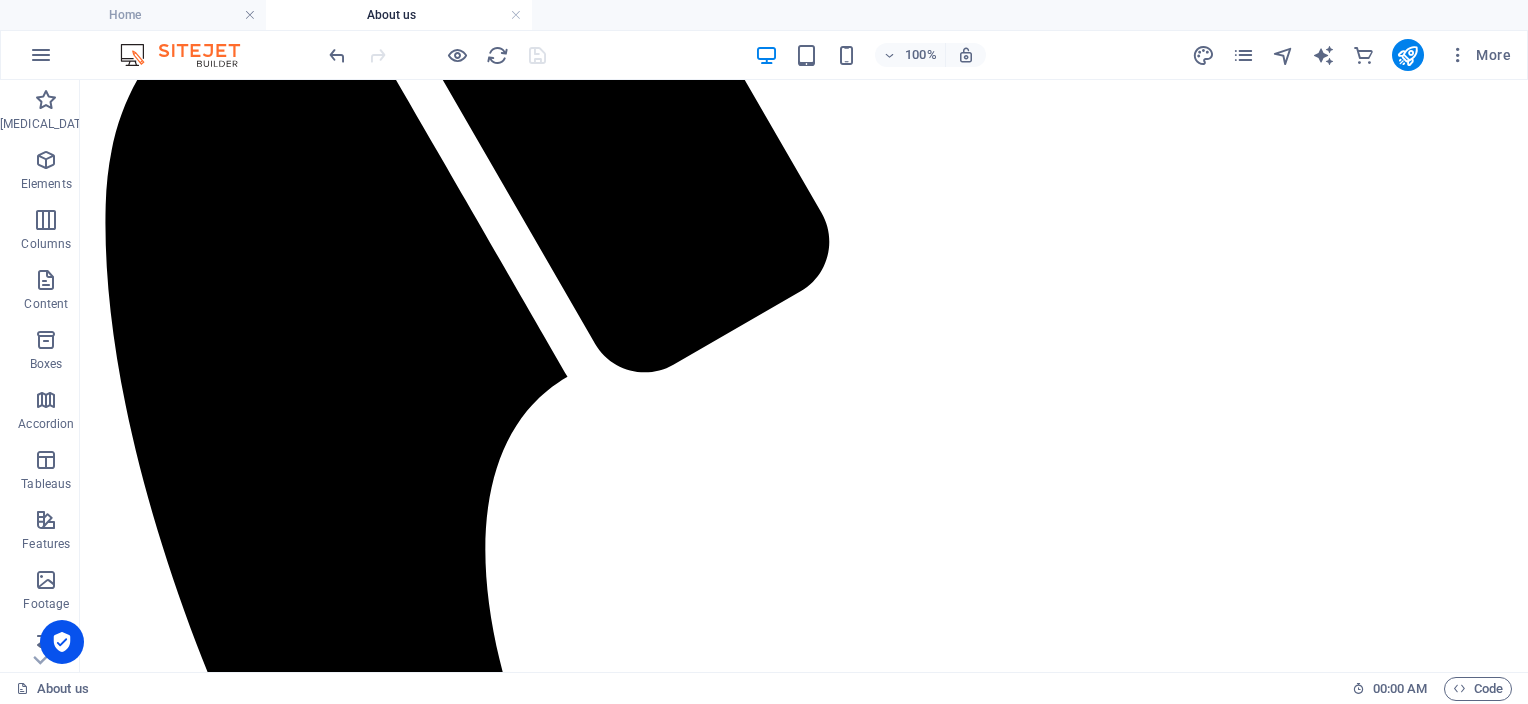 click at bounding box center [804, 2308] 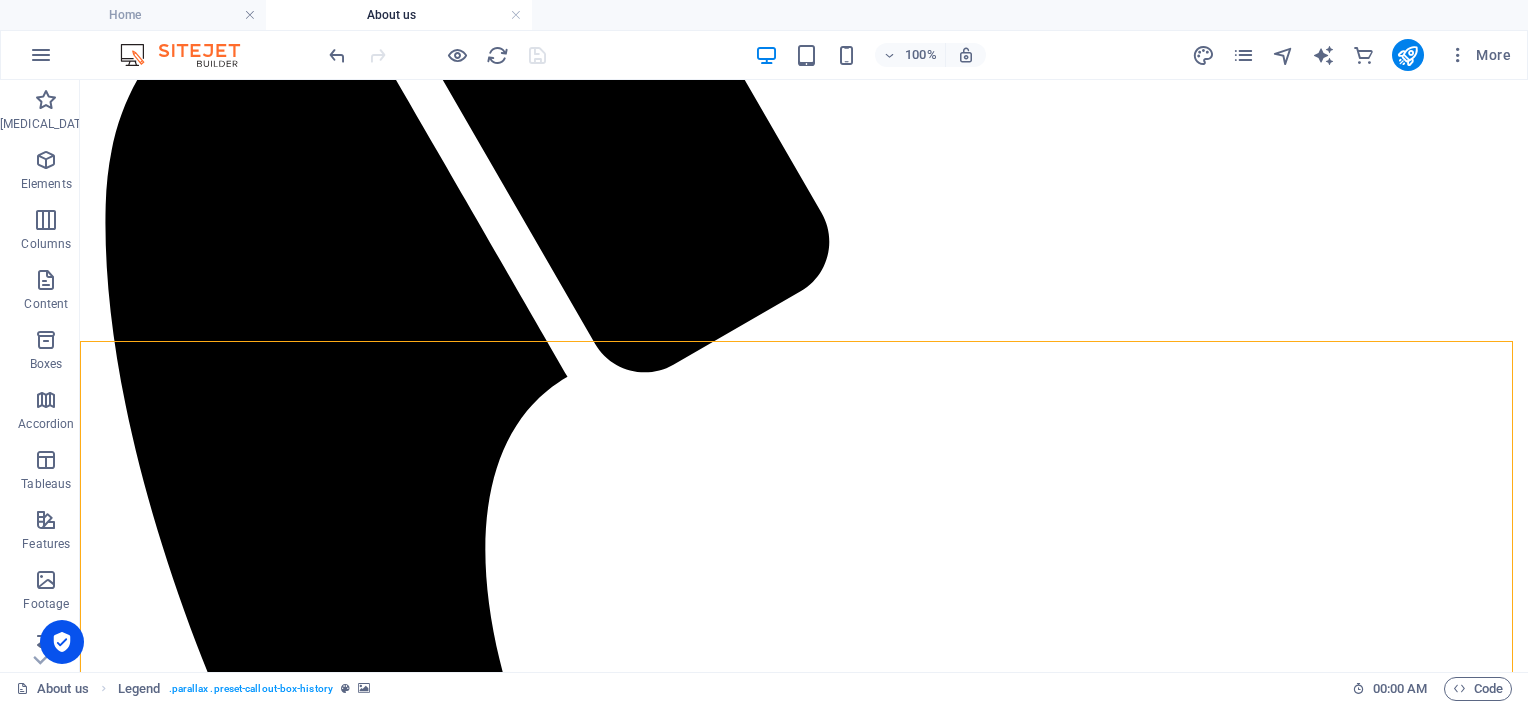 click at bounding box center (804, 2308) 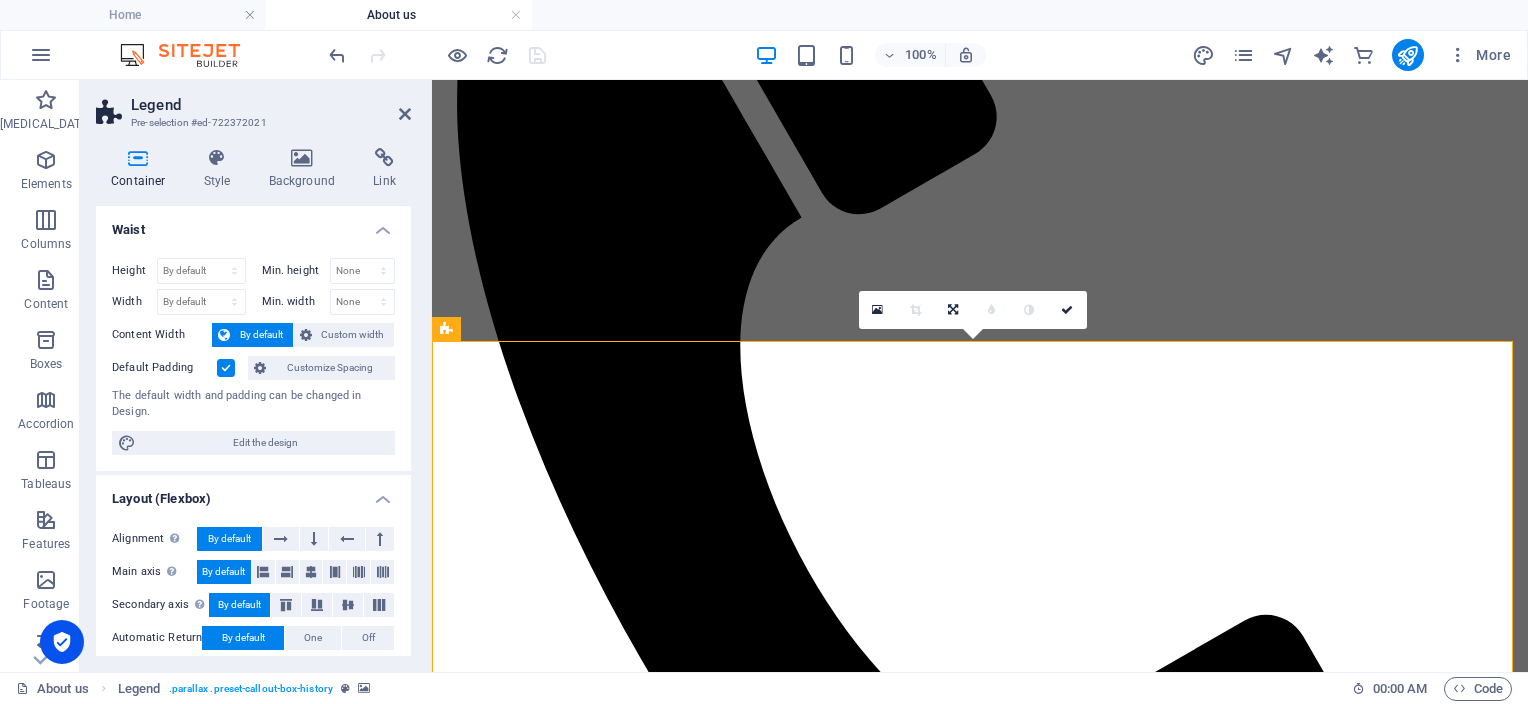 scroll, scrollTop: 1180, scrollLeft: 0, axis: vertical 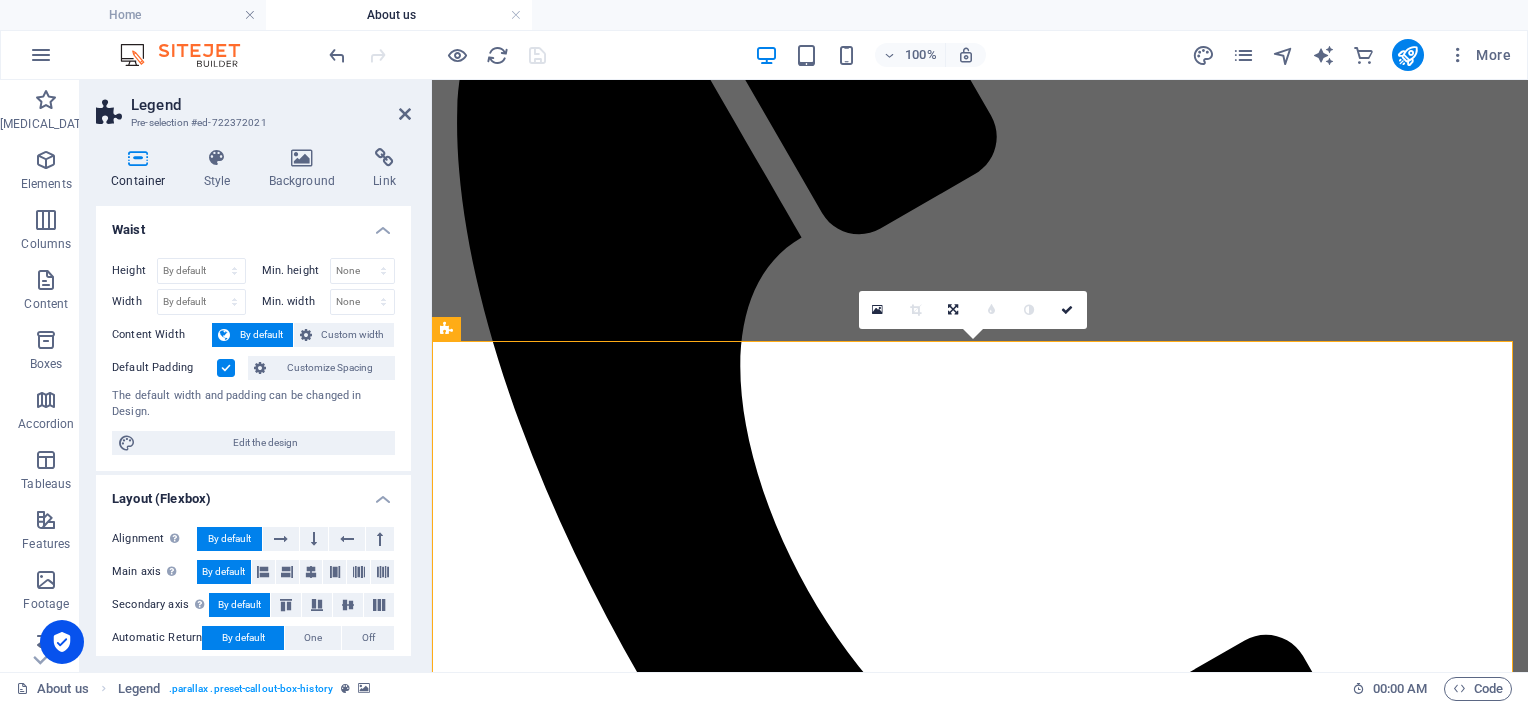 click at bounding box center [980, 1893] 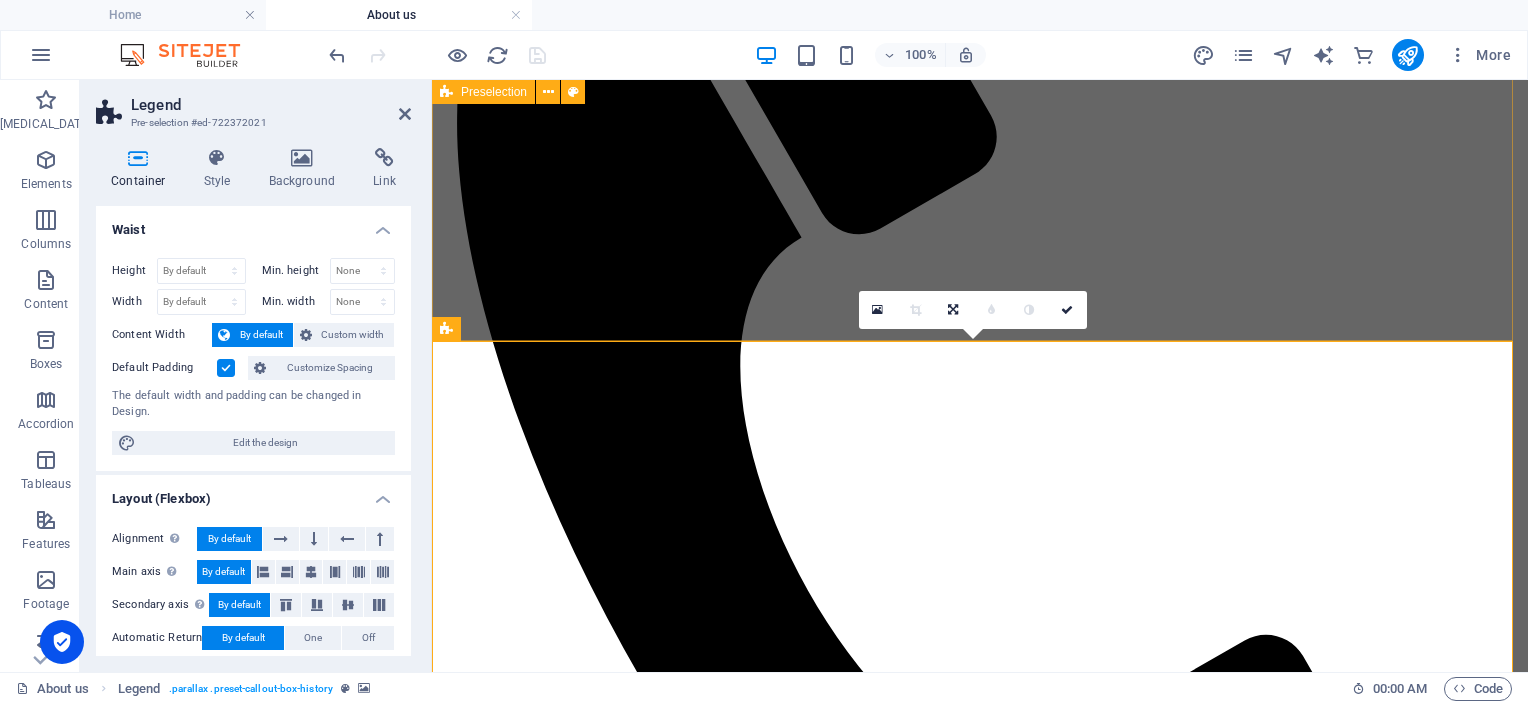 click on "Get to know us Lorem ipsum dolor sit amet, consetetur sadipscing elitr, sed diam nonumy eirmod tempor invidunt ut labore et dolore magna aliquyam erat, sed diam voluptua. At vero eos et accusam et justo duo dolores et ea rebum. Stet clita kasd gubergren, no sea takimata sanctus est Lorem ipsum dolor sit amet. Lorem ips At the heart of our work is a simple, powerful belief:  everyone deserves freedom from abuse—on their own terms, in their own time. We are a survivor-led nonprofit offering a  free, ongoing email-based mentoring program  for those healing from domestic abuse. Whether someone is still in the relationship, newly out, or years into their recovery, we walk beside them— for as long as they need. Our mentors are an incredible group of women who have walked this path themselves. With lived experience, deep compassion, and hard-earned wisdom, they offer steady support, practical guidance, and a listening ear— without judgment, pressure, or timelines. It’s  they are not alone" at bounding box center [980, 1699] 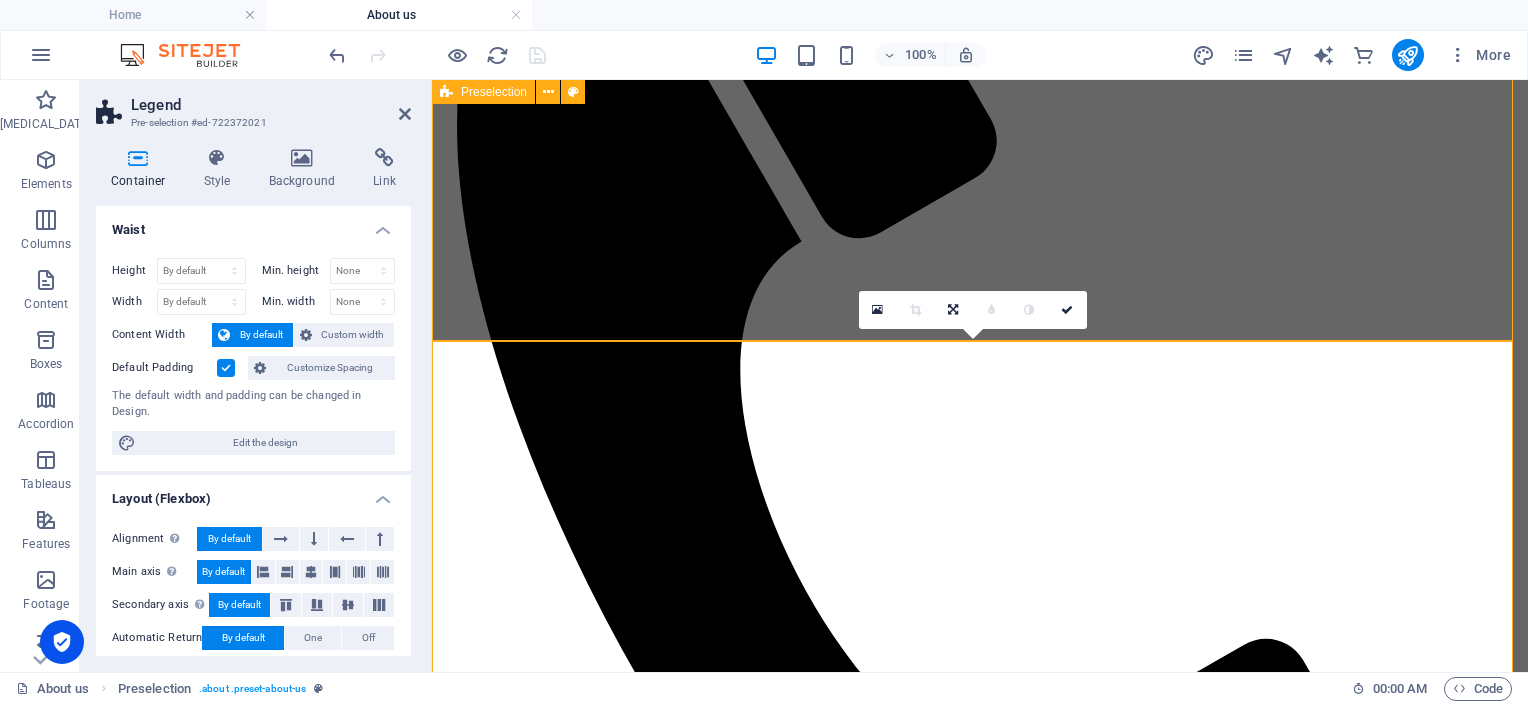 scroll, scrollTop: 1200, scrollLeft: 0, axis: vertical 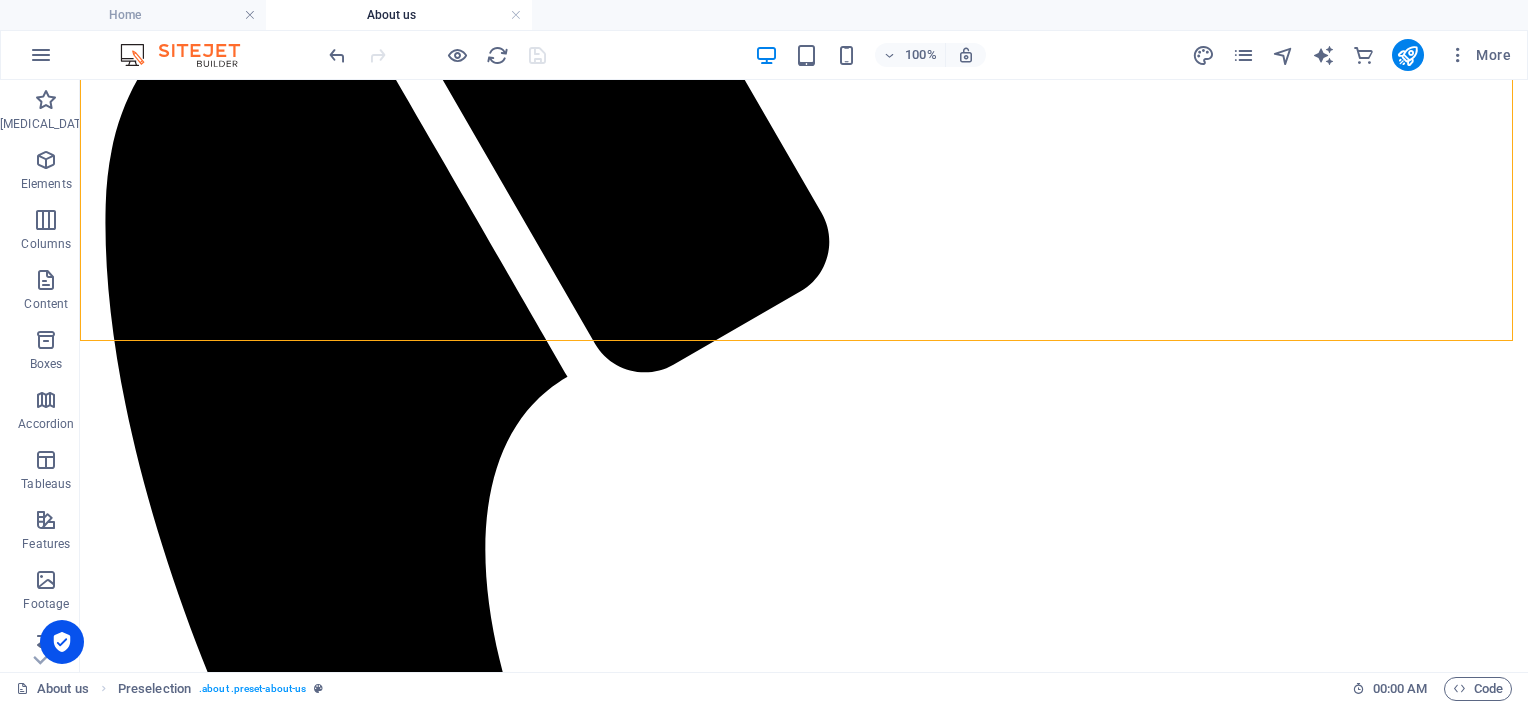 click at bounding box center (804, 2308) 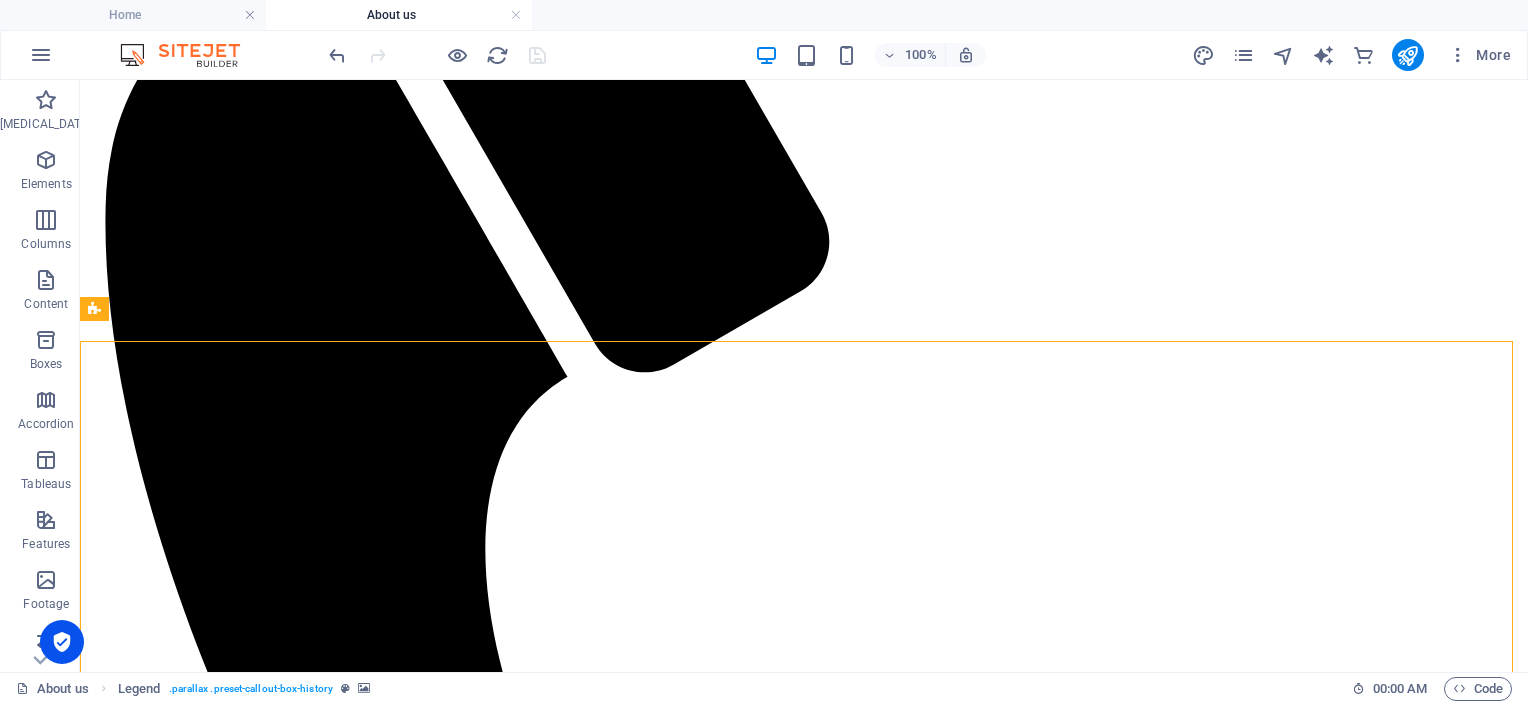 click at bounding box center [804, 2308] 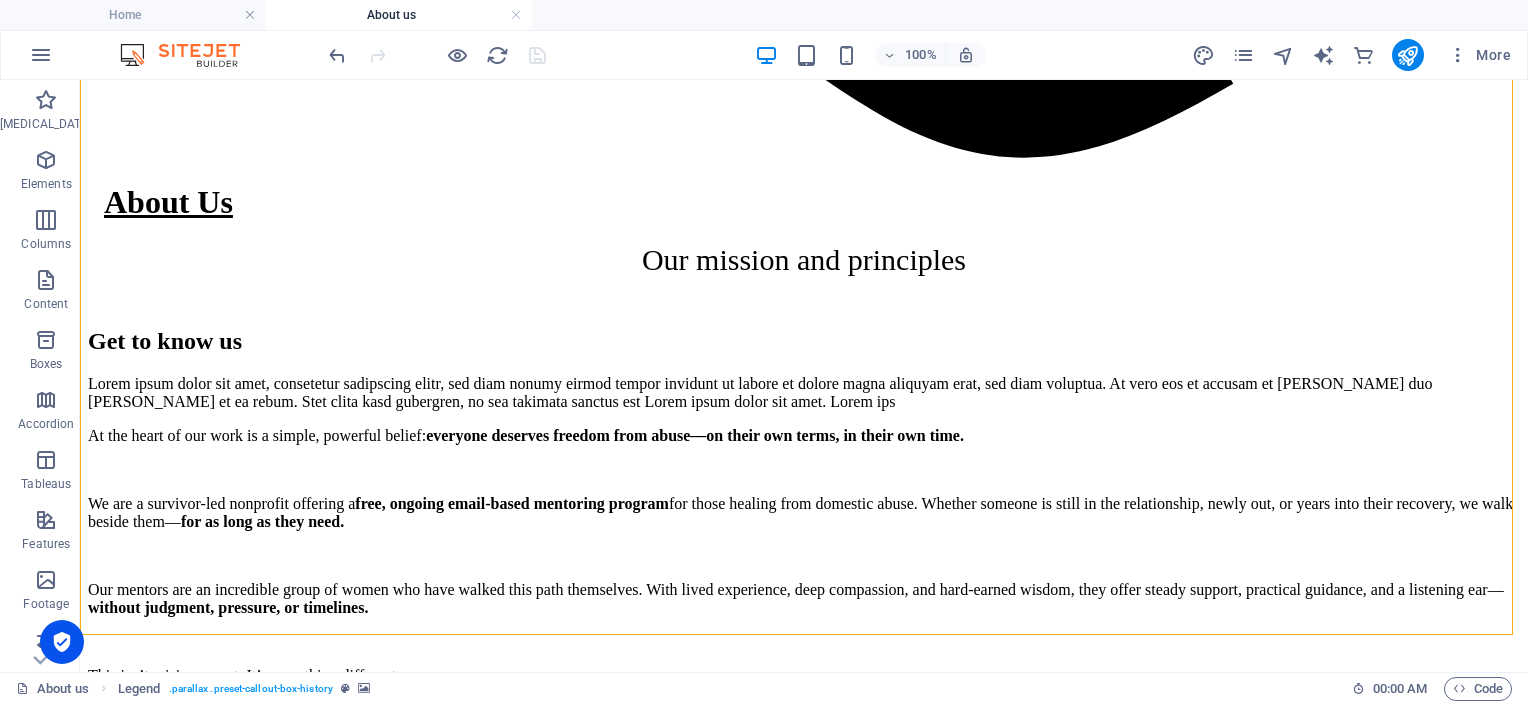 scroll, scrollTop: 2756, scrollLeft: 0, axis: vertical 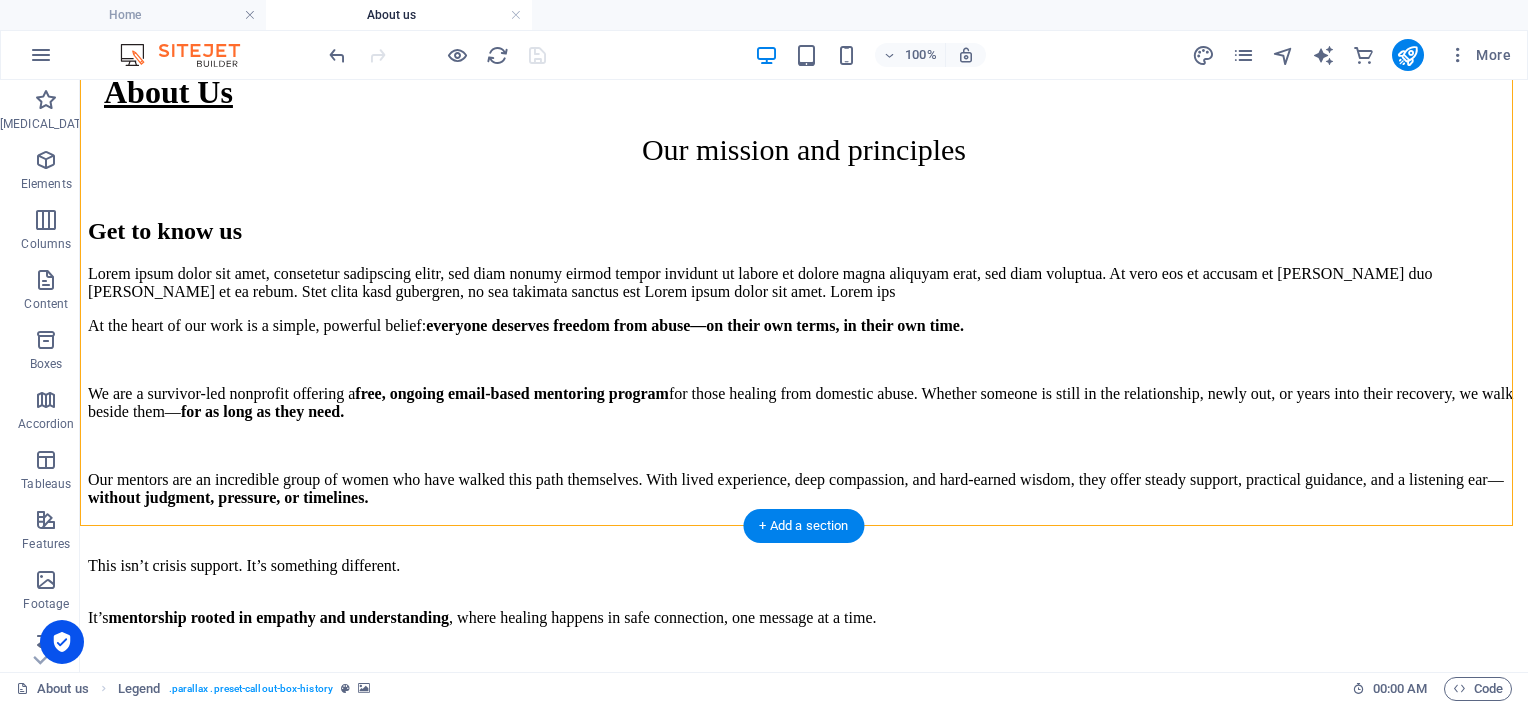 click at bounding box center [804, 1841] 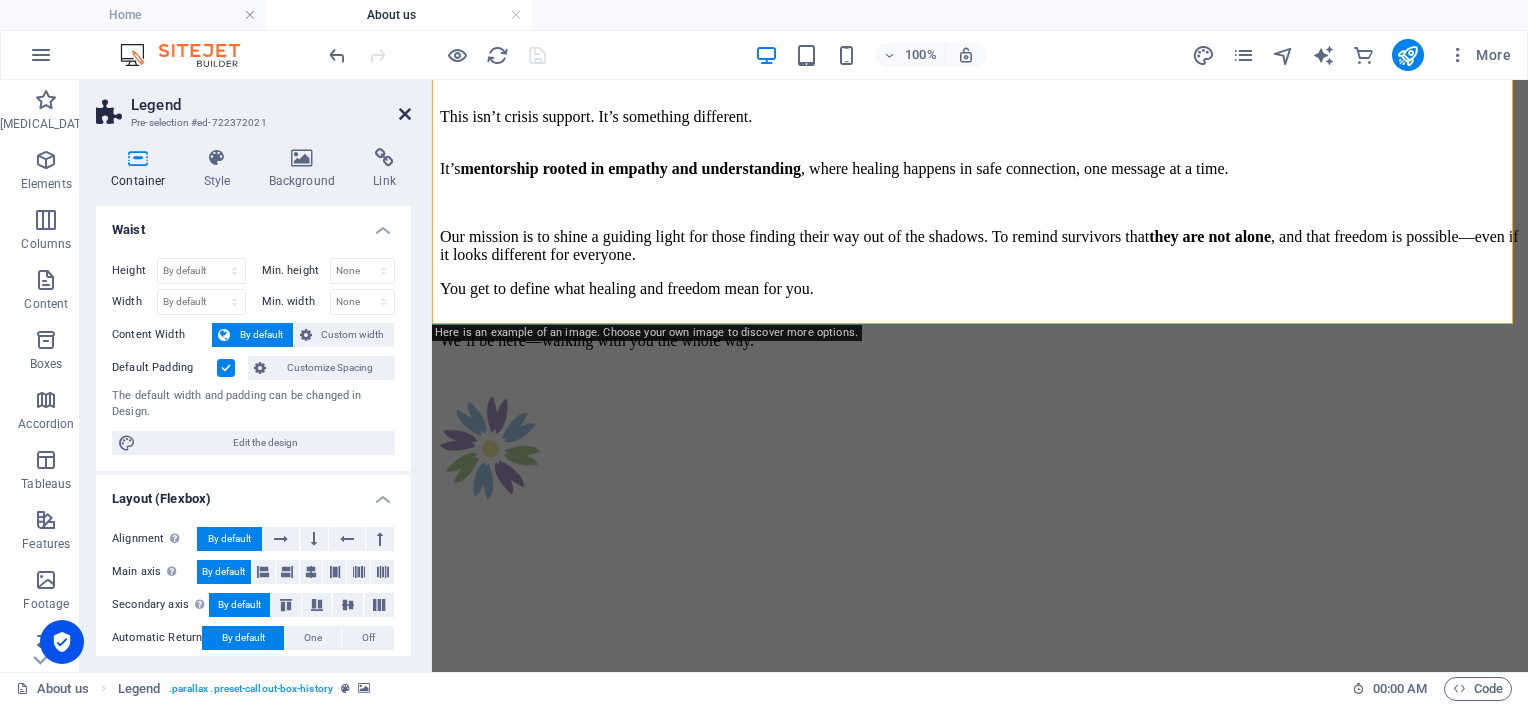 click at bounding box center (405, 114) 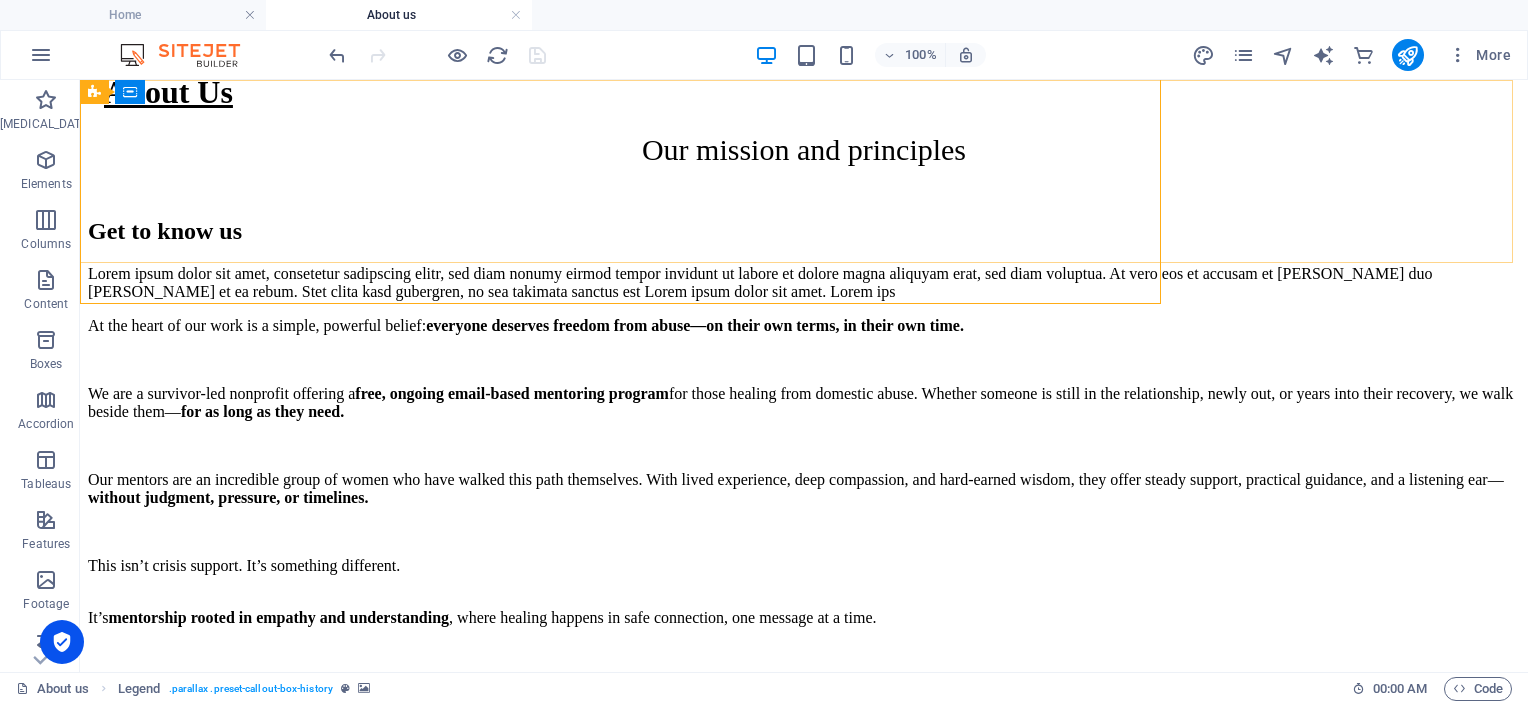 scroll, scrollTop: 2776, scrollLeft: 0, axis: vertical 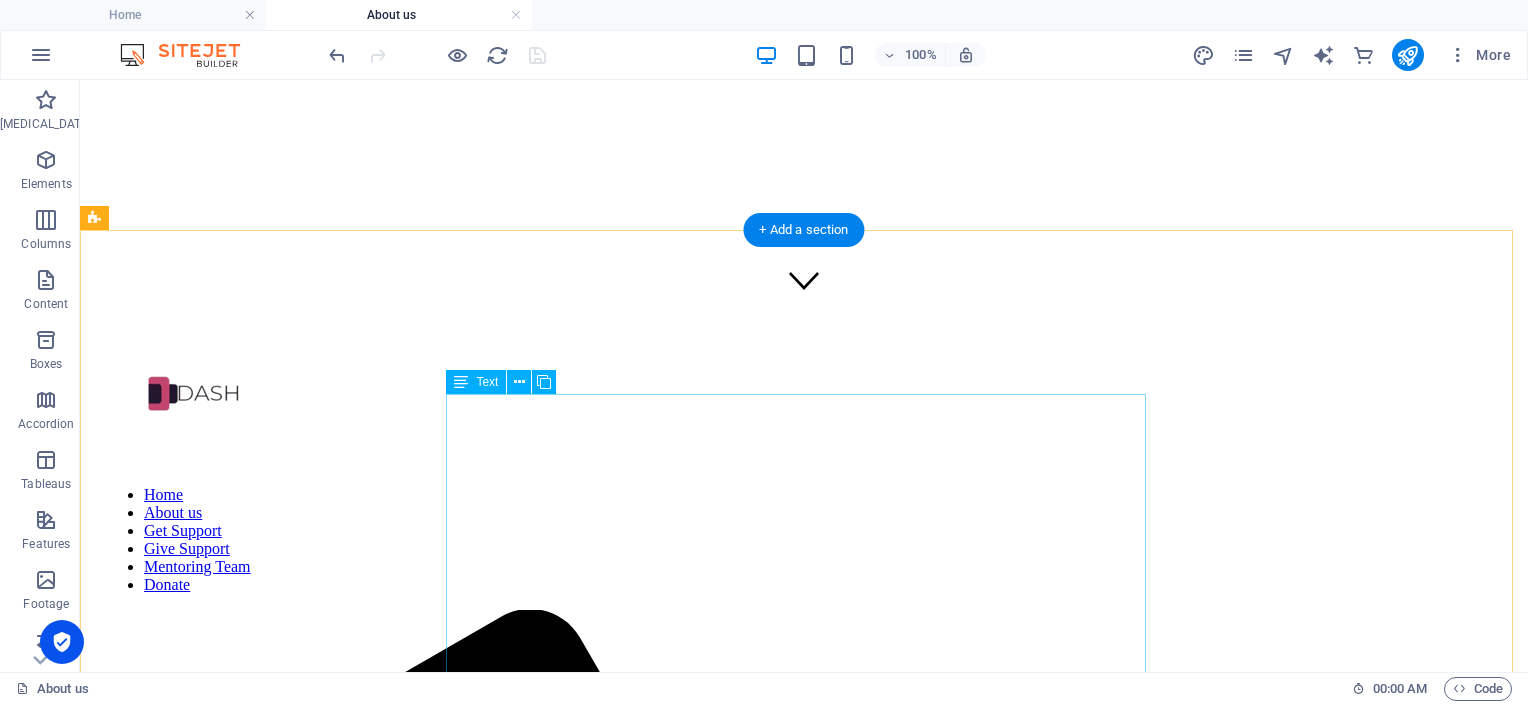 click on "Lorem ipsum dolor sit amet, consetetur sadipscing elitr, sed diam nonumy eirmod tempor invidunt ut labore et dolore magna aliquyam erat, sed diam voluptua. At vero eos et accusam et justo duo dolores et ea rebum. Stet clita kasd gubergren, no sea takimata sanctus est Lorem ipsum dolor sit amet. Lorem ips At the heart of our work is a simple, powerful belief:  everyone deserves freedom from abuse—on their own terms, in their own time. We are a survivor-led nonprofit offering a  free, ongoing email-based mentoring program  for those healing from domestic abuse. Whether someone is still in the relationship, newly out, or years into their recovery, we walk beside them— for as long as they need. Our mentors are an incredible group of women who have walked this path themselves. With lived experience, deep compassion, and hard-earned wisdom, they offer steady support, practical guidance, and a listening ear— without judgment, pressure, or timelines. This isn’t crisis support. It’s something different." at bounding box center (804, 2922) 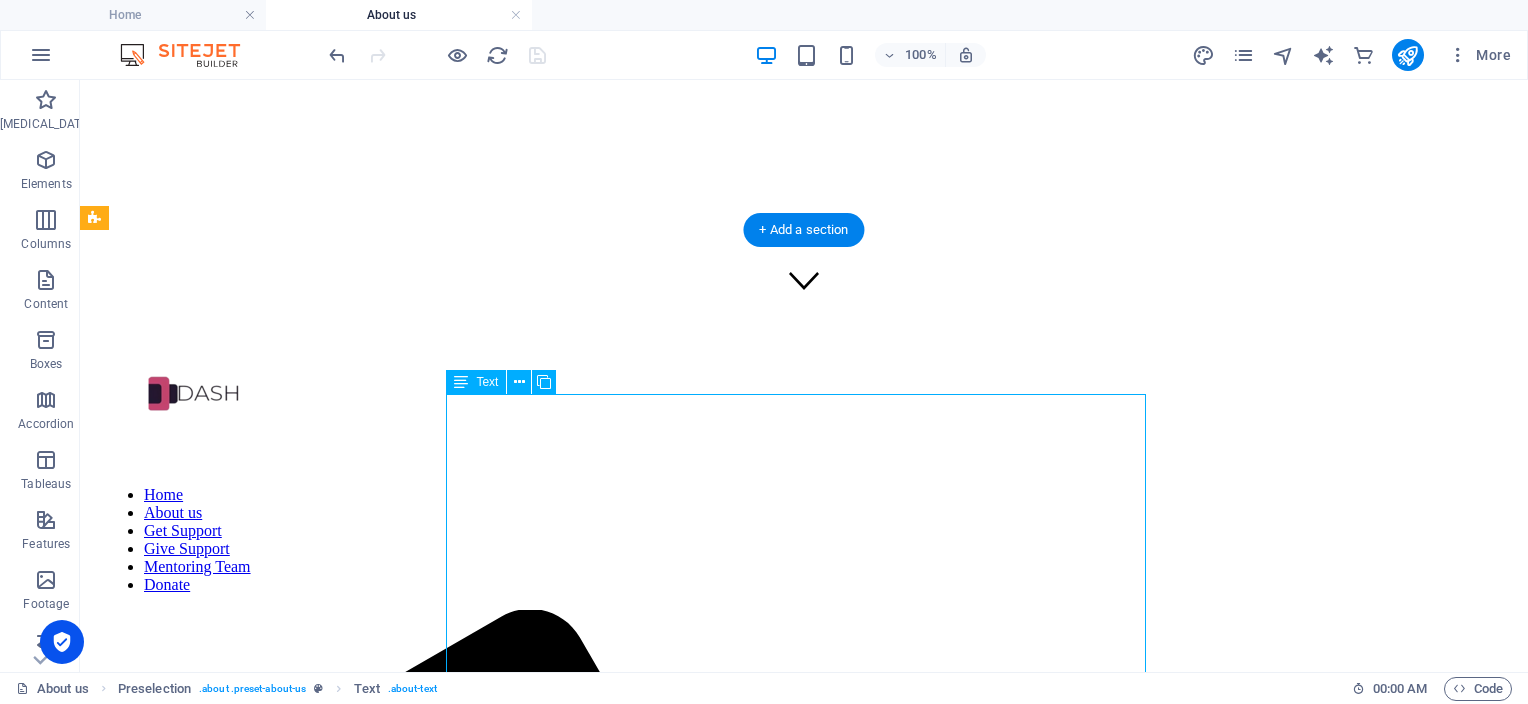 click on "Lorem ipsum dolor sit amet, consetetur sadipscing elitr, sed diam nonumy eirmod tempor invidunt ut labore et dolore magna aliquyam erat, sed diam voluptua. At vero eos et accusam et justo duo dolores et ea rebum. Stet clita kasd gubergren, no sea takimata sanctus est Lorem ipsum dolor sit amet. Lorem ips At the heart of our work is a simple, powerful belief:  everyone deserves freedom from abuse—on their own terms, in their own time. We are a survivor-led nonprofit offering a  free, ongoing email-based mentoring program  for those healing from domestic abuse. Whether someone is still in the relationship, newly out, or years into their recovery, we walk beside them— for as long as they need. Our mentors are an incredible group of women who have walked this path themselves. With lived experience, deep compassion, and hard-earned wisdom, they offer steady support, practical guidance, and a listening ear— without judgment, pressure, or timelines. This isn’t crisis support. It’s something different." at bounding box center (804, 2922) 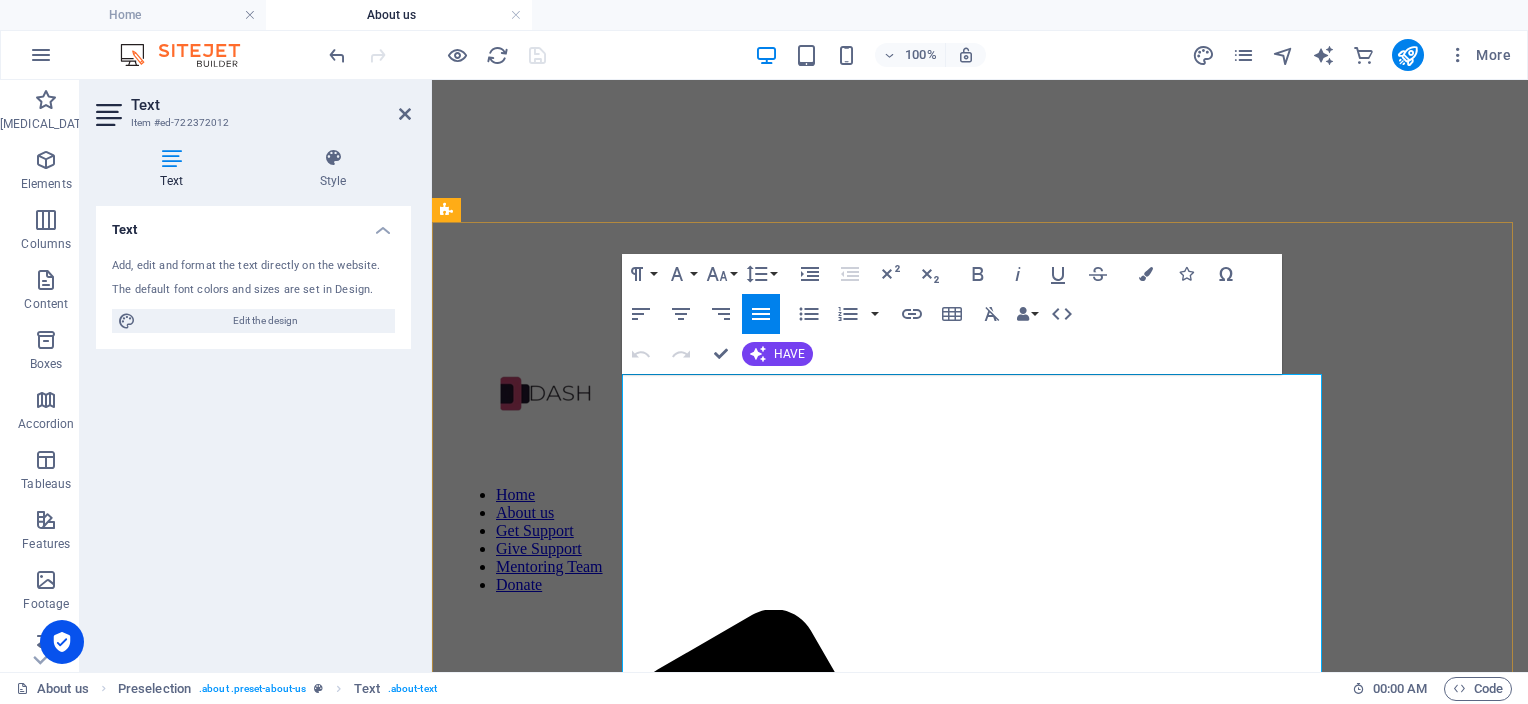 click on "Lorem ipsum dolor sit amet, consetetur sadipscing elitr, sed diam nonumy eirmod tempor invidunt ut labore et dolore magna aliquyam erat, sed diam voluptua. At vero eos et accusam et justo duo dolores et ea rebum. Stet clita kasd gubergren, no sea takimata sanctus est Lorem ipsum dolor sit amet. Lorem ips" at bounding box center (980, 2224) 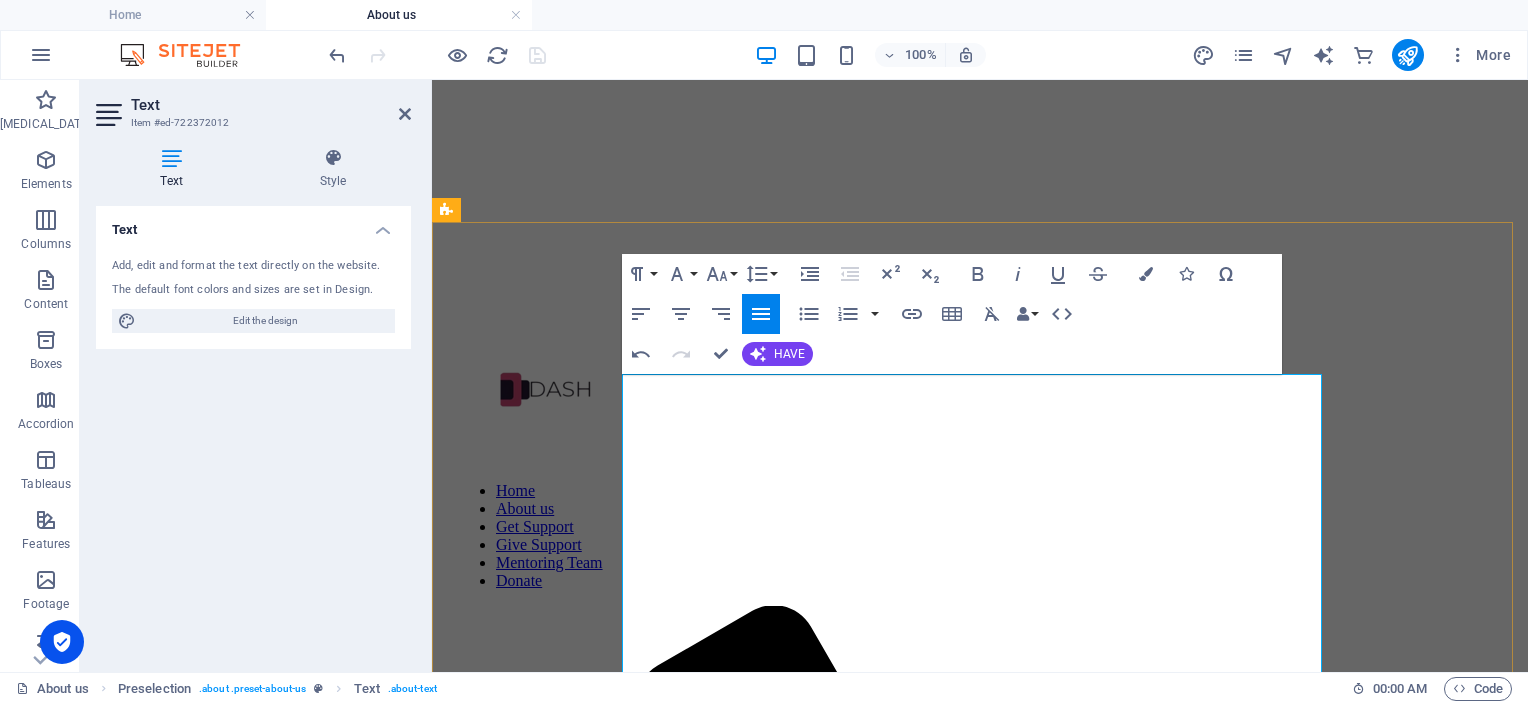 click on "At the heart of our work is a simple, powerful belief:  everyone deserves freedom from abuse—on their own terms, in their own time." at bounding box center (980, 2236) 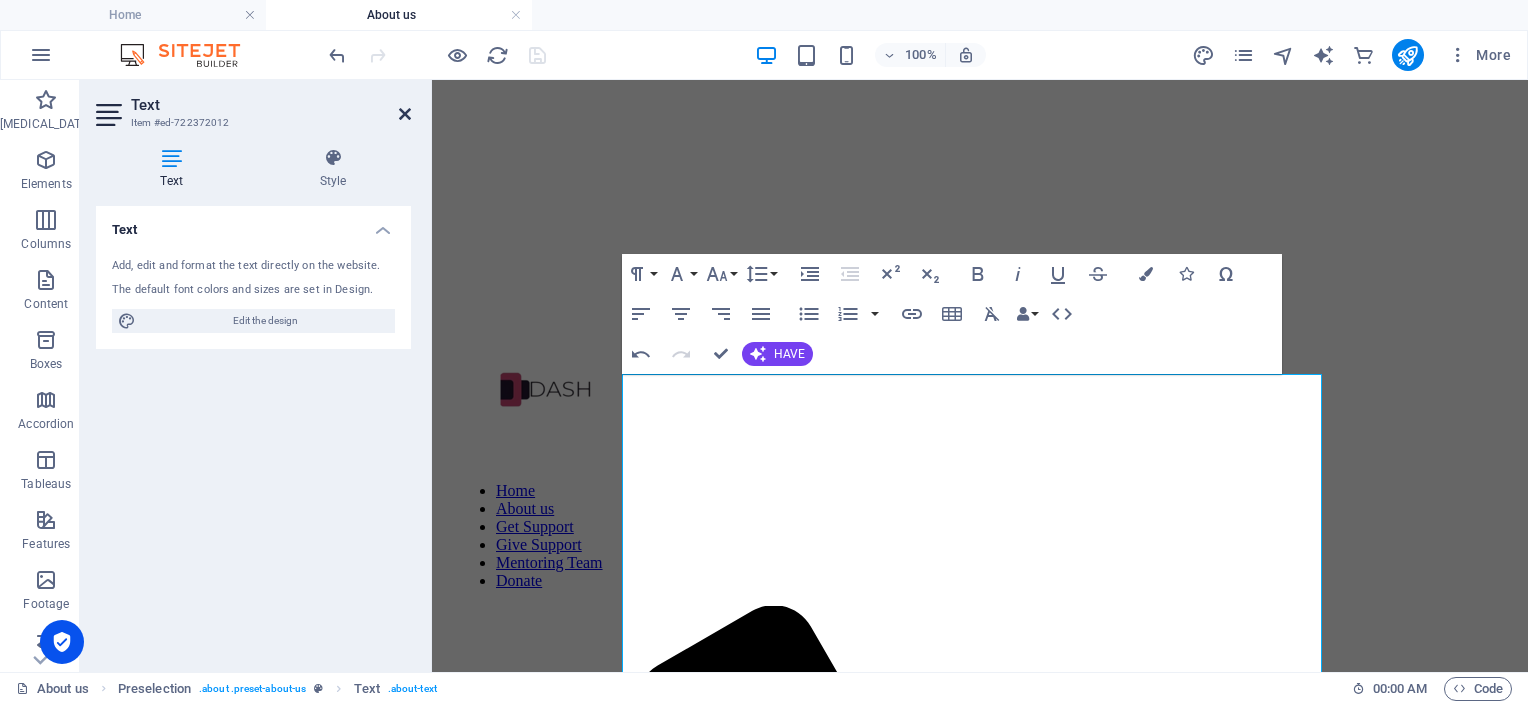 click at bounding box center (405, 114) 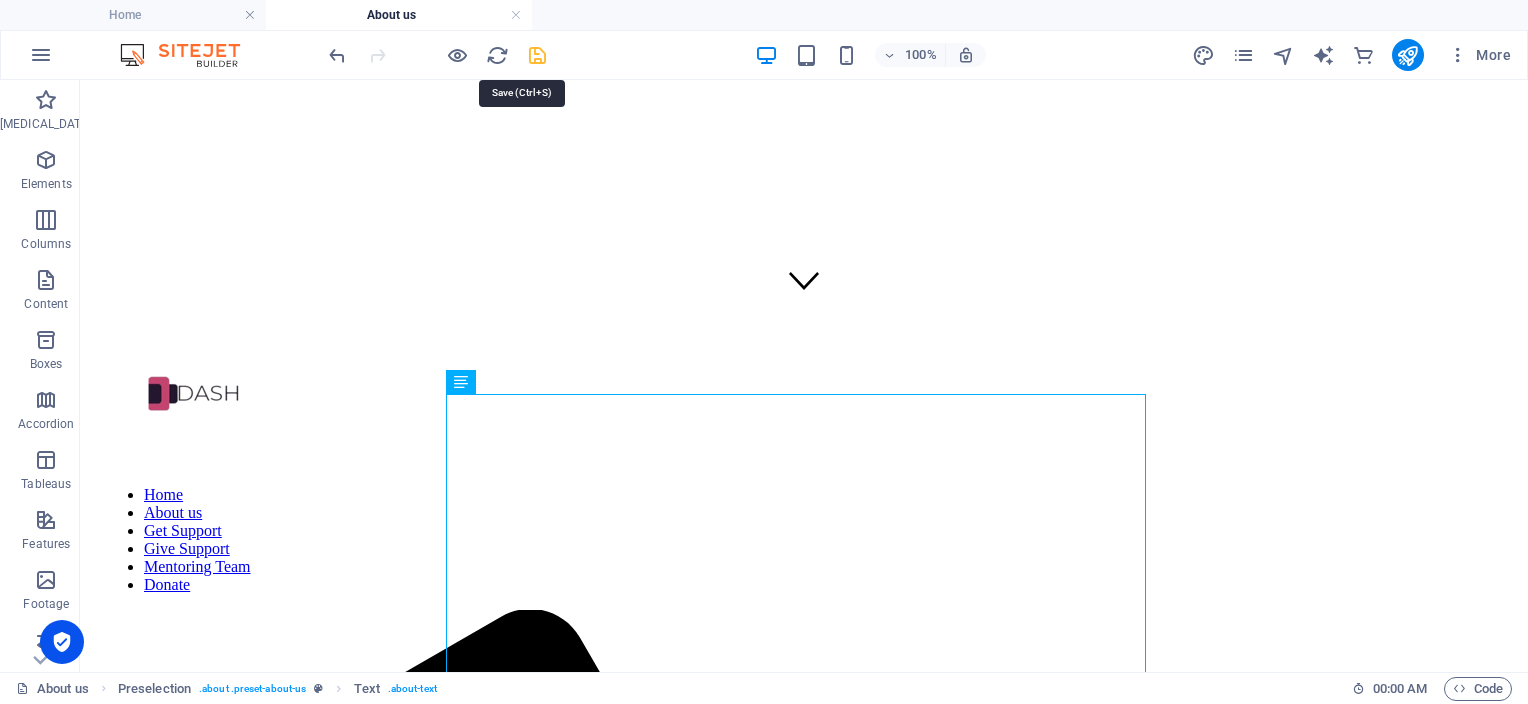 click at bounding box center (537, 55) 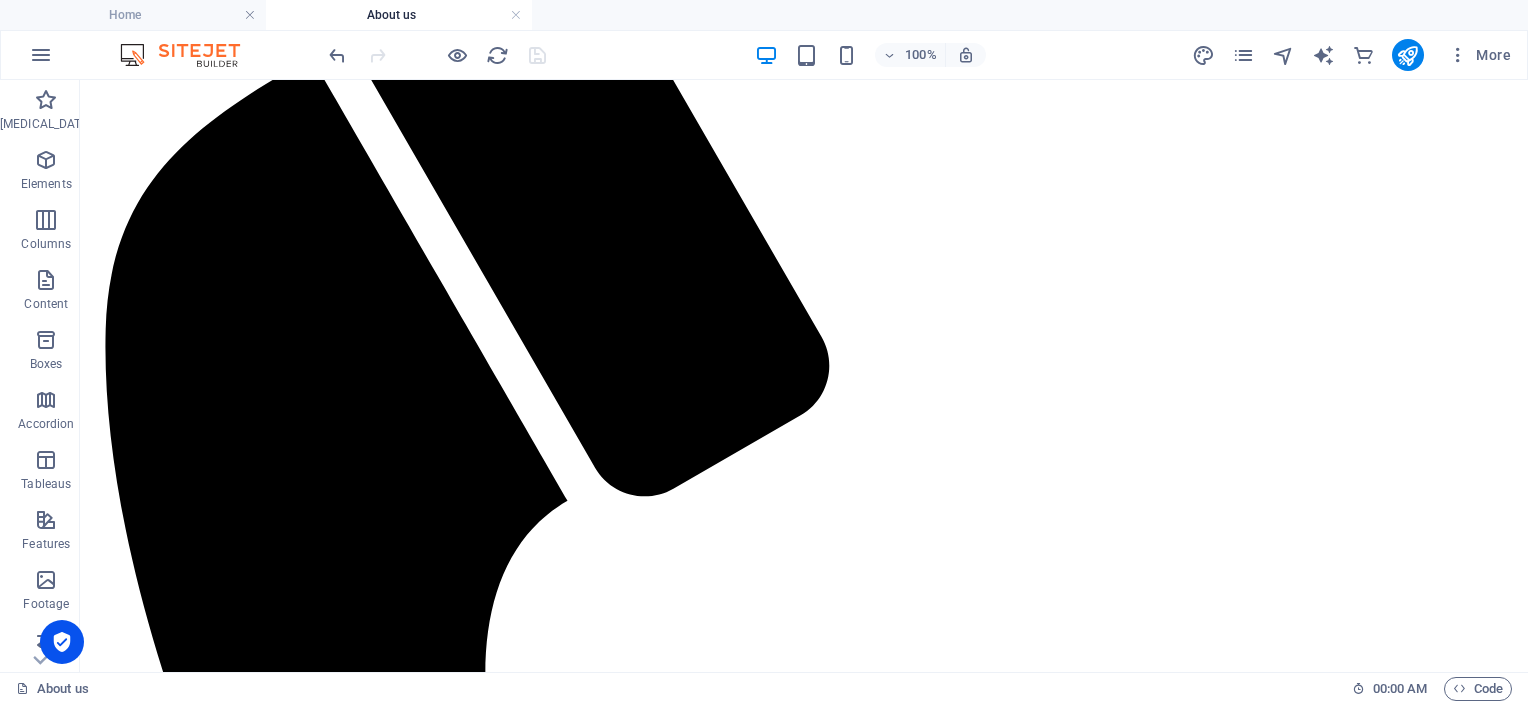 scroll, scrollTop: 1083, scrollLeft: 0, axis: vertical 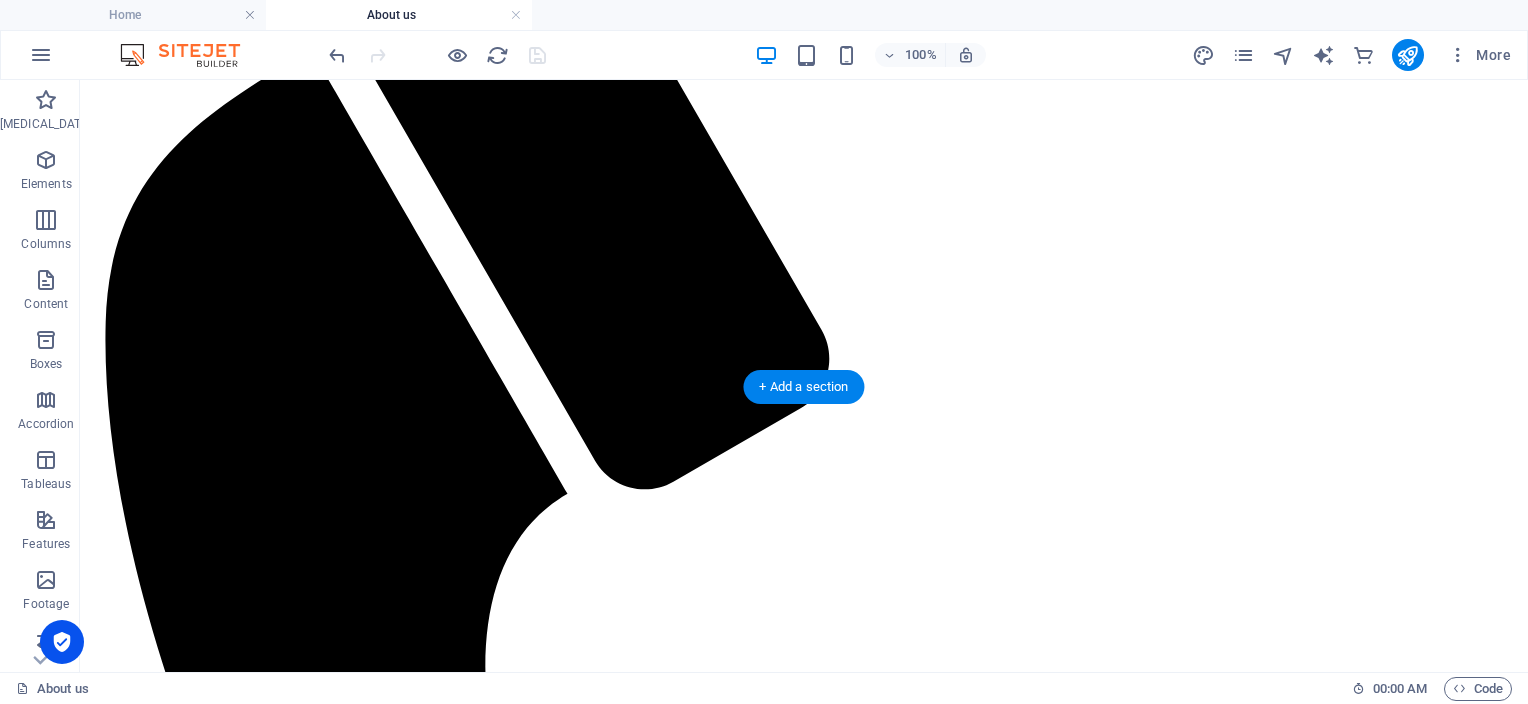 click at bounding box center (804, 2342) 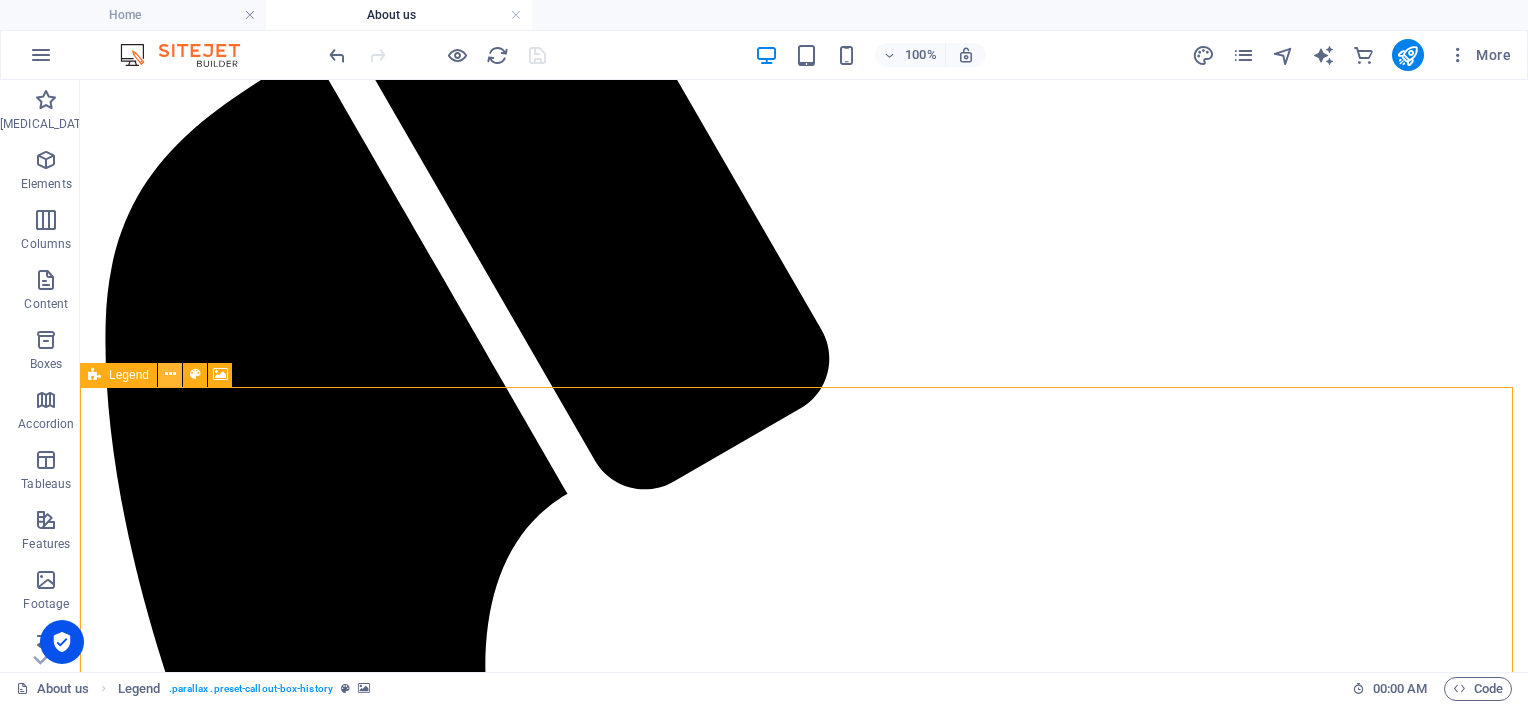 click at bounding box center [170, 374] 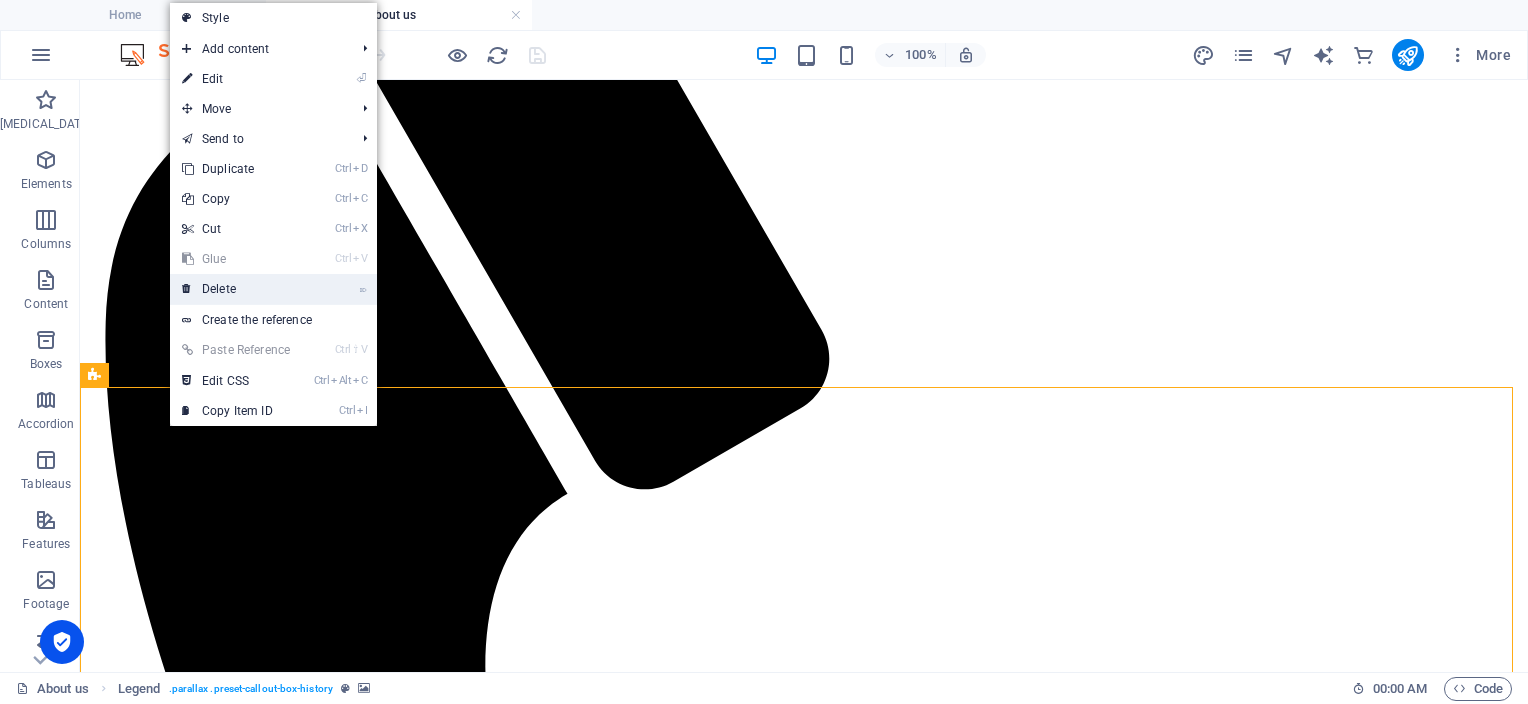click on "Delete" at bounding box center [219, 289] 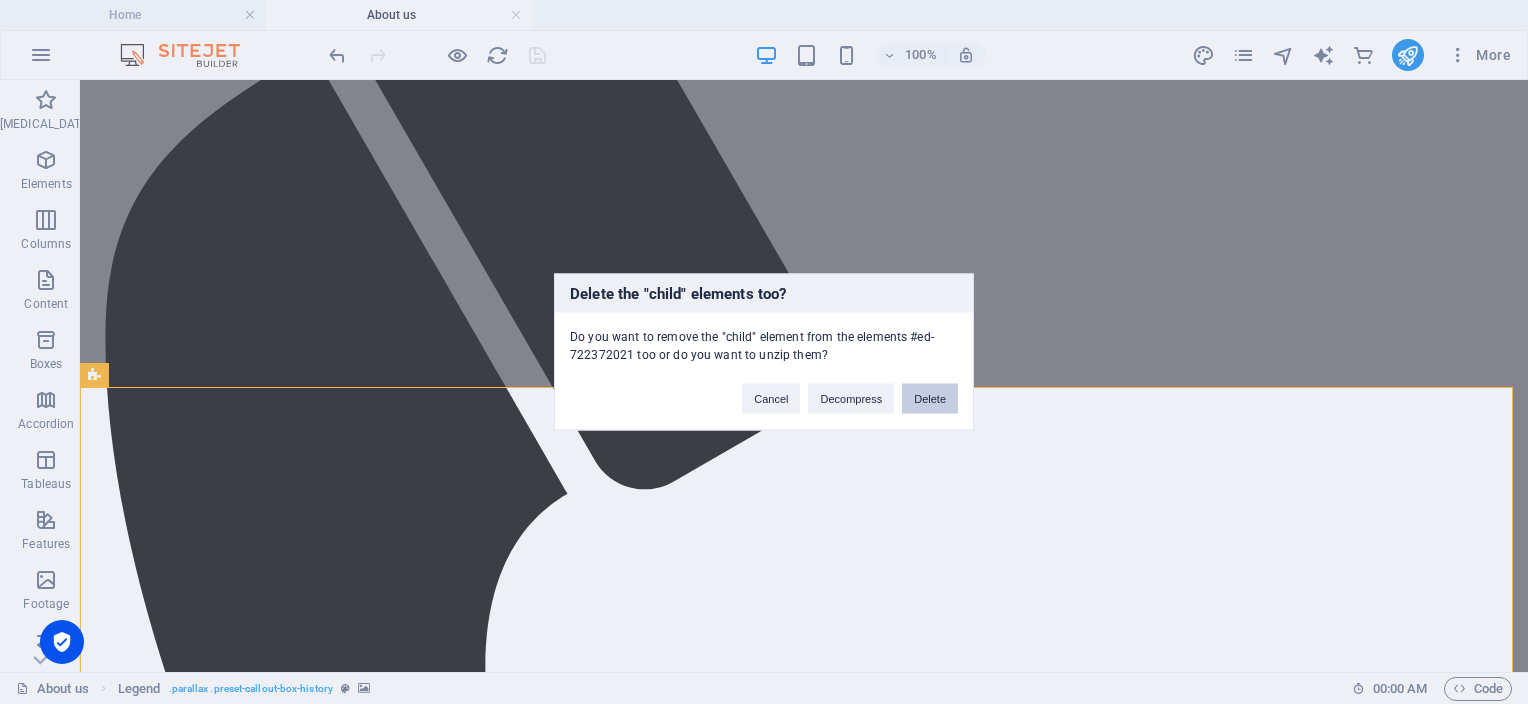 click on "Delete" at bounding box center (930, 399) 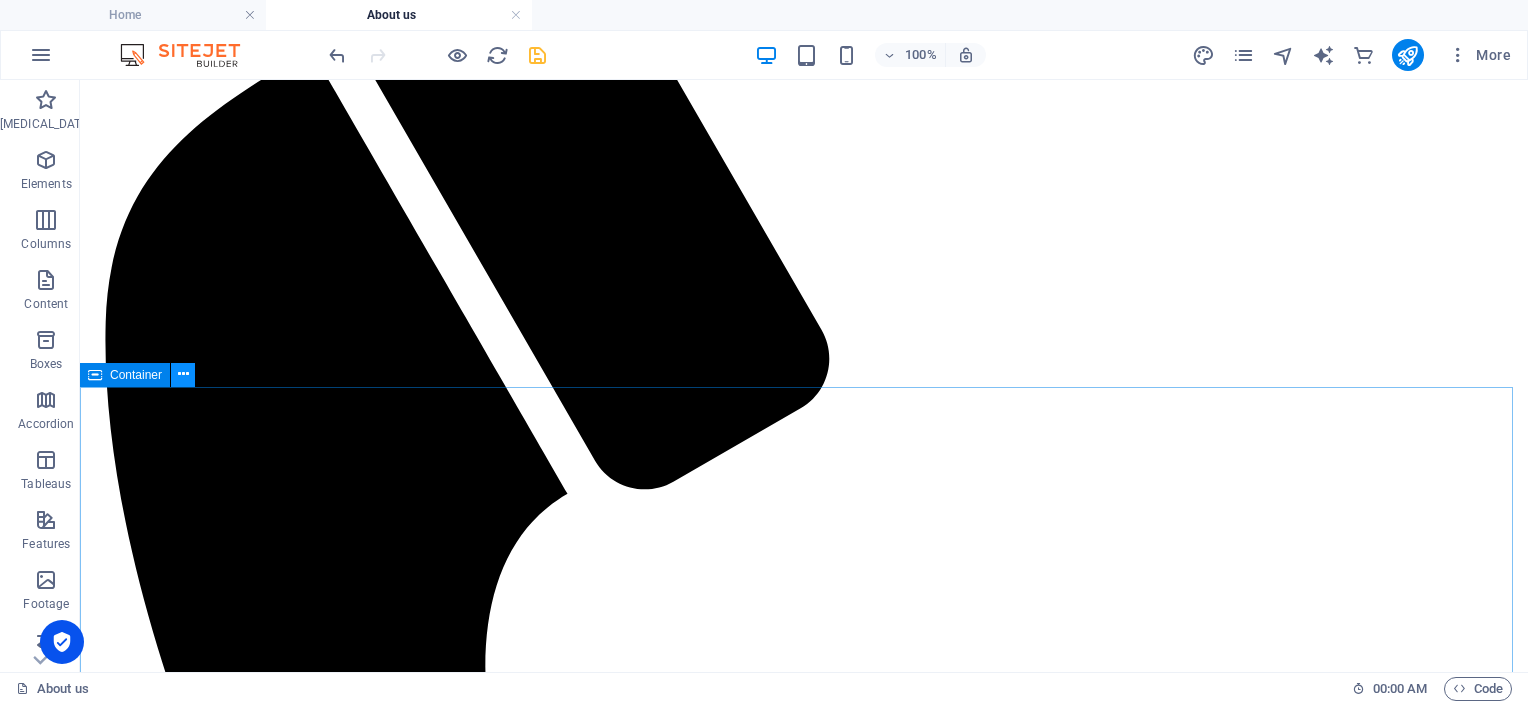 click at bounding box center (183, 374) 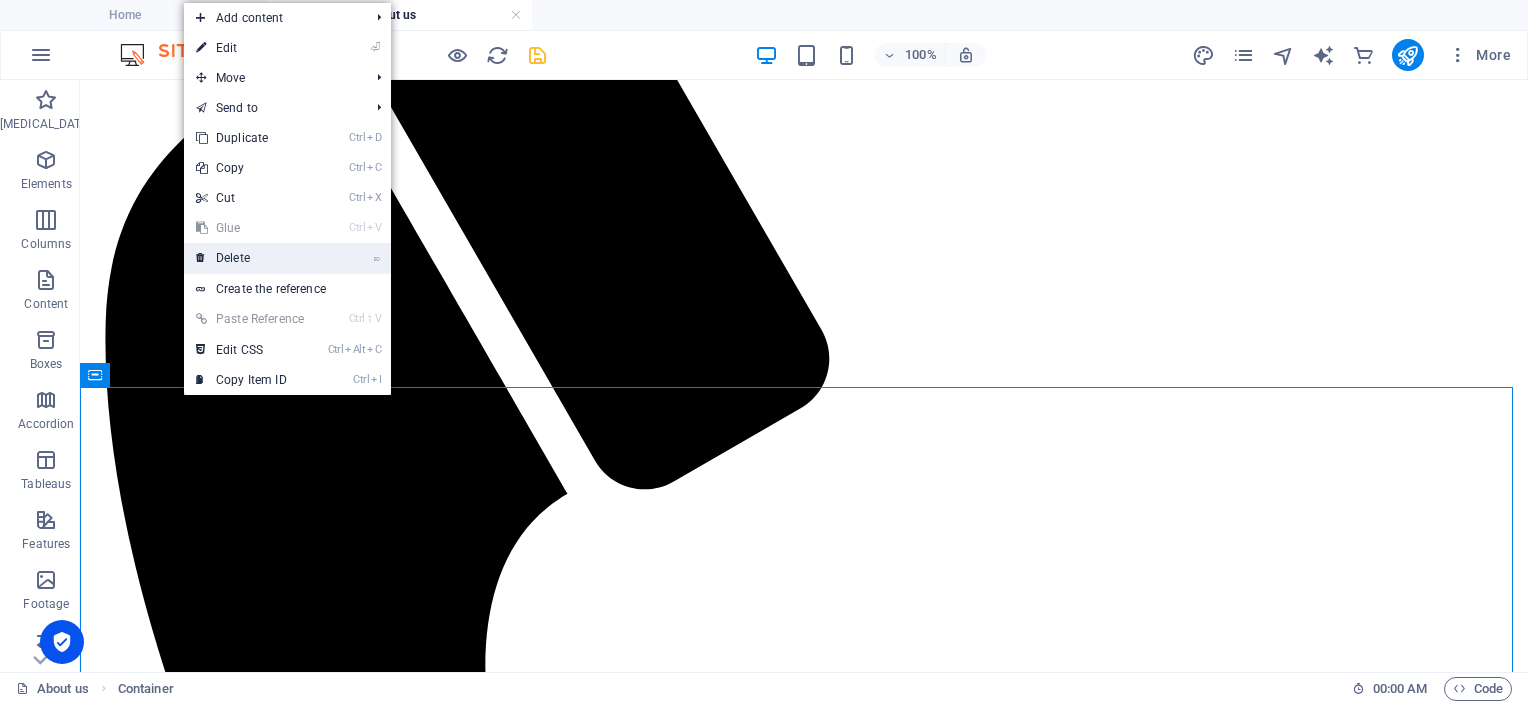 click on "Delete" at bounding box center [233, 258] 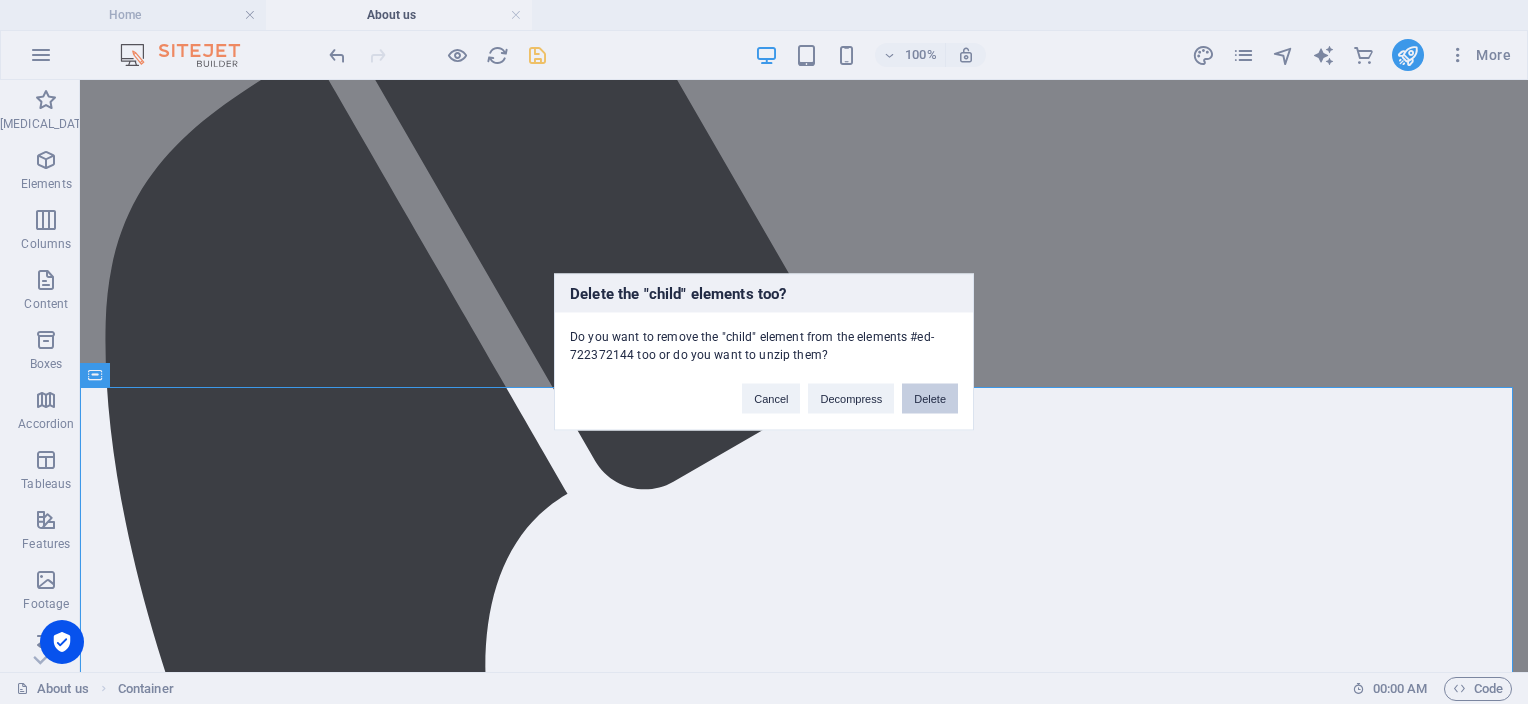 click on "Delete" at bounding box center [930, 399] 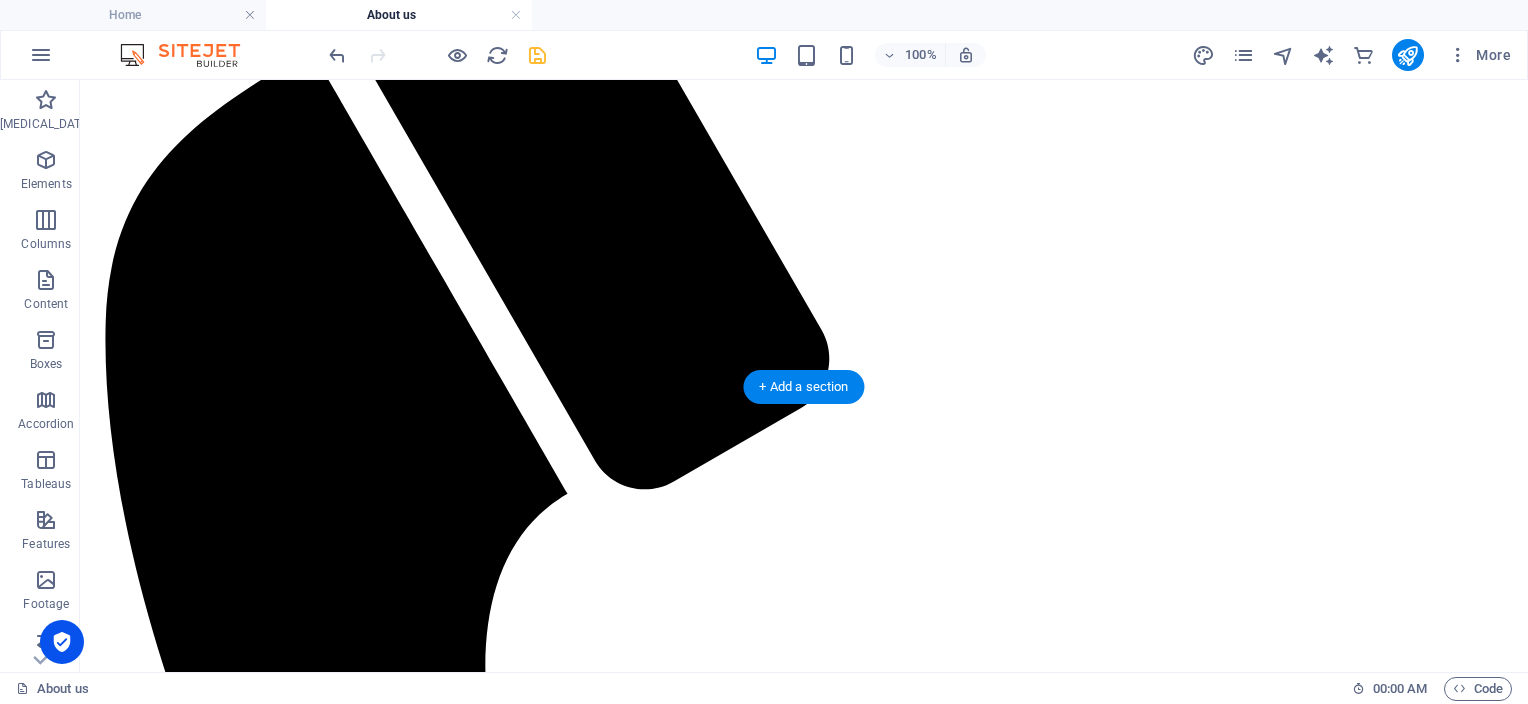 click at bounding box center (804, 2556) 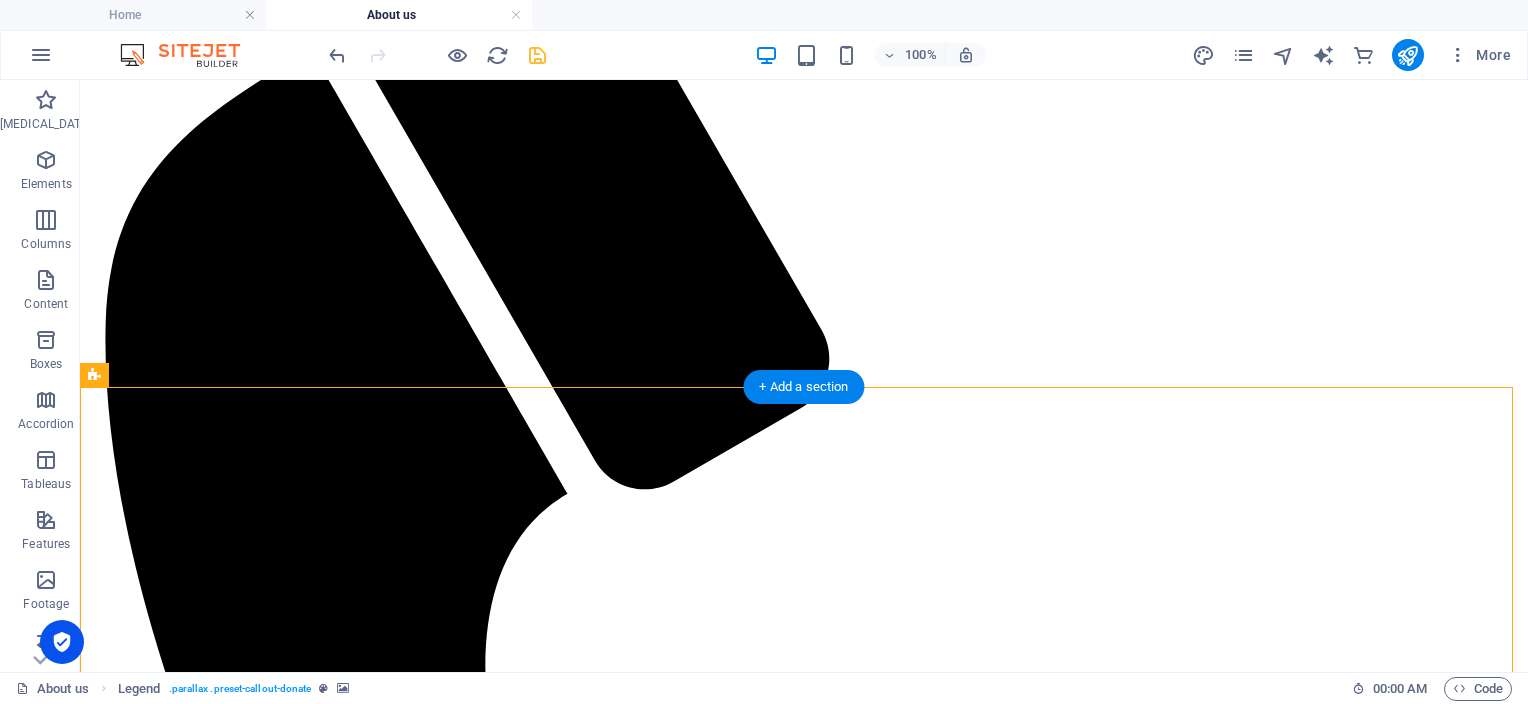 click at bounding box center (804, 2556) 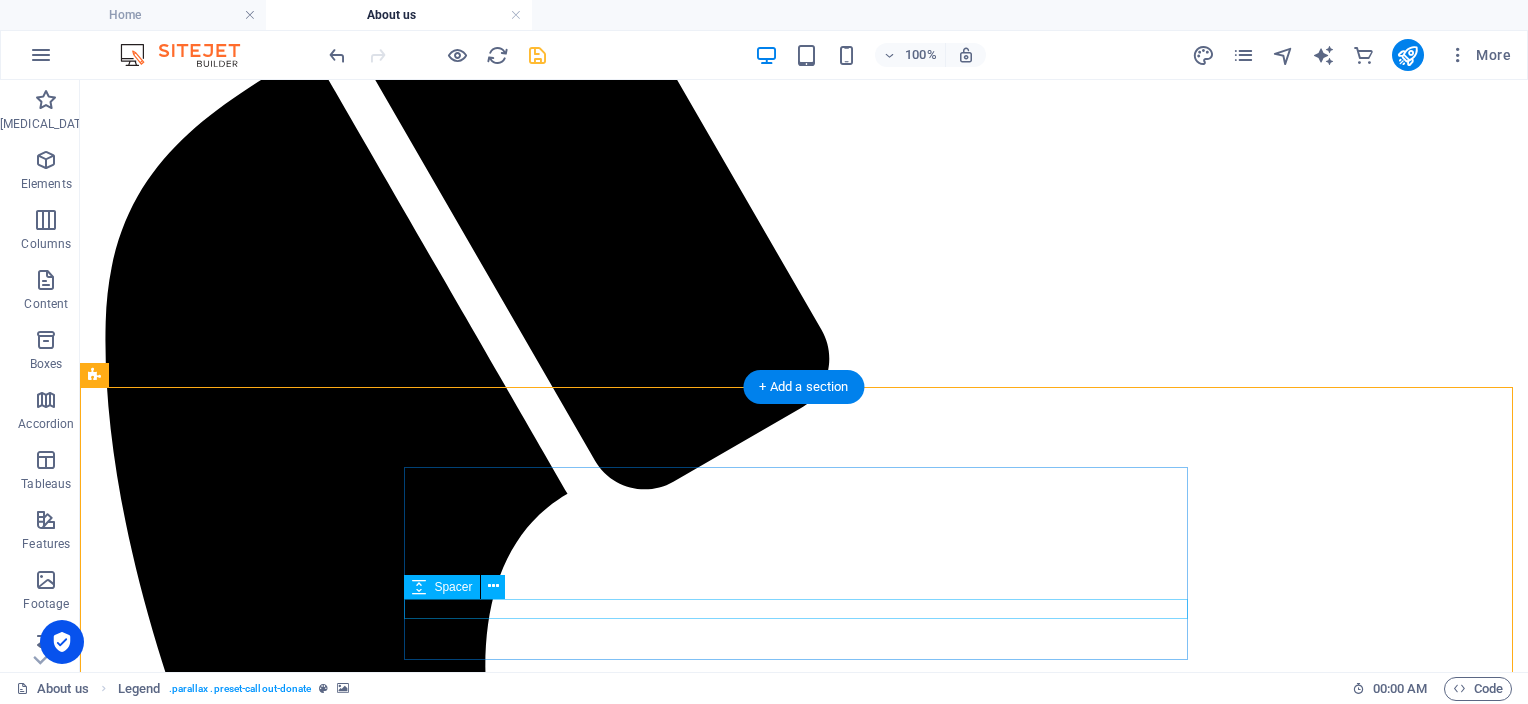 click at bounding box center (804, 3188) 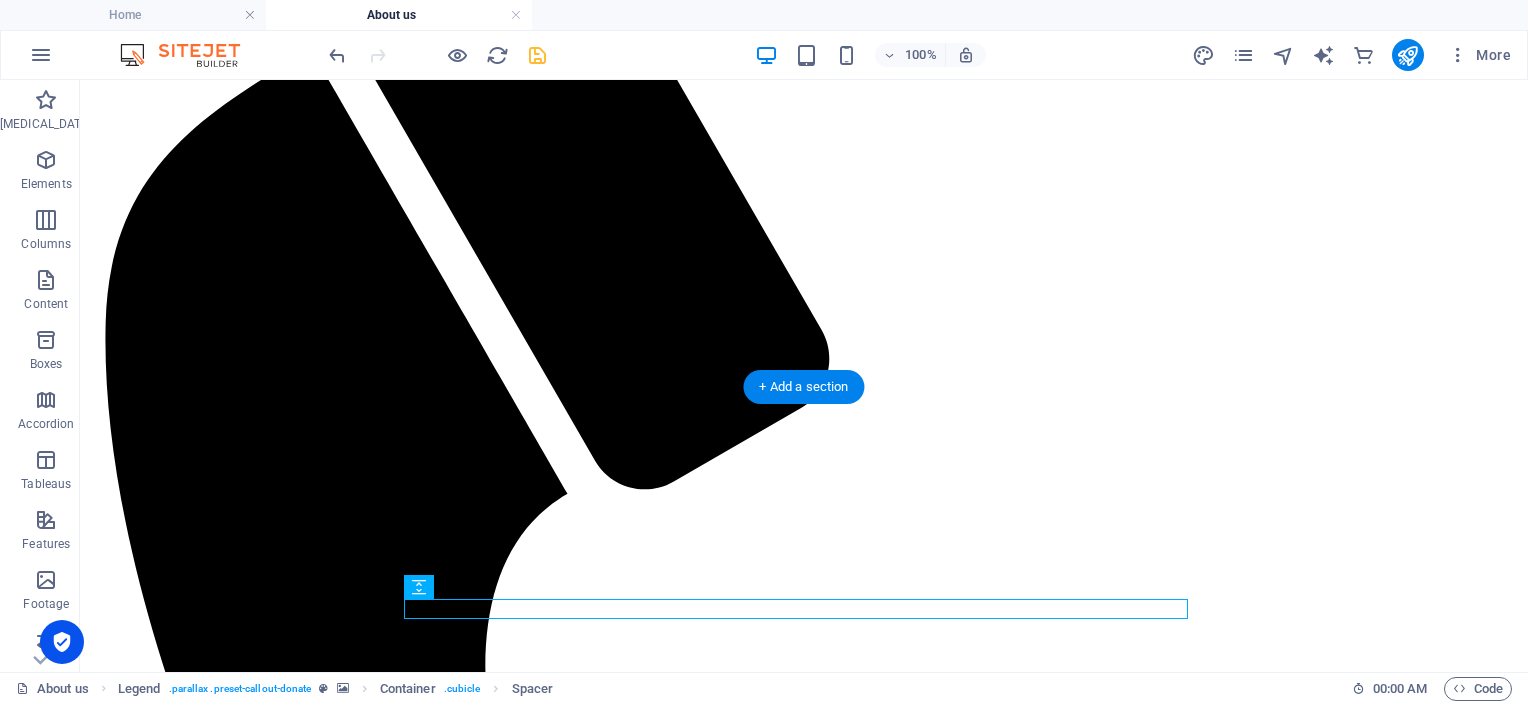 click at bounding box center [804, 2556] 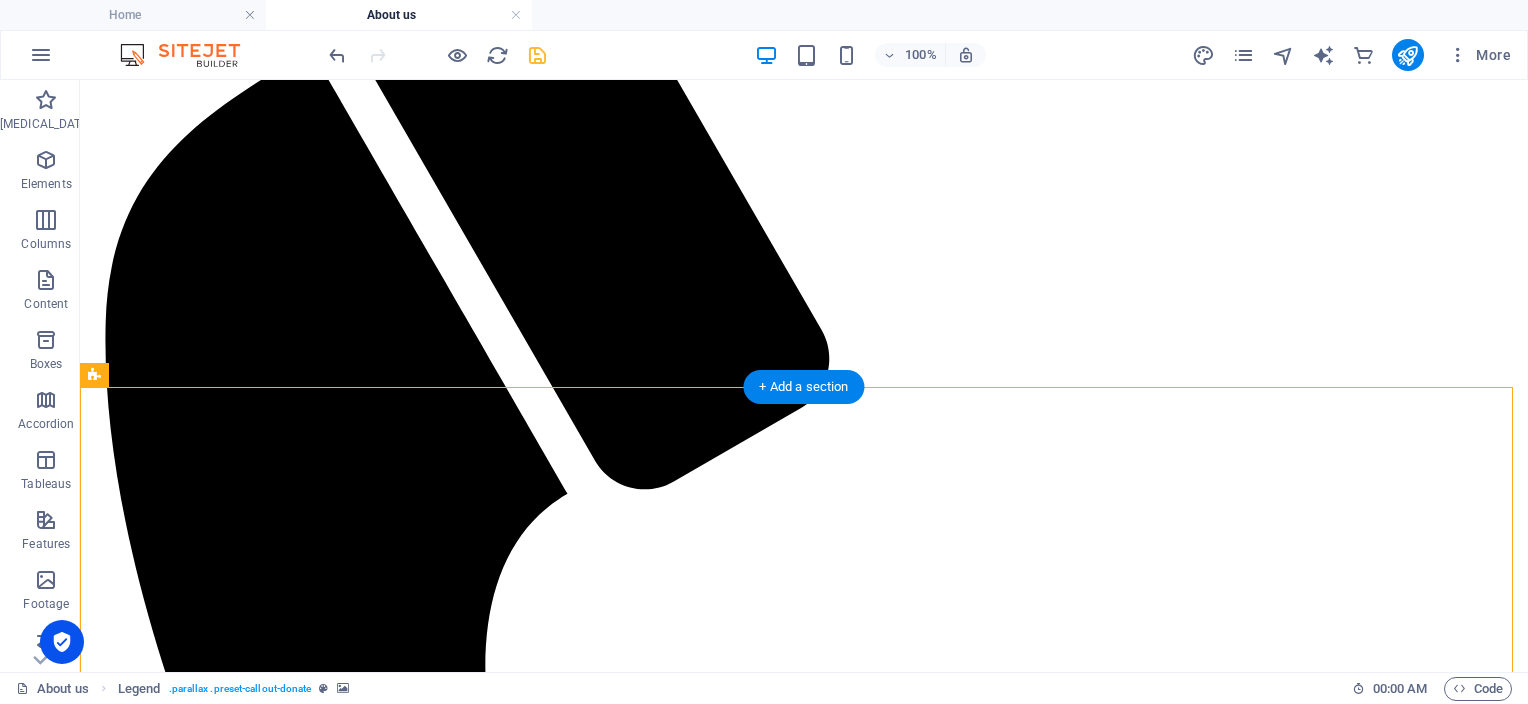 click at bounding box center (804, 2556) 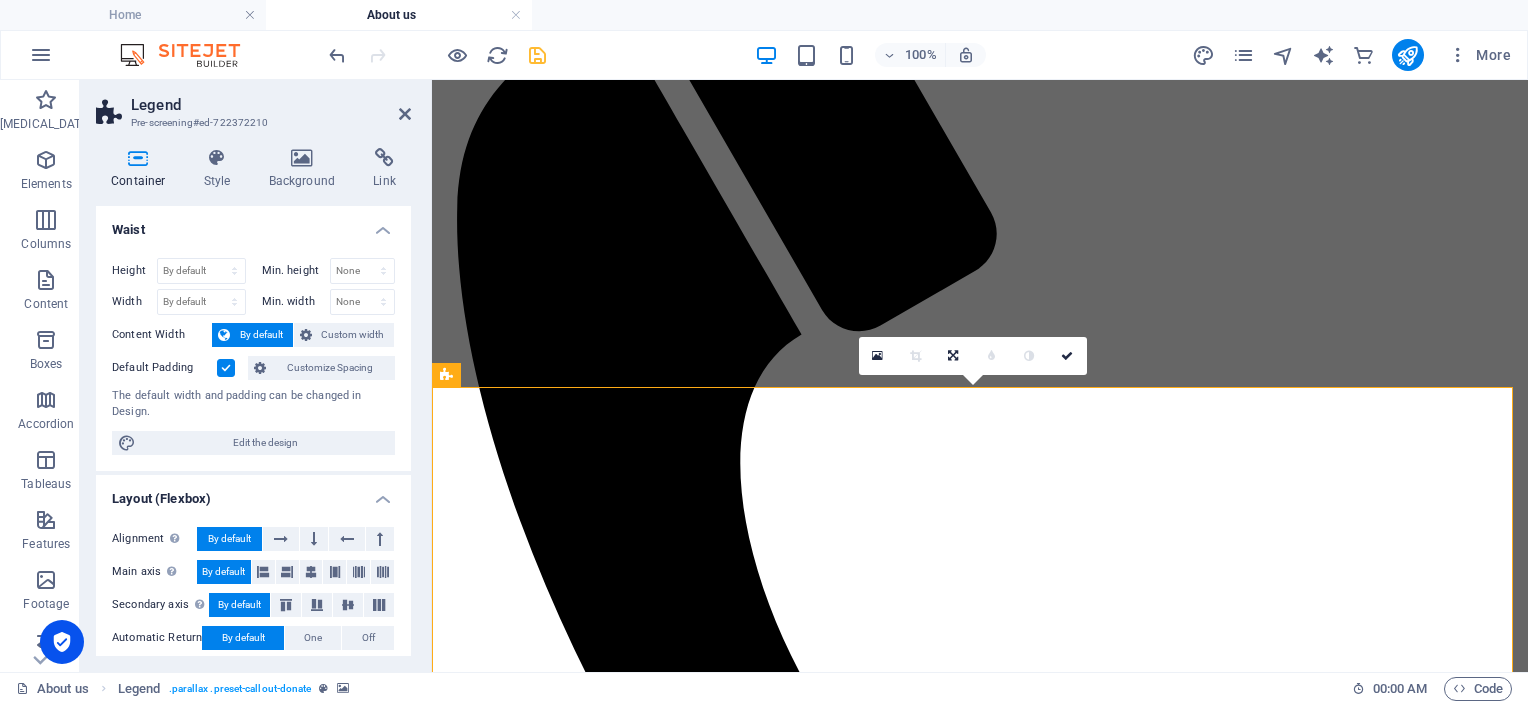 scroll, scrollTop: 1062, scrollLeft: 0, axis: vertical 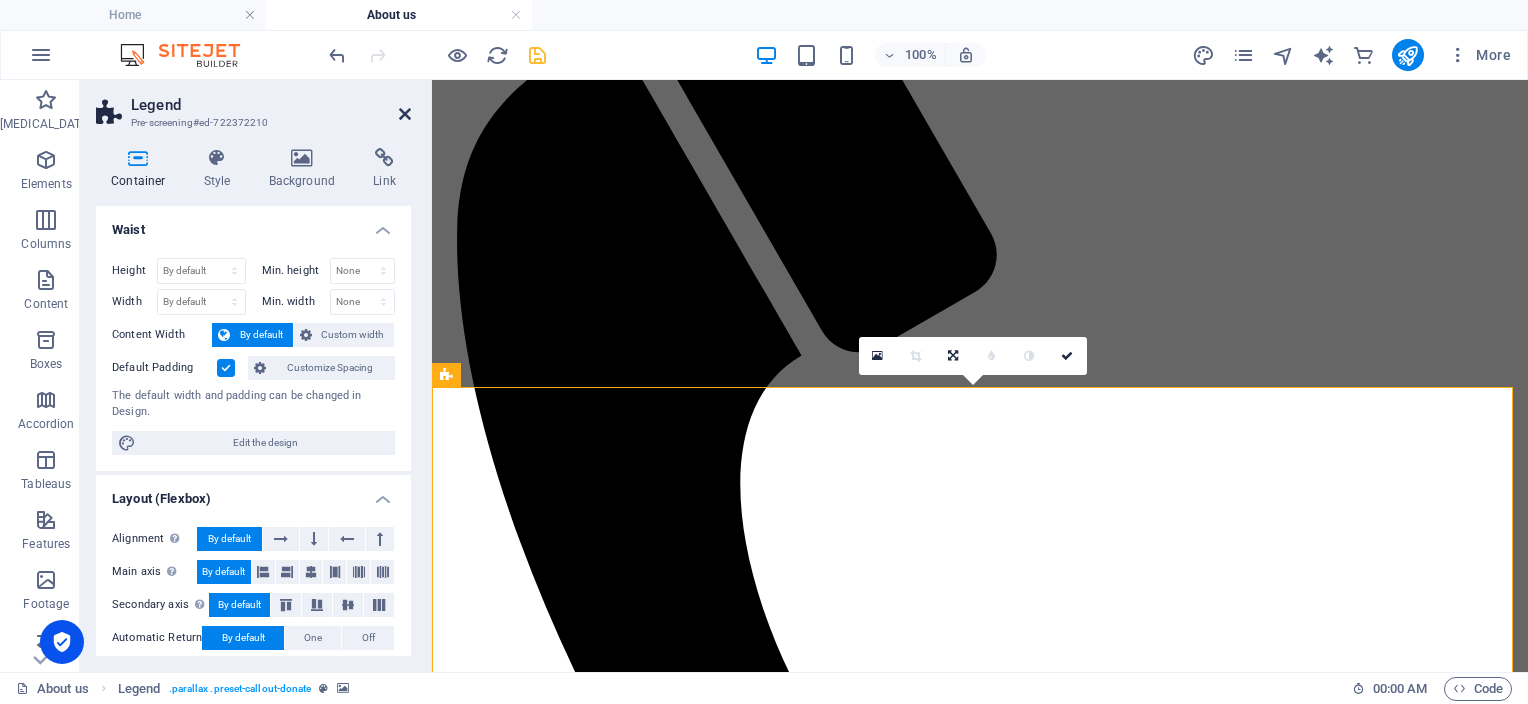 click at bounding box center (405, 114) 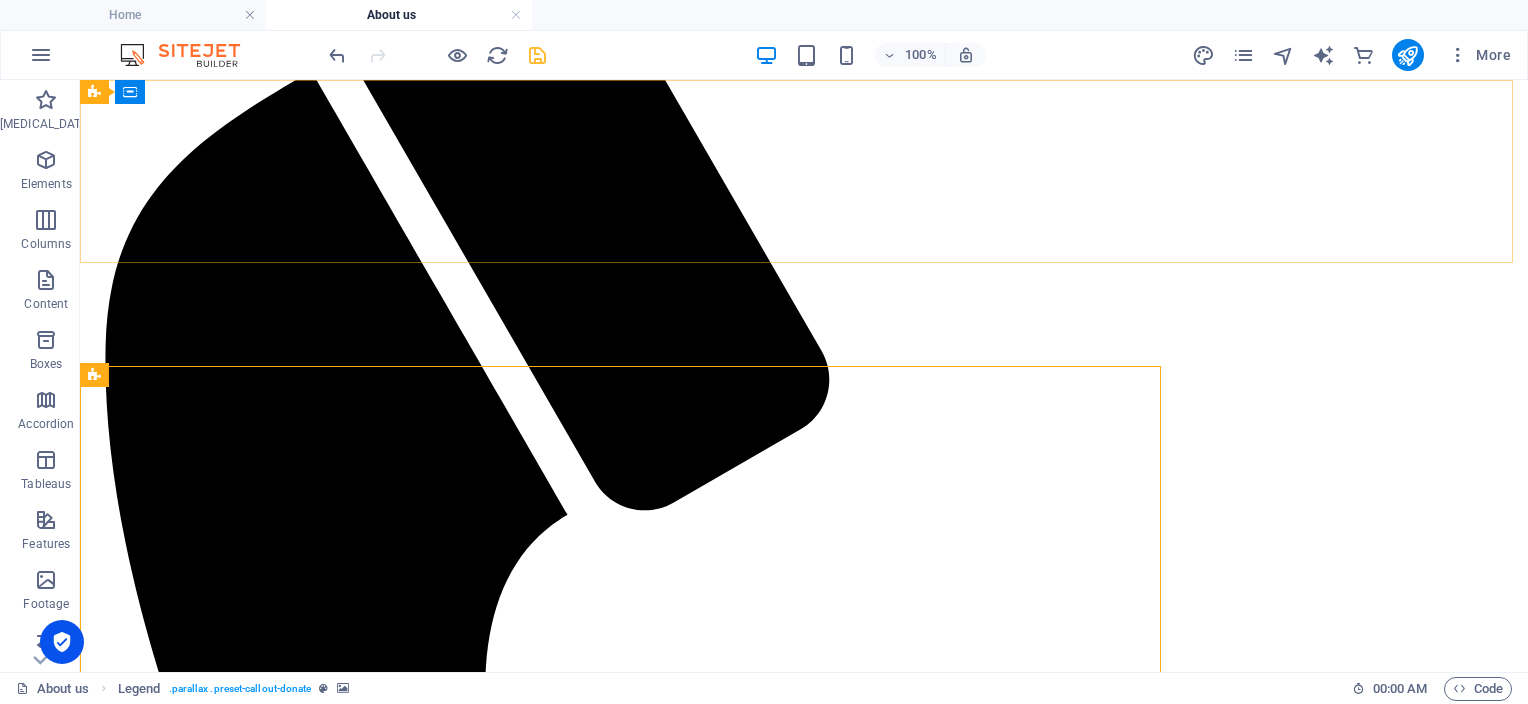 scroll, scrollTop: 1083, scrollLeft: 0, axis: vertical 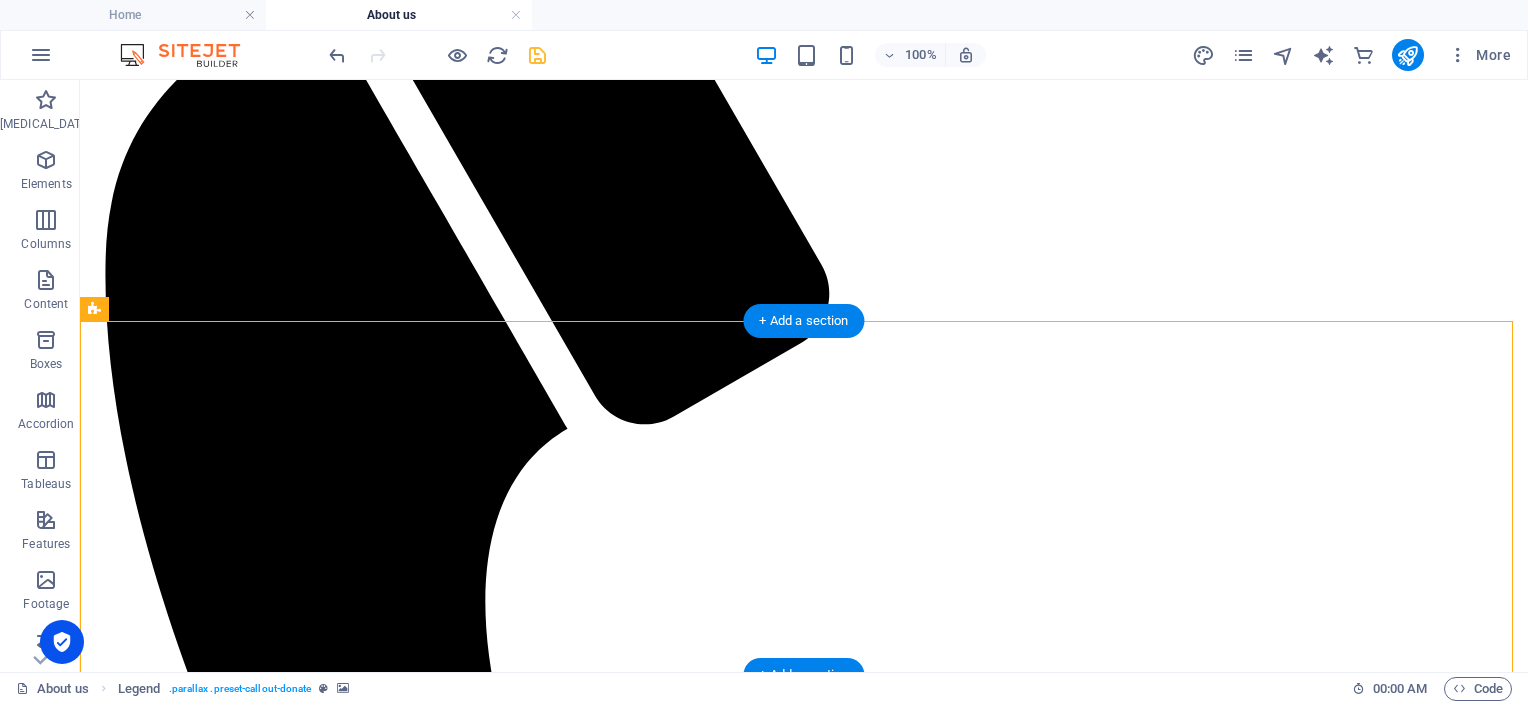 click at bounding box center (804, 2491) 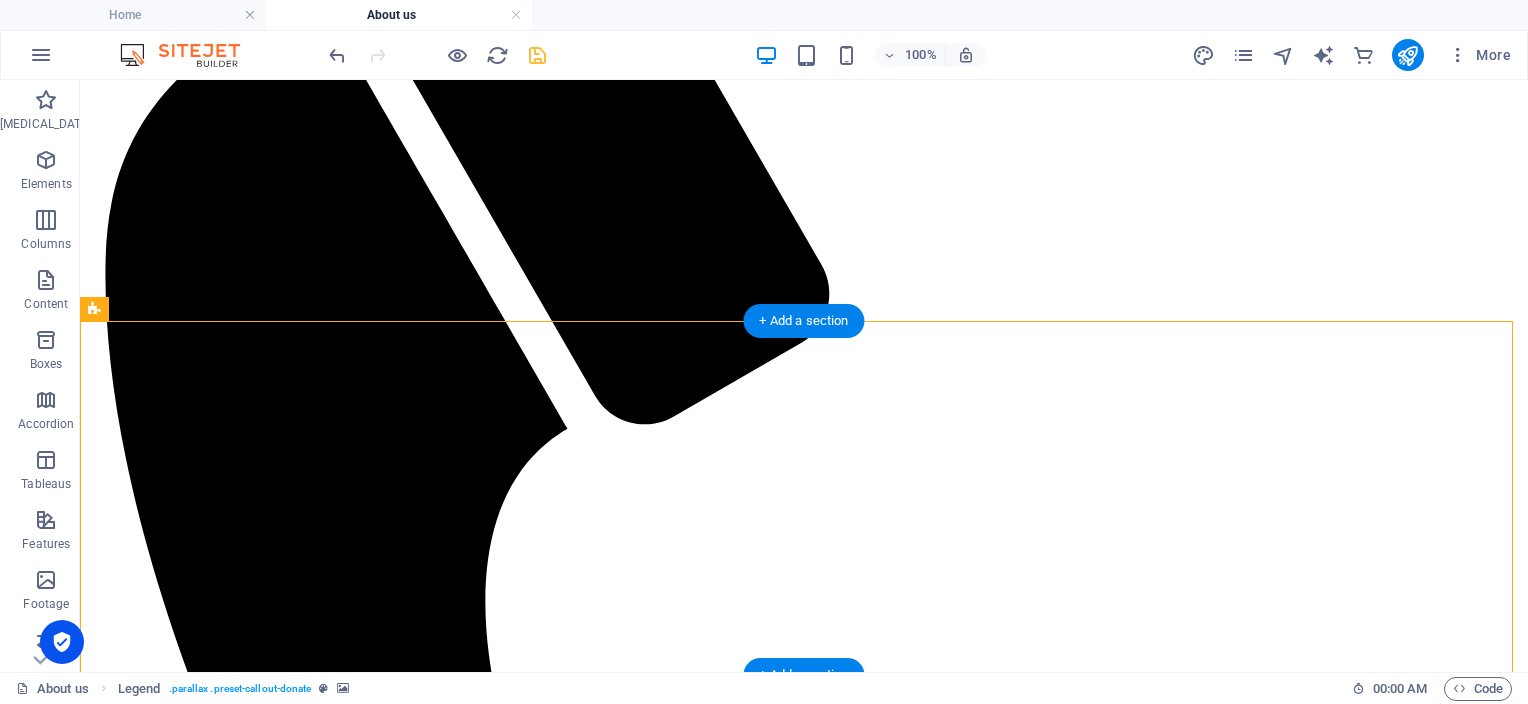 click at bounding box center (804, 2491) 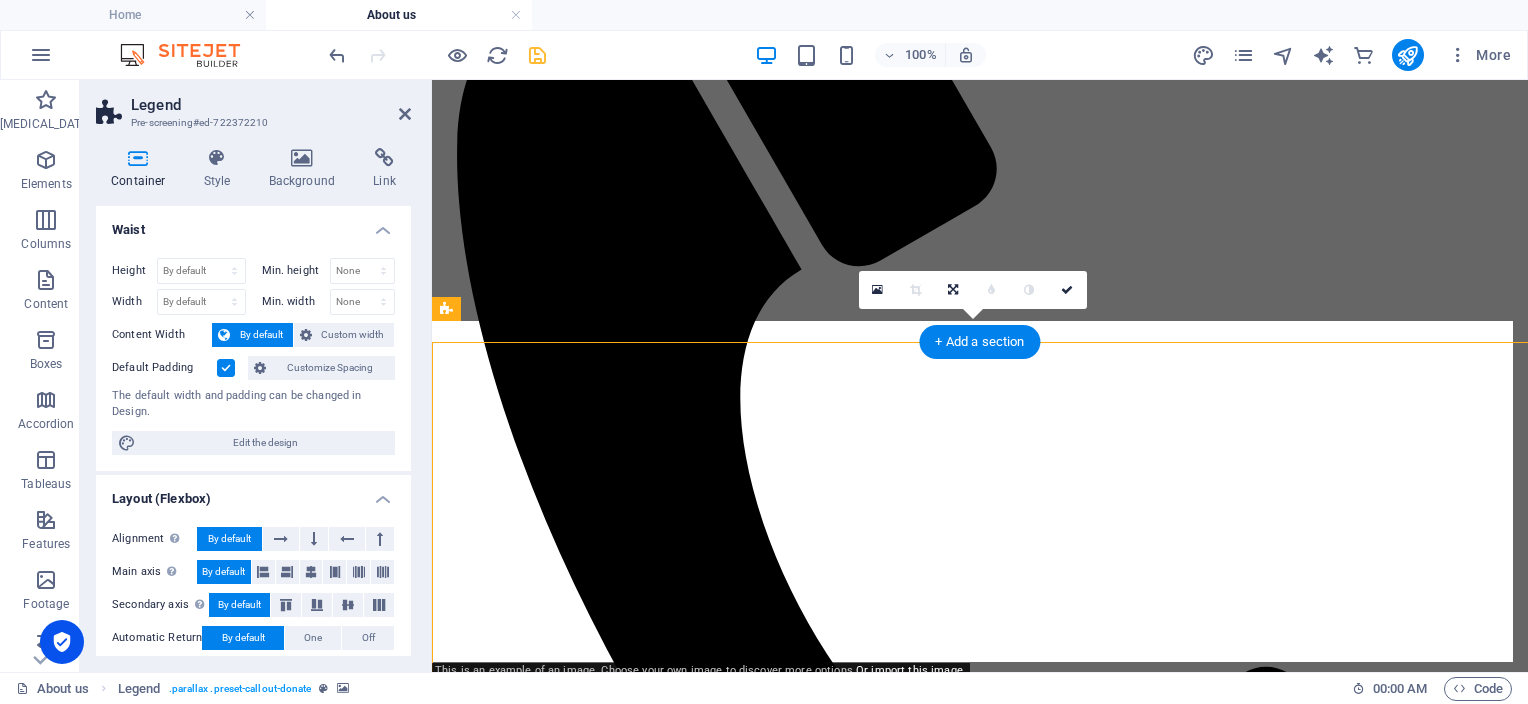 scroll, scrollTop: 1128, scrollLeft: 0, axis: vertical 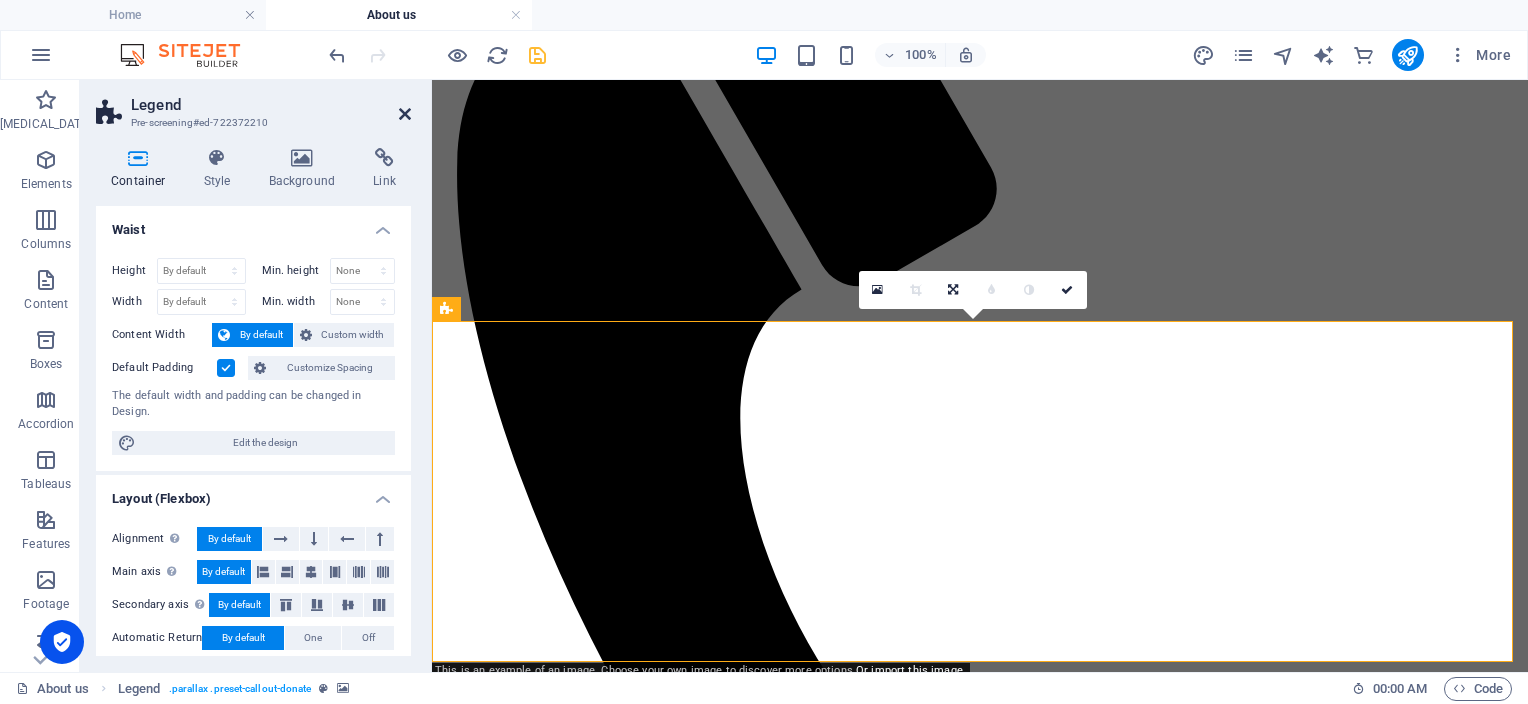 click at bounding box center [405, 114] 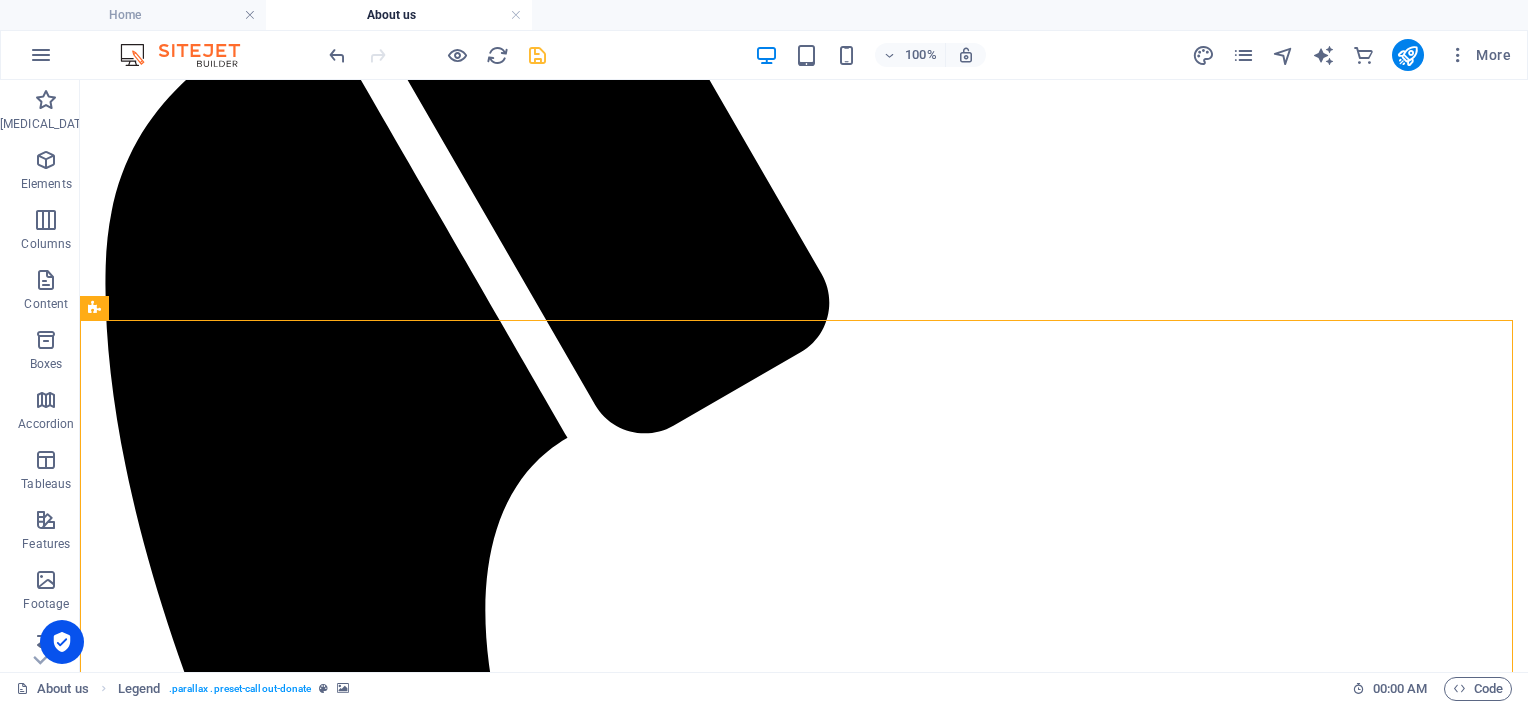 scroll, scrollTop: 1125, scrollLeft: 0, axis: vertical 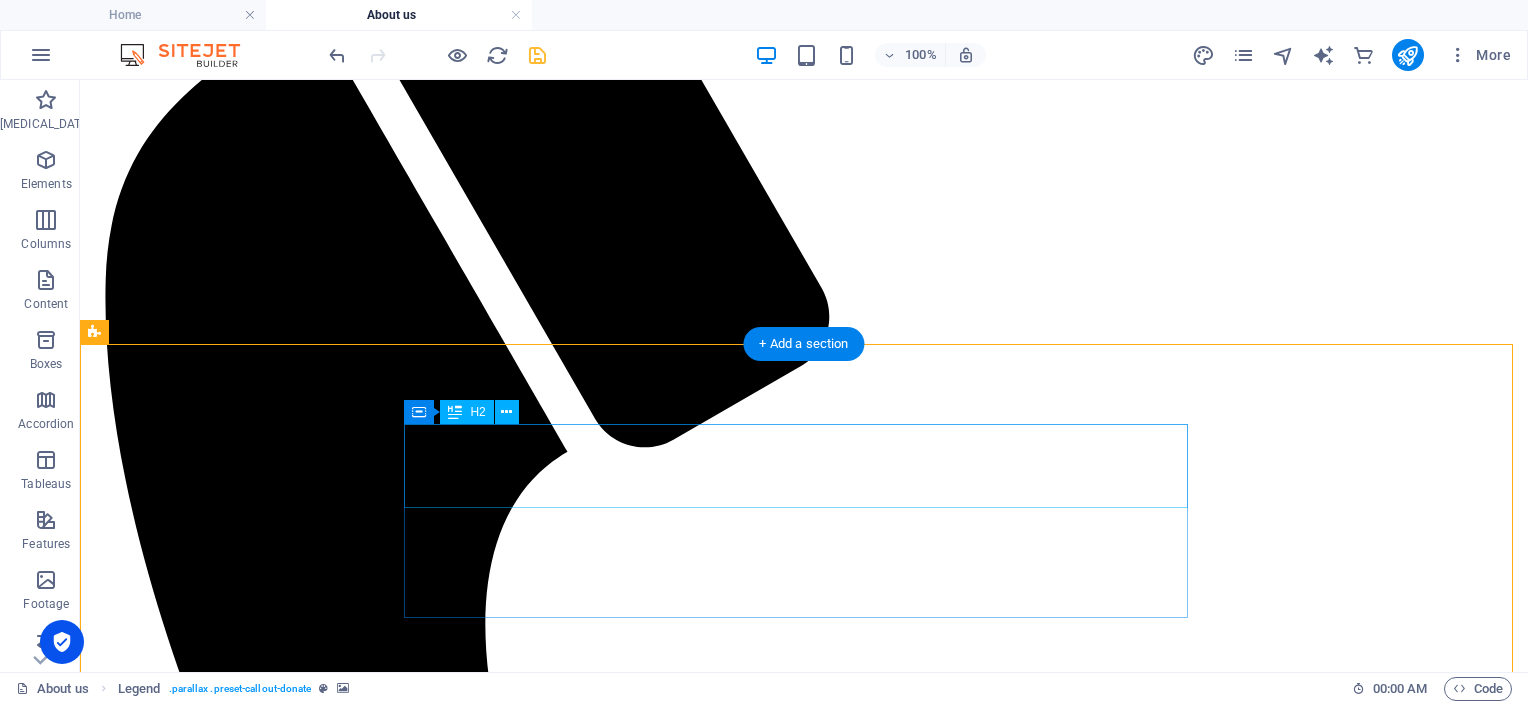 click on "Donating is important" at bounding box center [804, 3068] 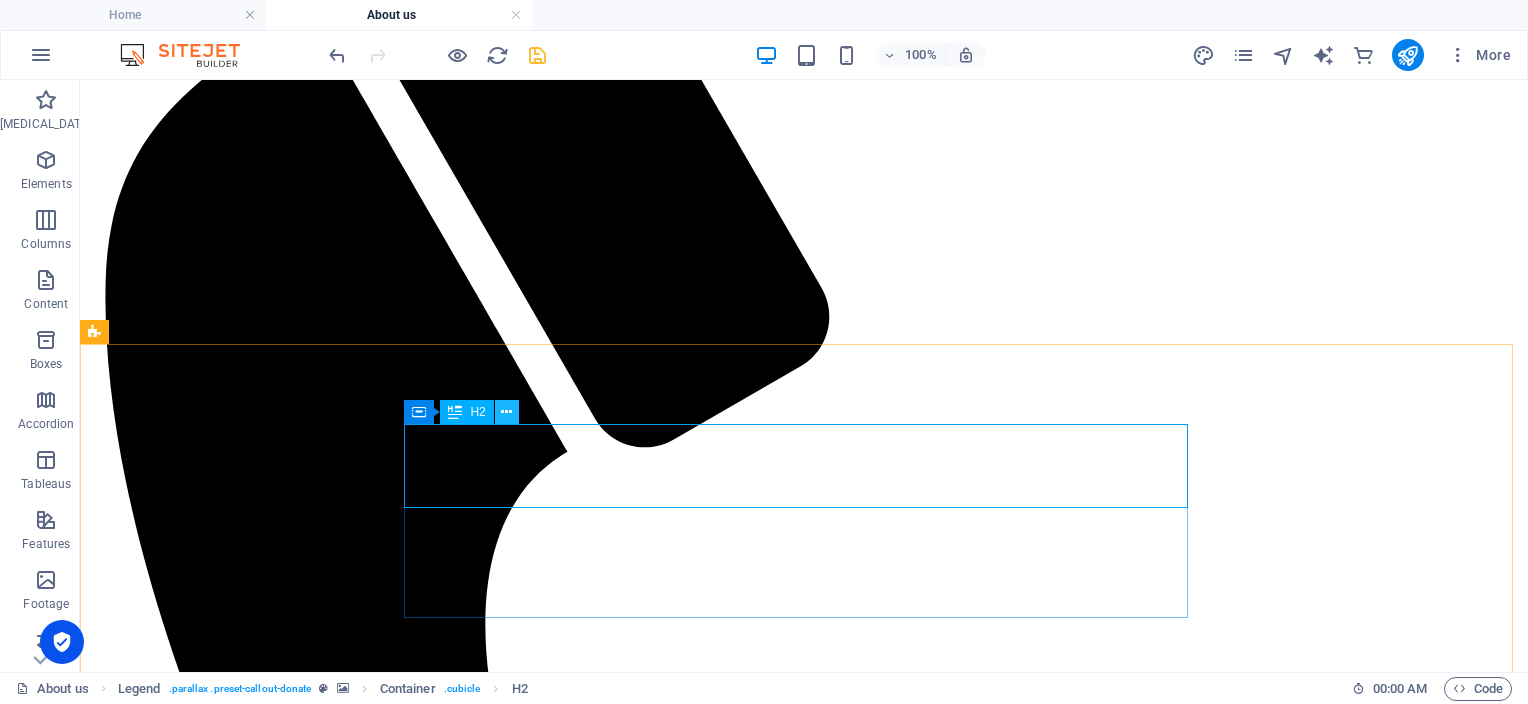 click at bounding box center (506, 412) 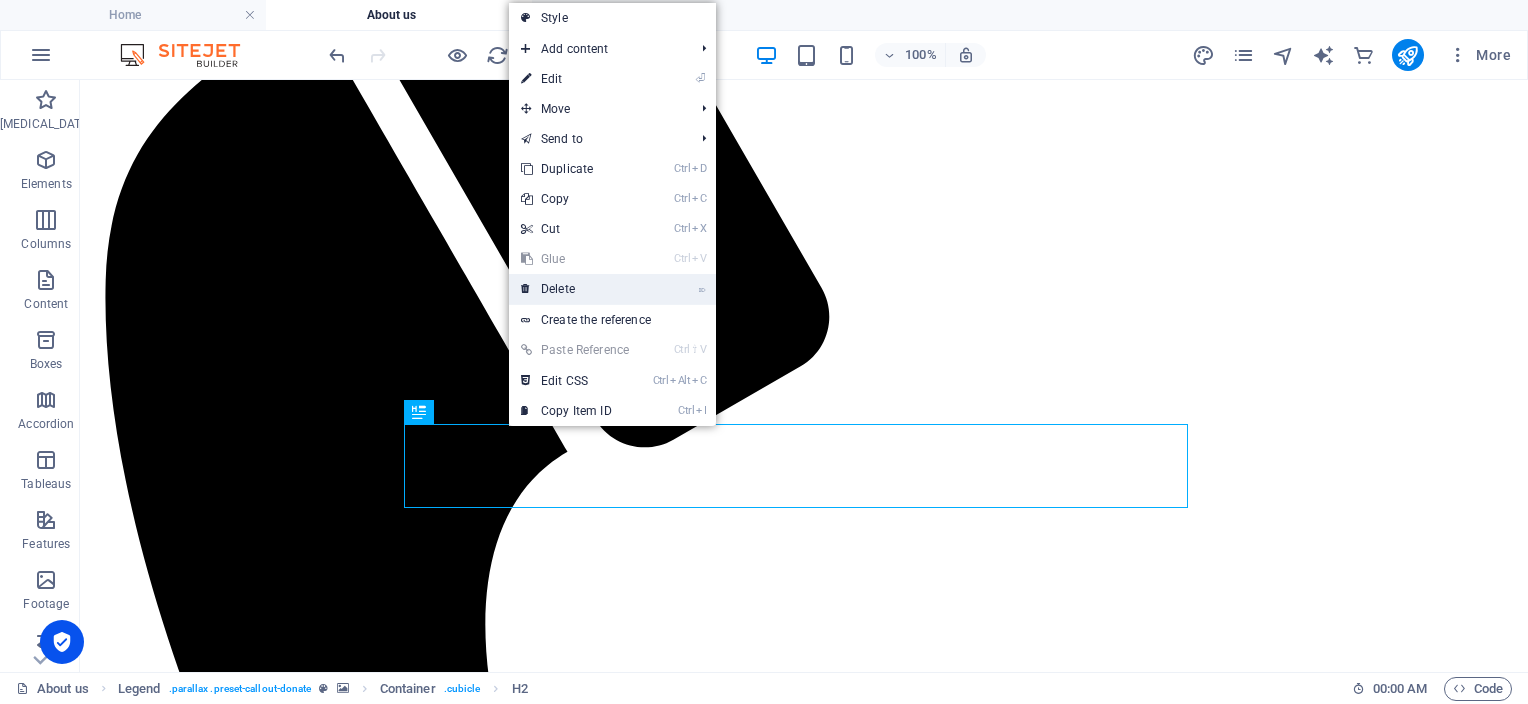 click on "⌦  Delete" at bounding box center (575, 289) 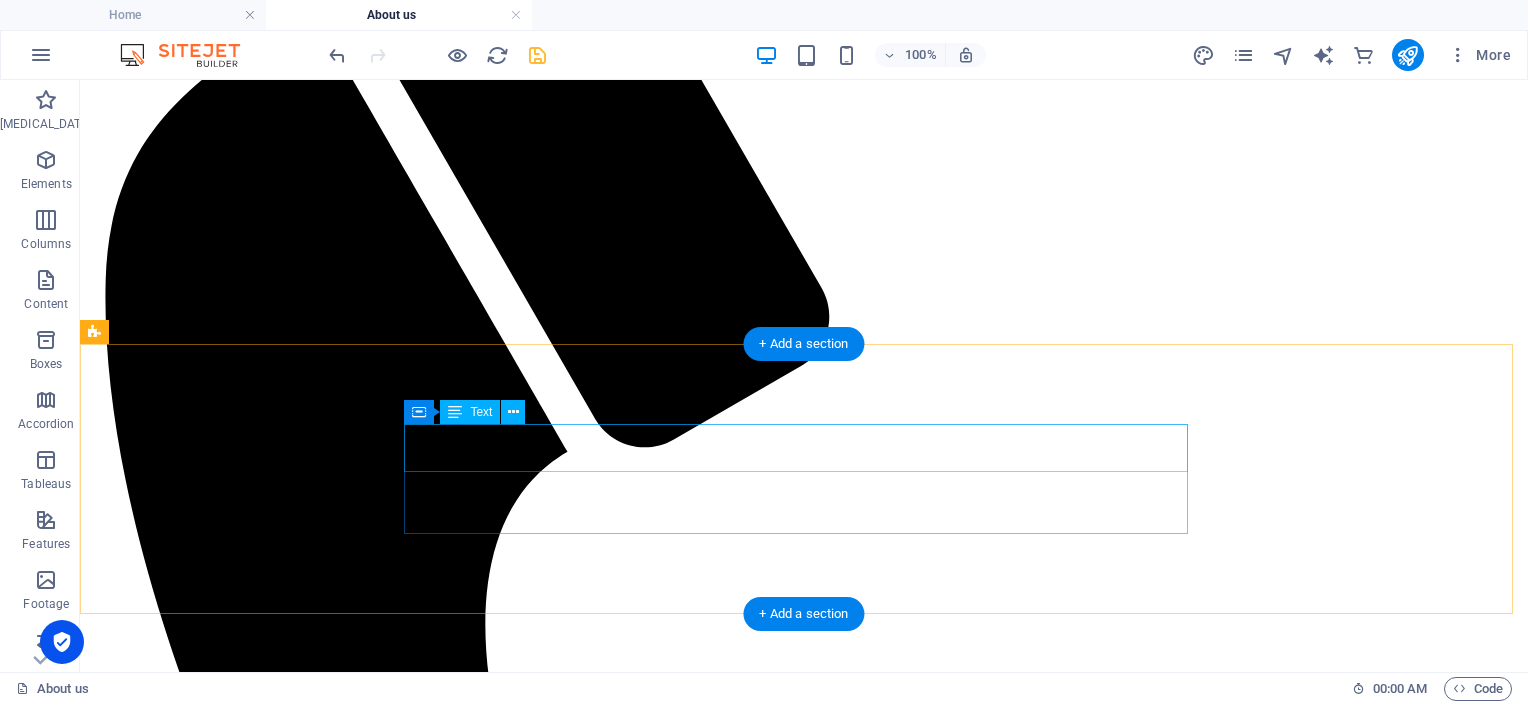 click on "Help us building a new Shelter." at bounding box center (804, 3035) 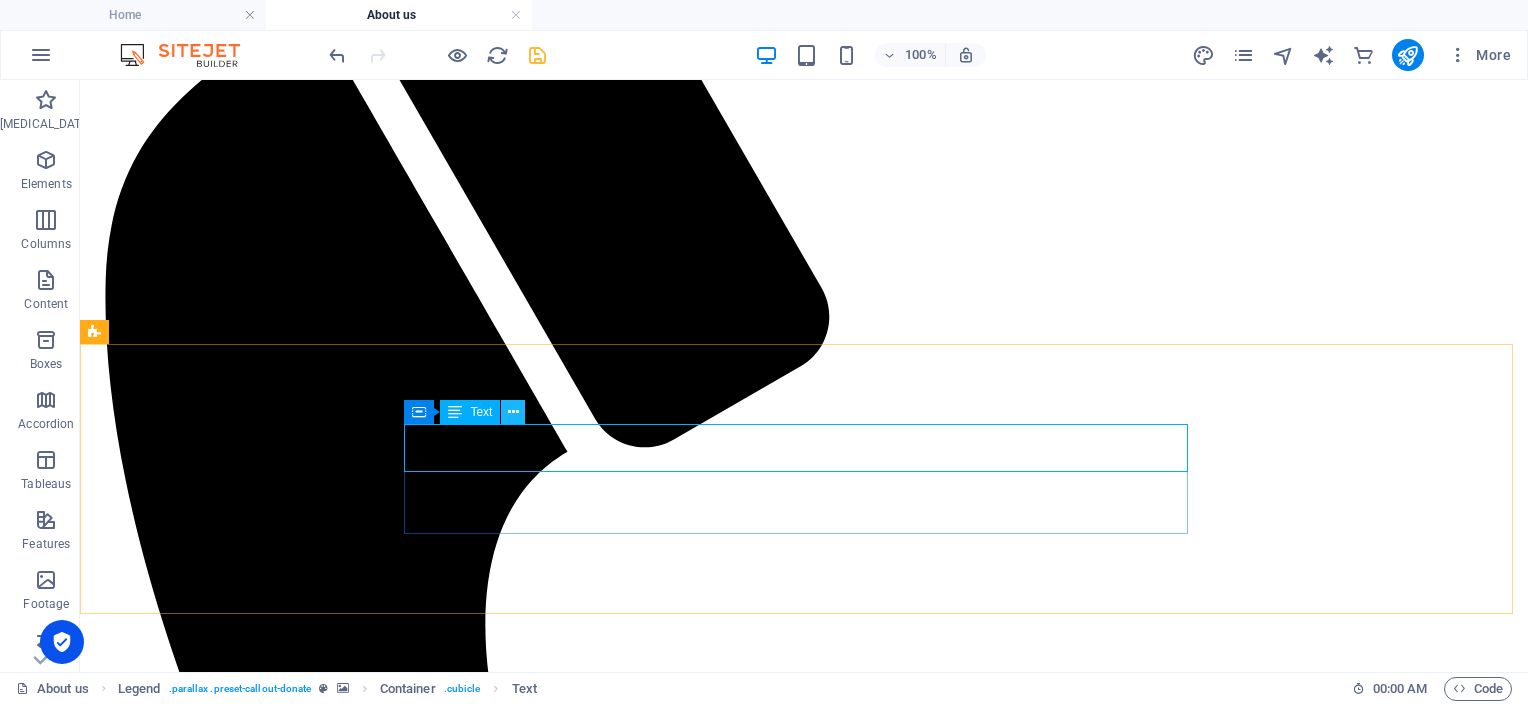click at bounding box center (513, 412) 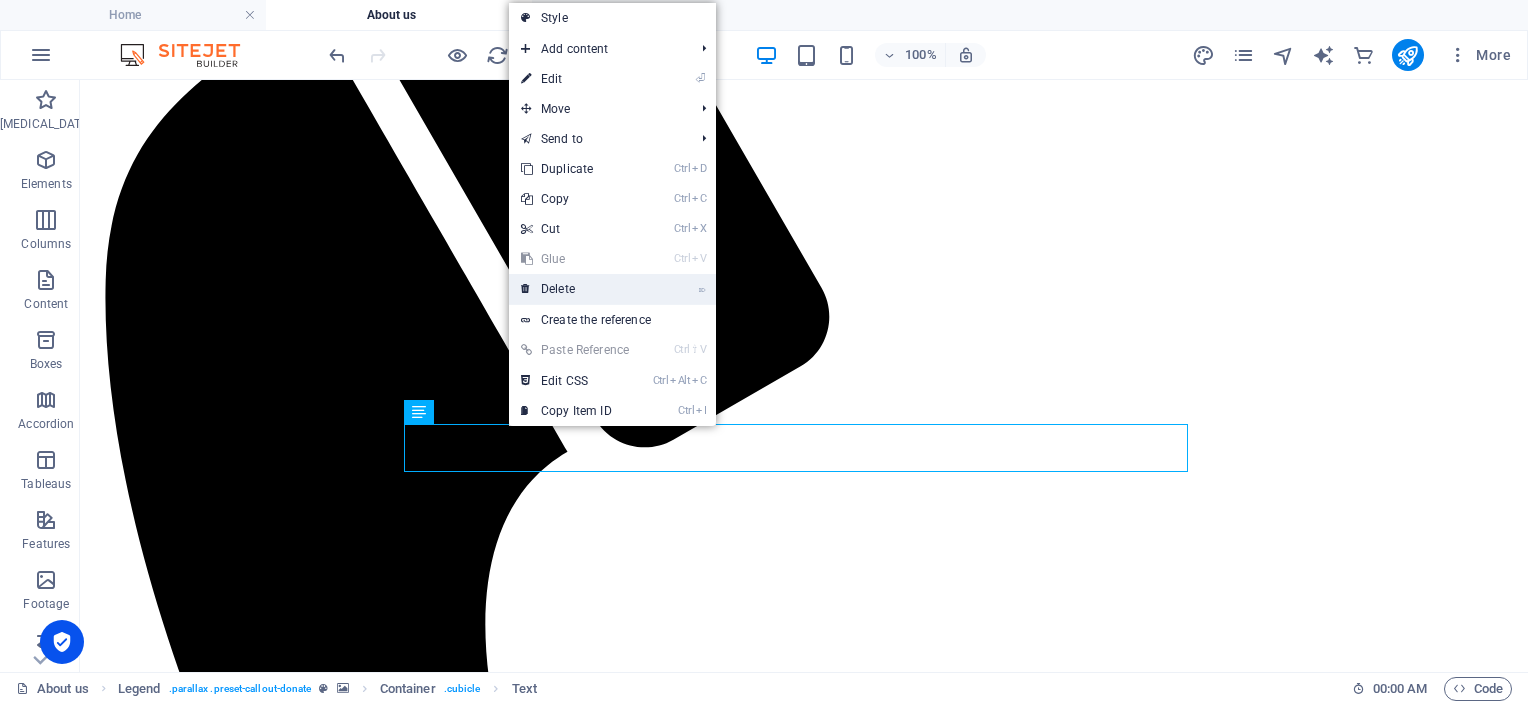 click on "Delete" at bounding box center [558, 289] 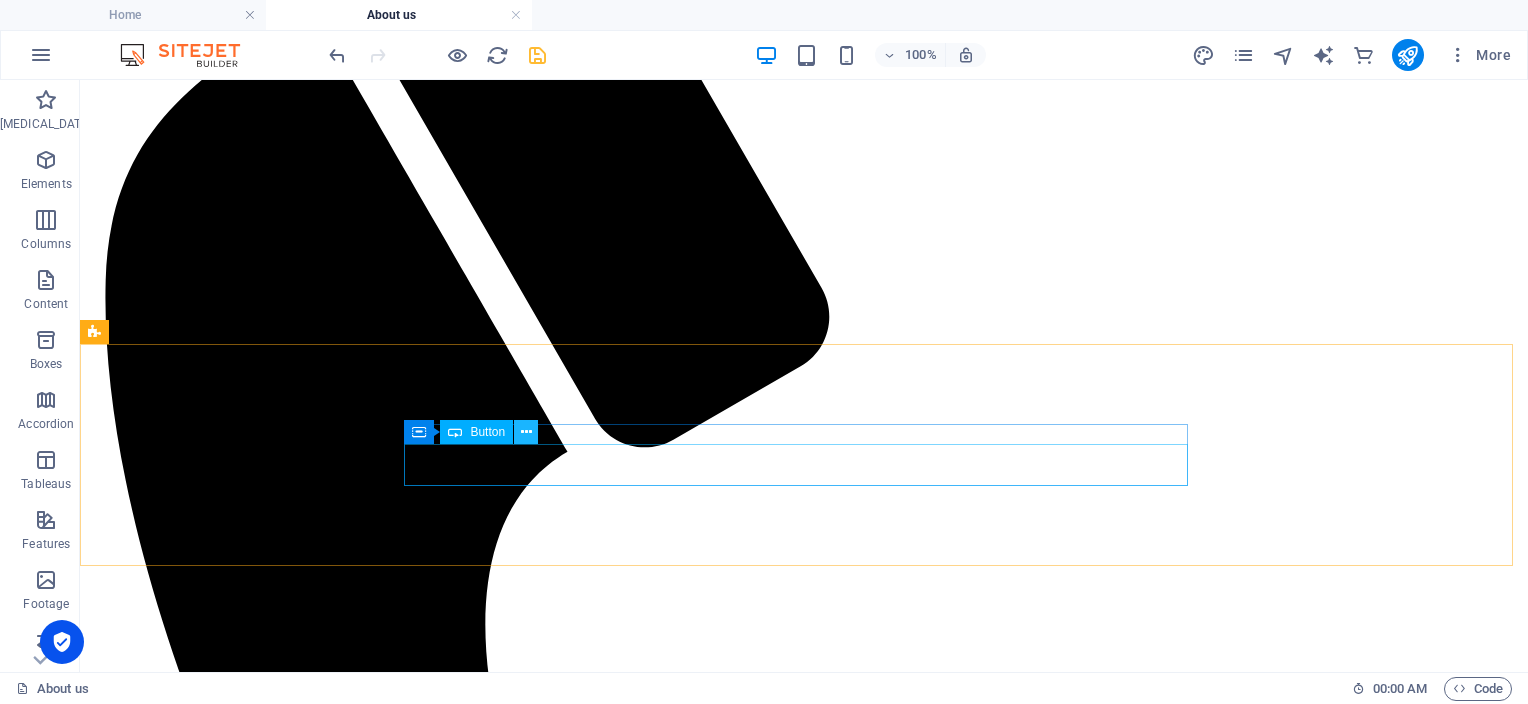 click at bounding box center (526, 432) 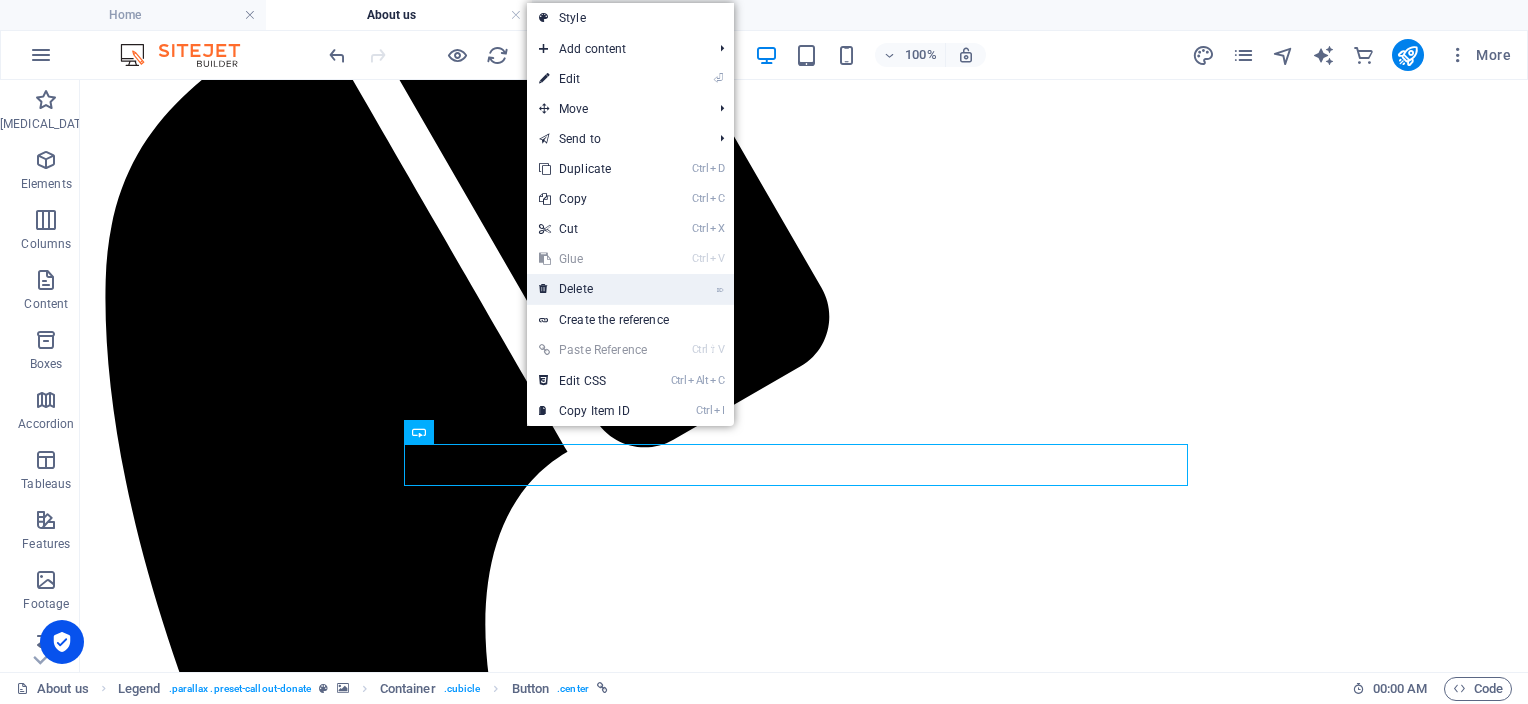 click on "Delete" at bounding box center [576, 289] 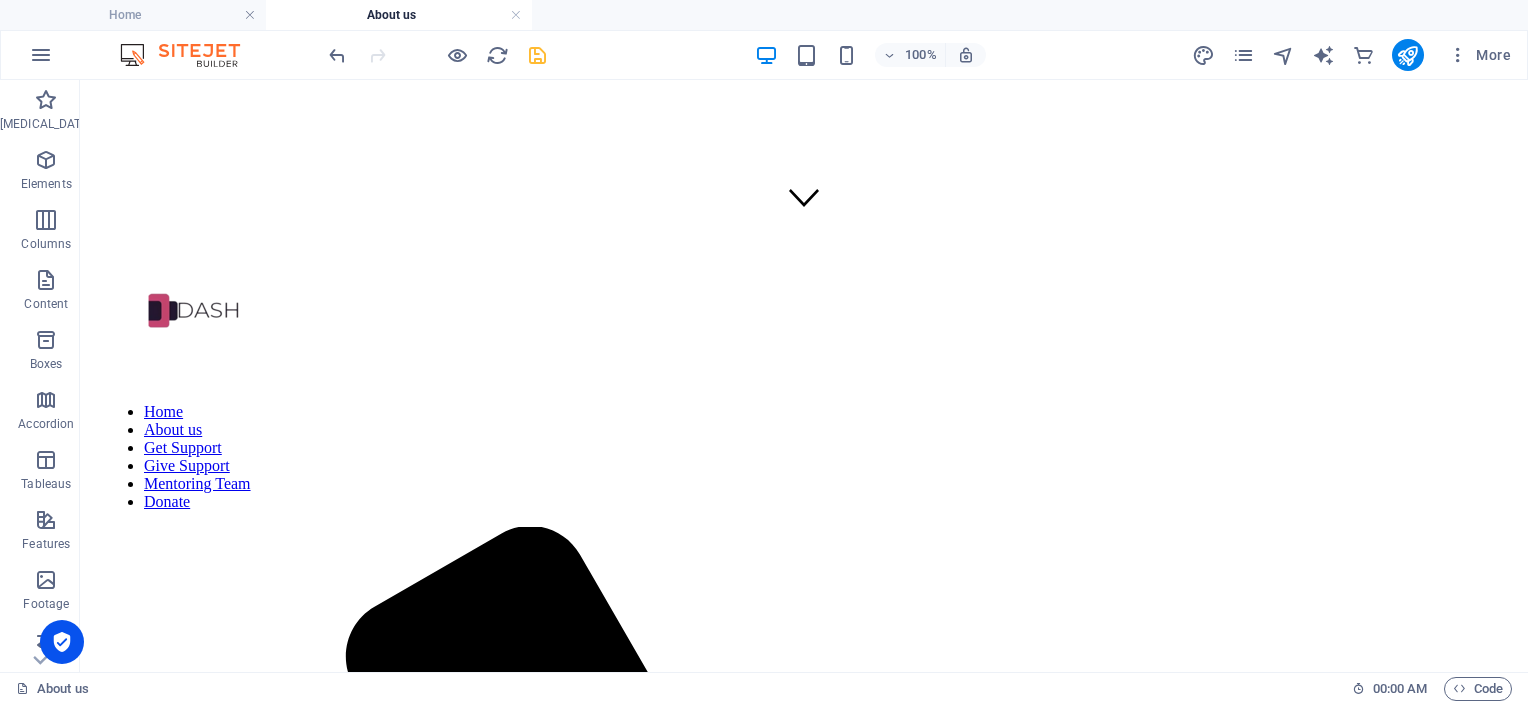 scroll, scrollTop: 422, scrollLeft: 0, axis: vertical 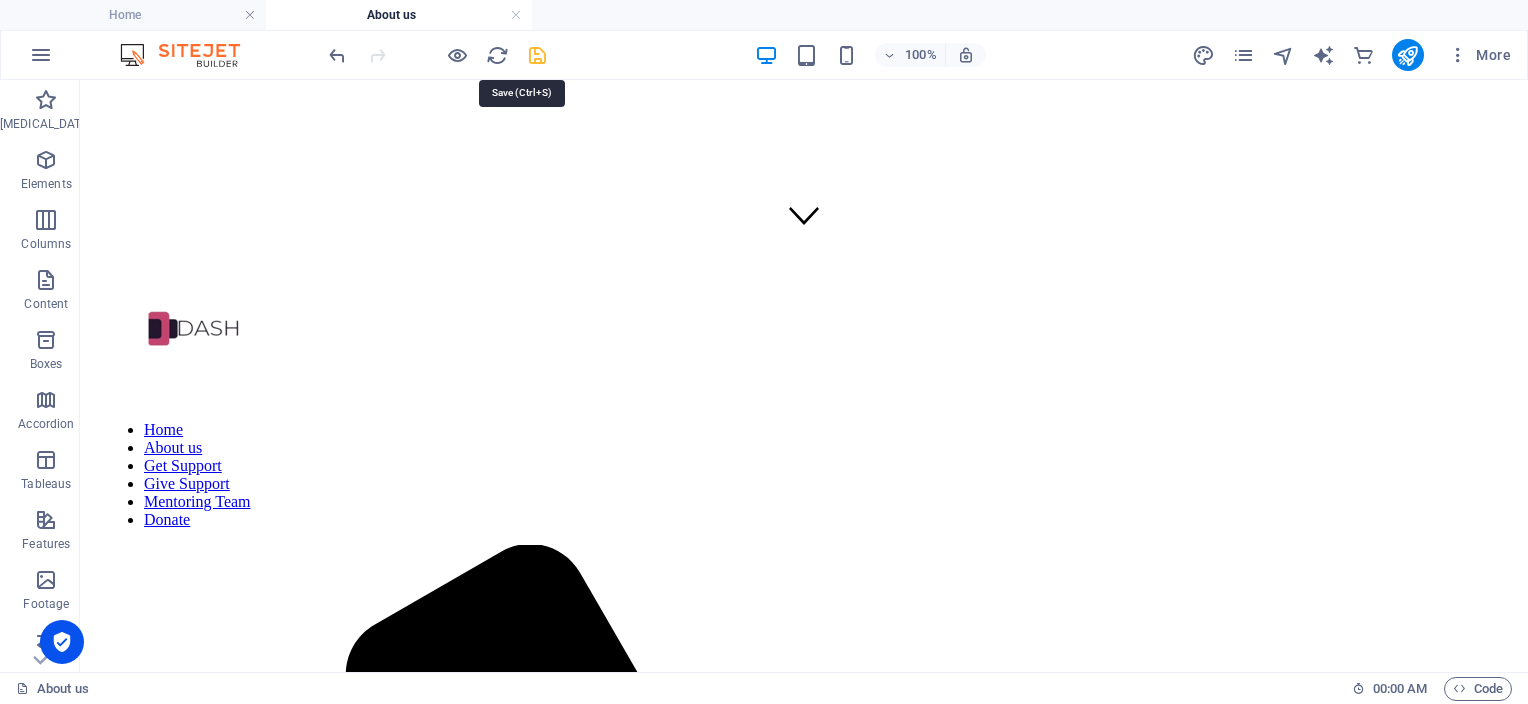 click at bounding box center [537, 55] 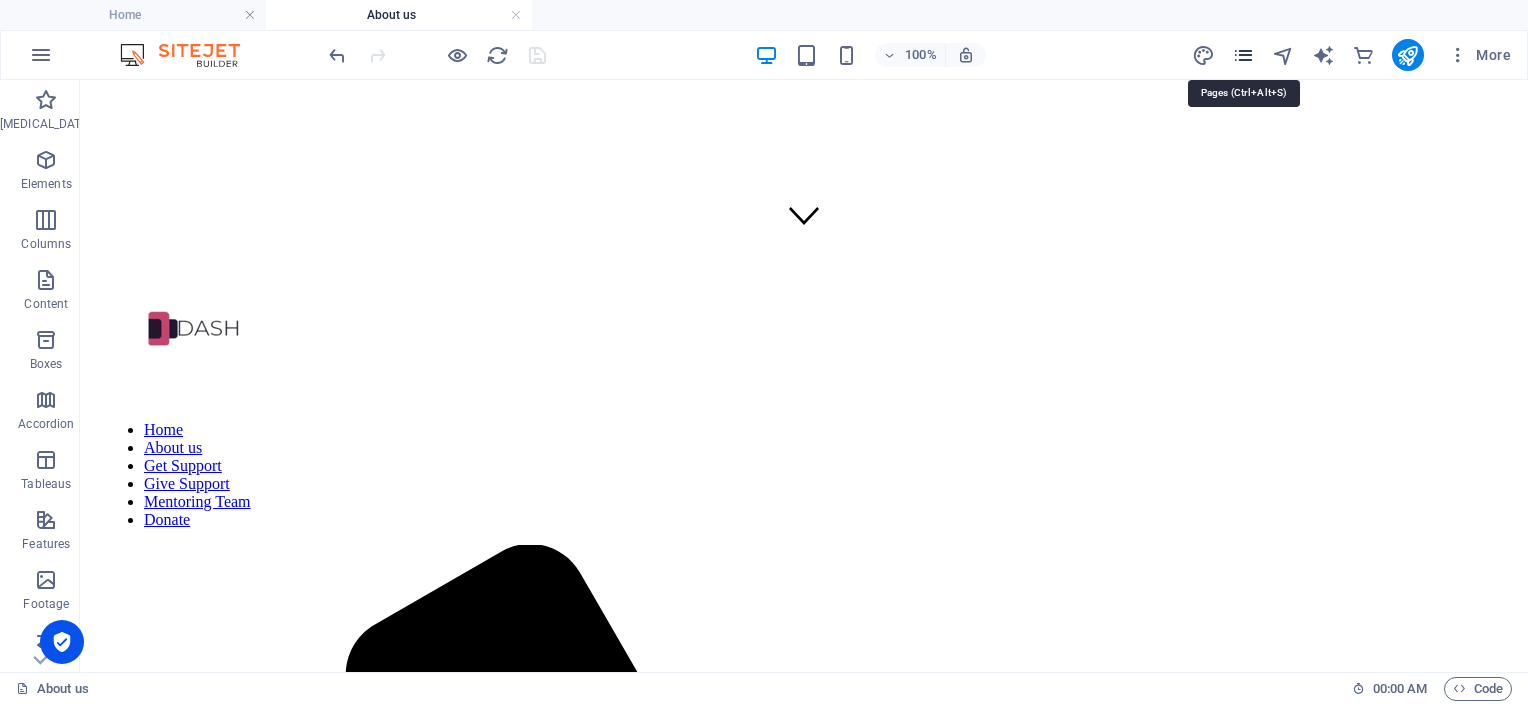 click at bounding box center (1243, 55) 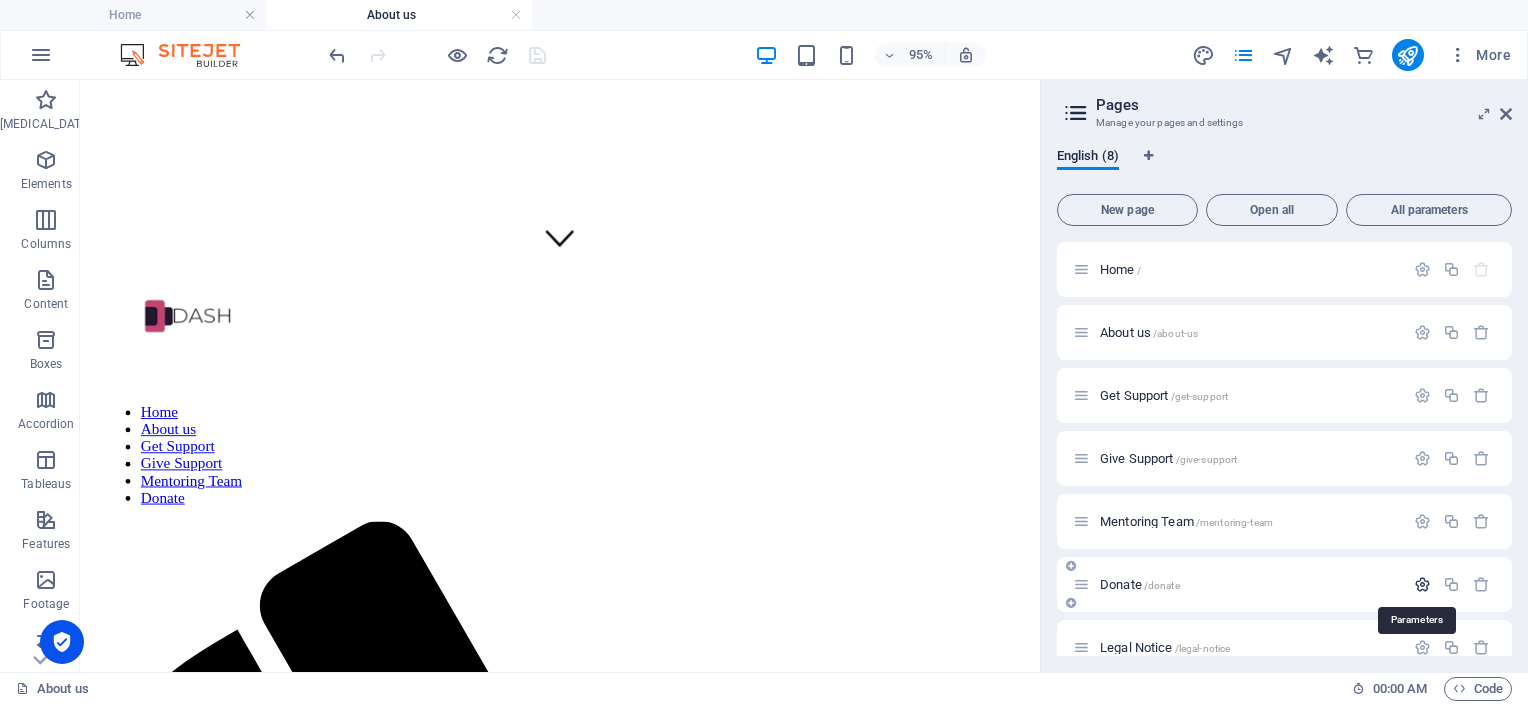 click at bounding box center (1422, 584) 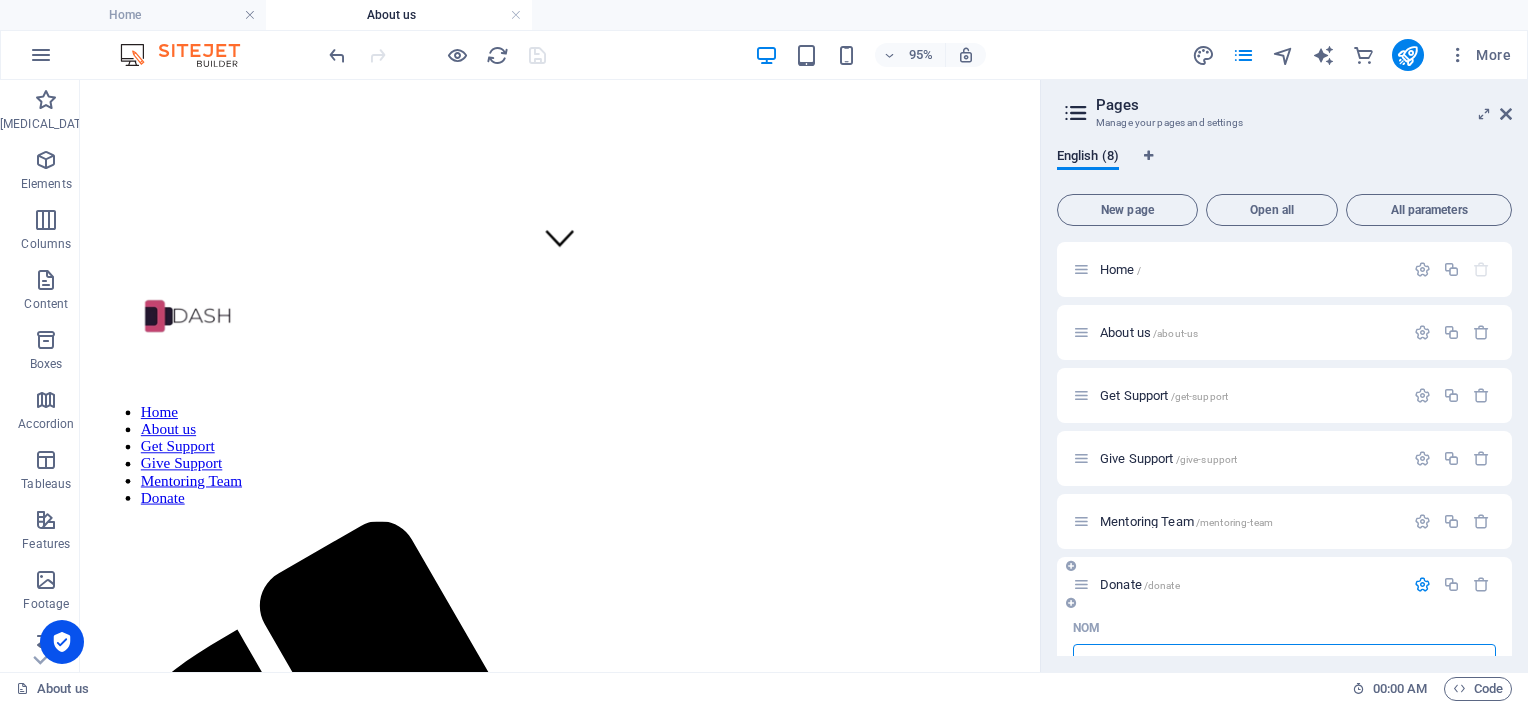scroll, scrollTop: 20, scrollLeft: 0, axis: vertical 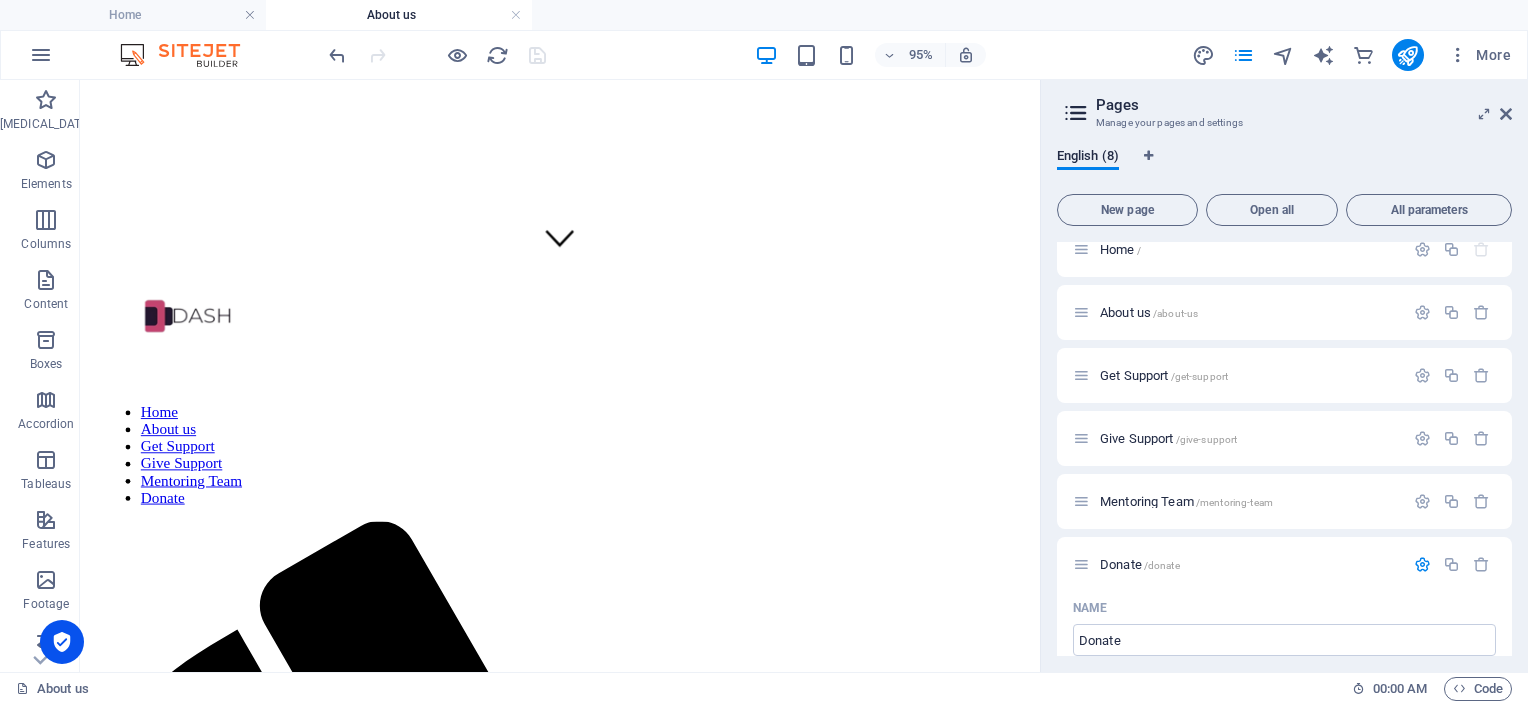 drag, startPoint x: 1507, startPoint y: 312, endPoint x: 1509, endPoint y: 337, distance: 25.079872 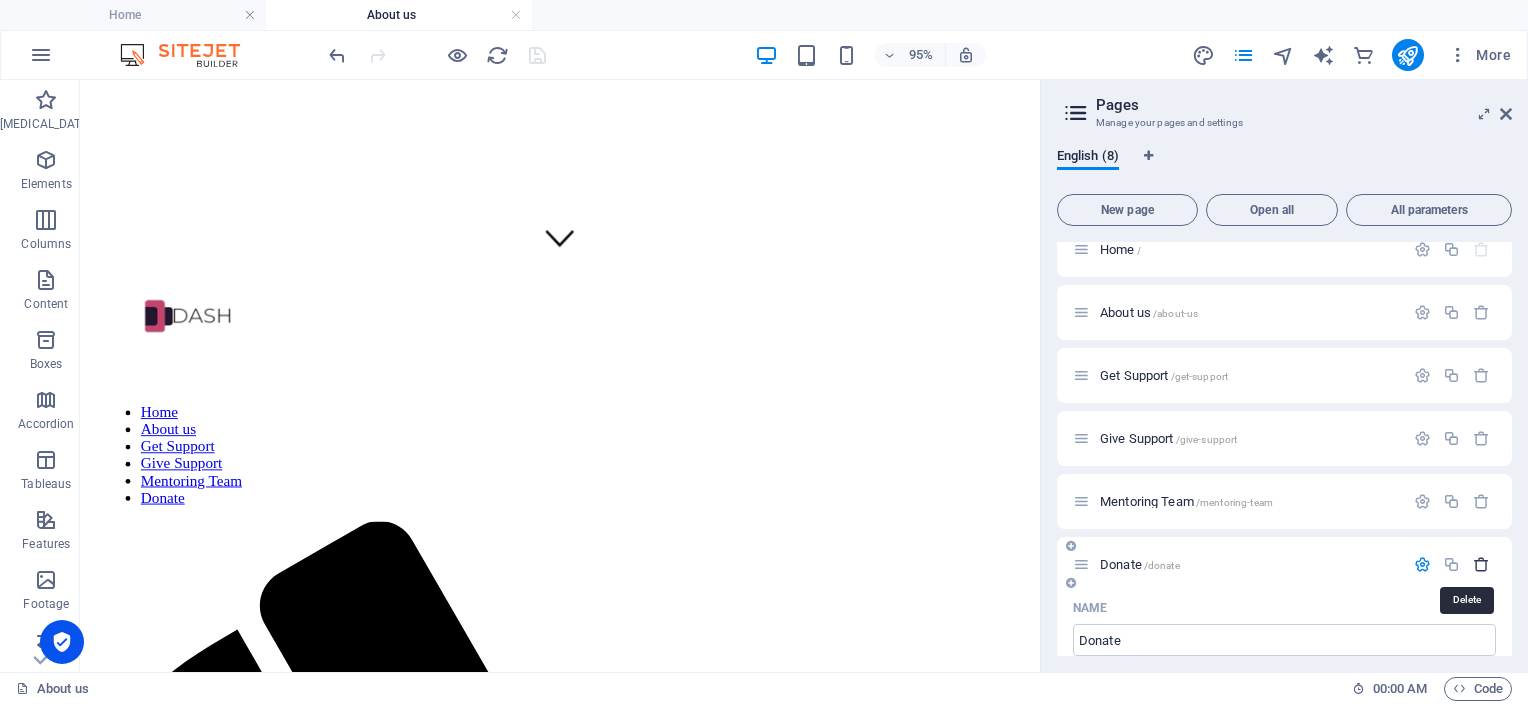 click at bounding box center (1481, 564) 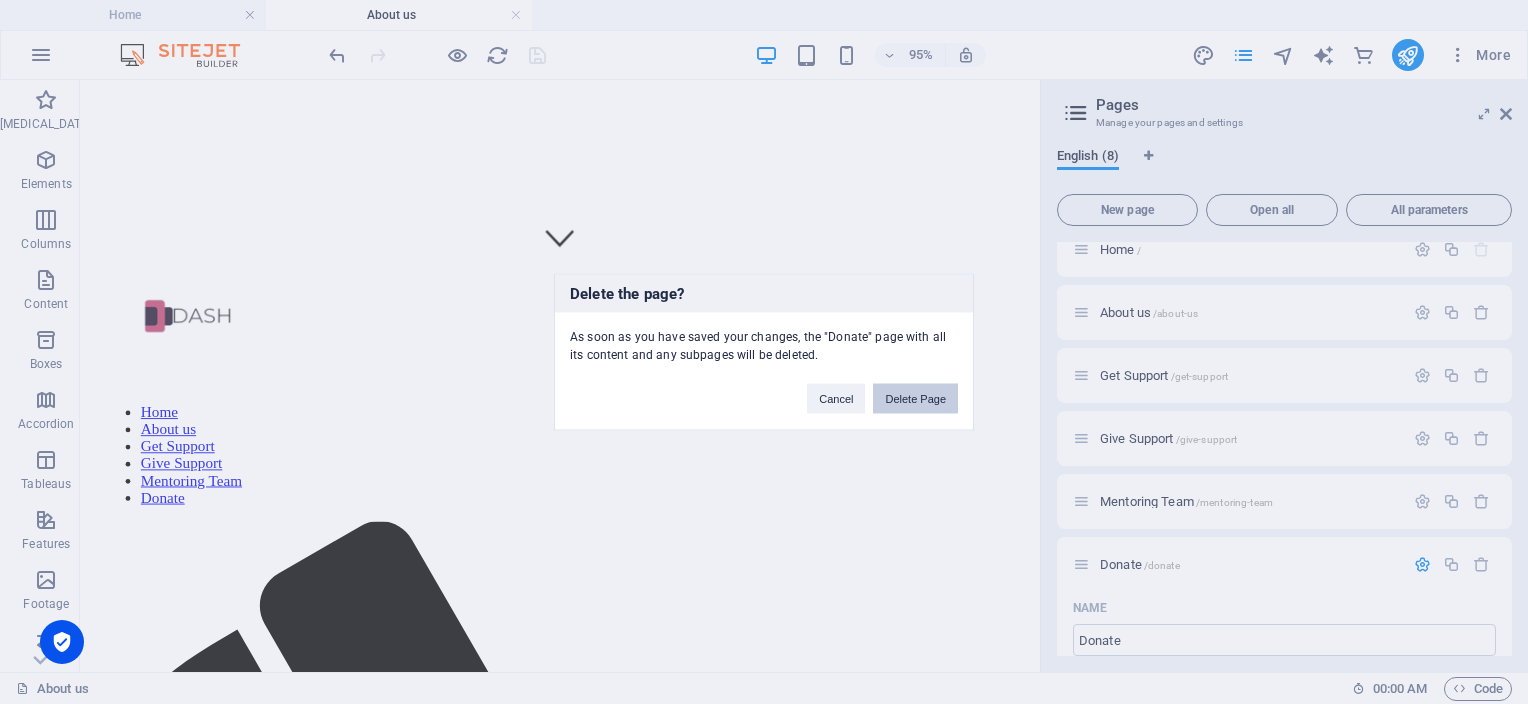 click on "Delete Page" at bounding box center (915, 399) 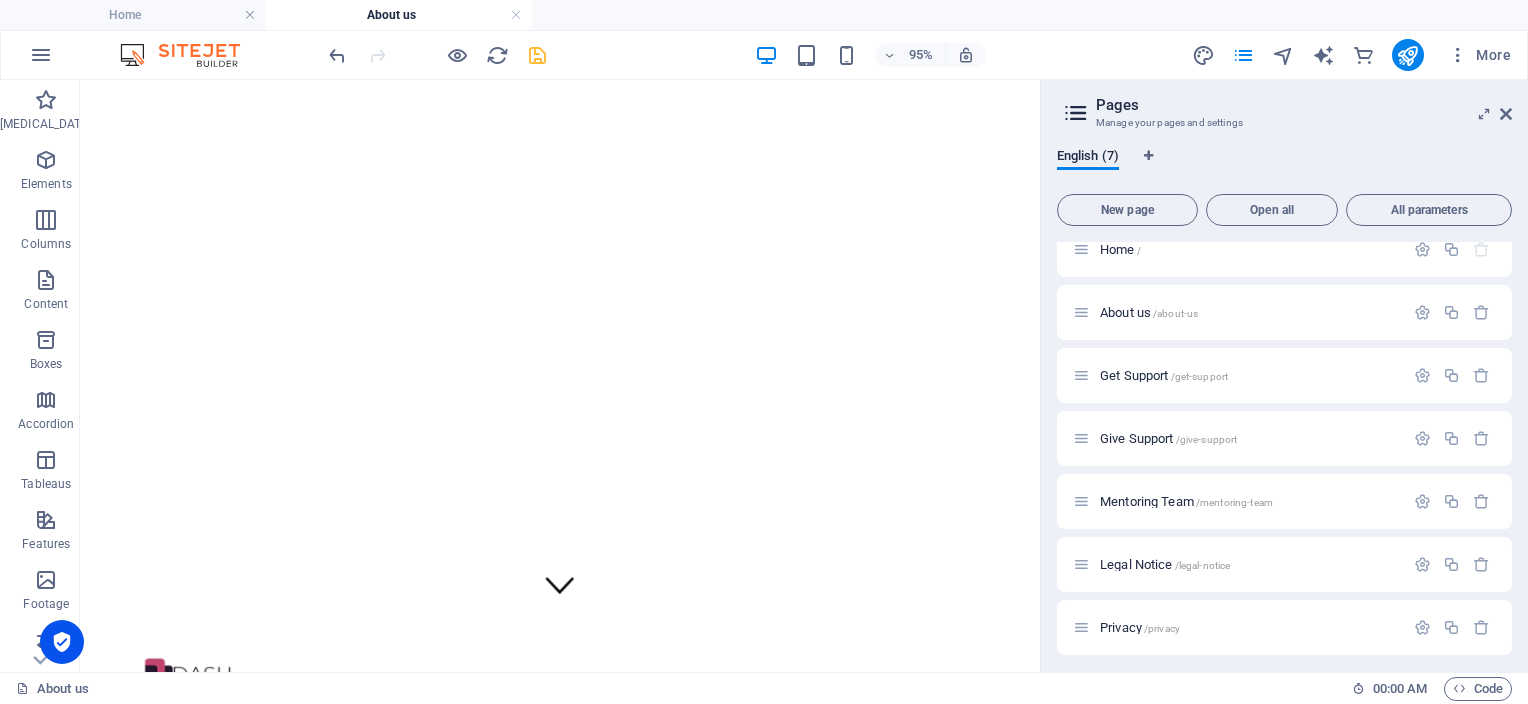 scroll, scrollTop: 0, scrollLeft: 0, axis: both 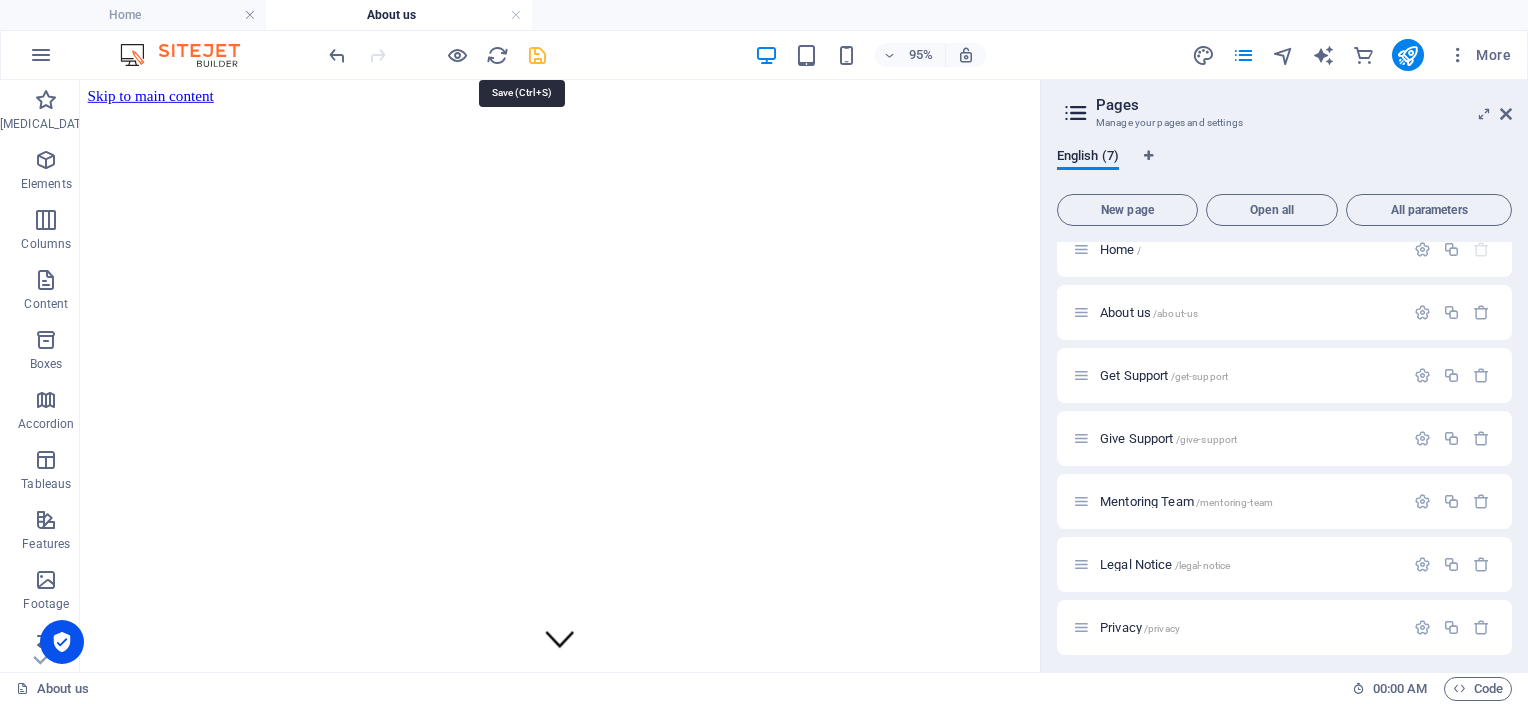 click at bounding box center (537, 55) 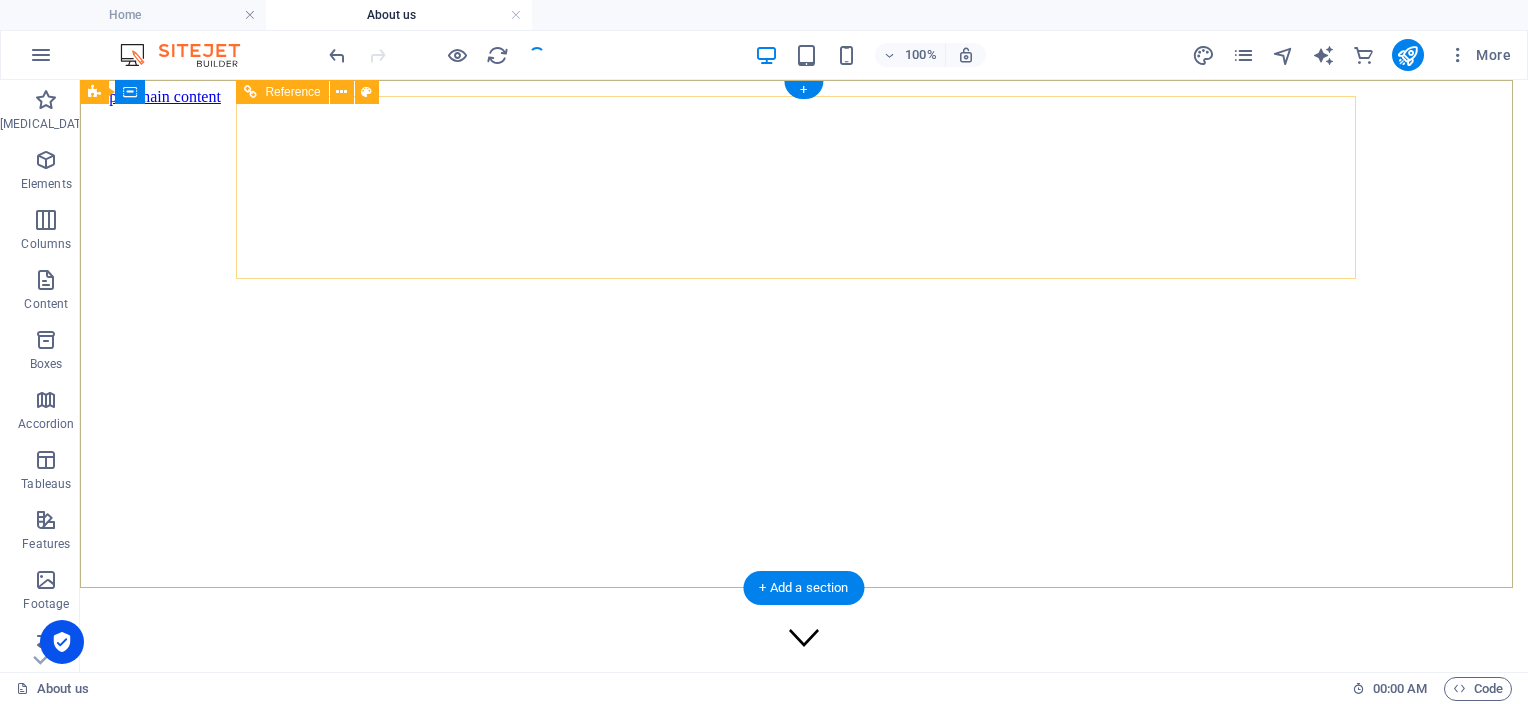 click on "Home About us Get Support  Give Support  Mentoring Team  Donate" at bounding box center (804, 897) 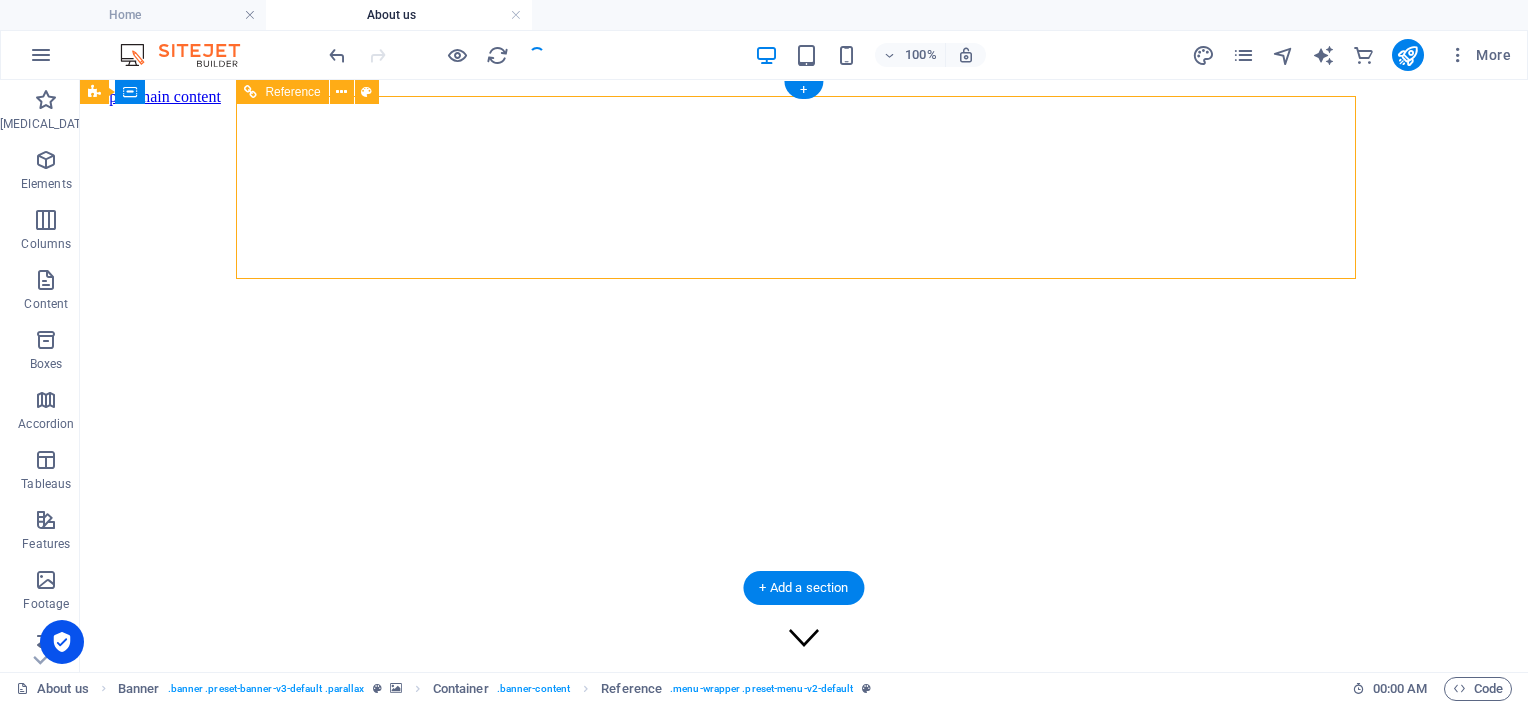 click on "Home About us Get Support  Give Support  Mentoring Team  Donate" at bounding box center [804, 897] 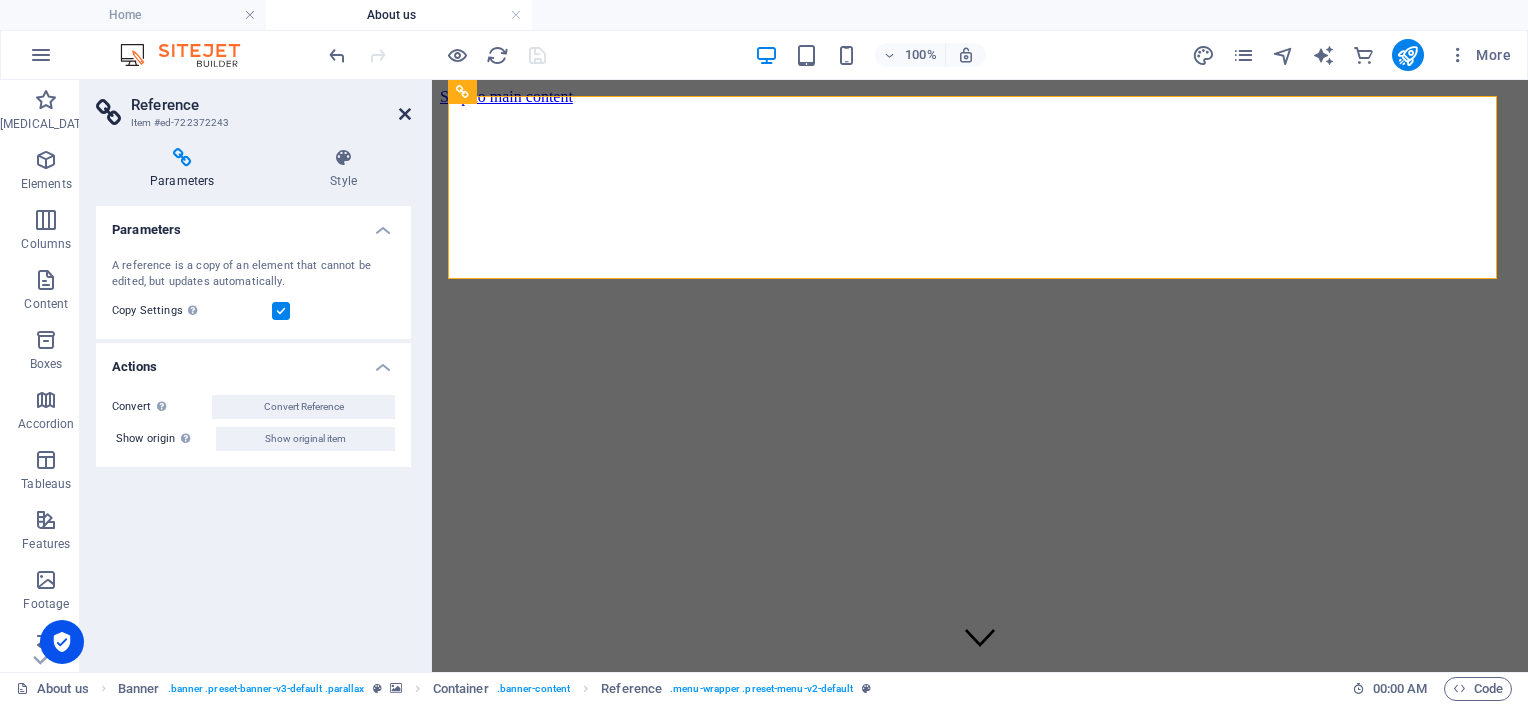 click at bounding box center (405, 114) 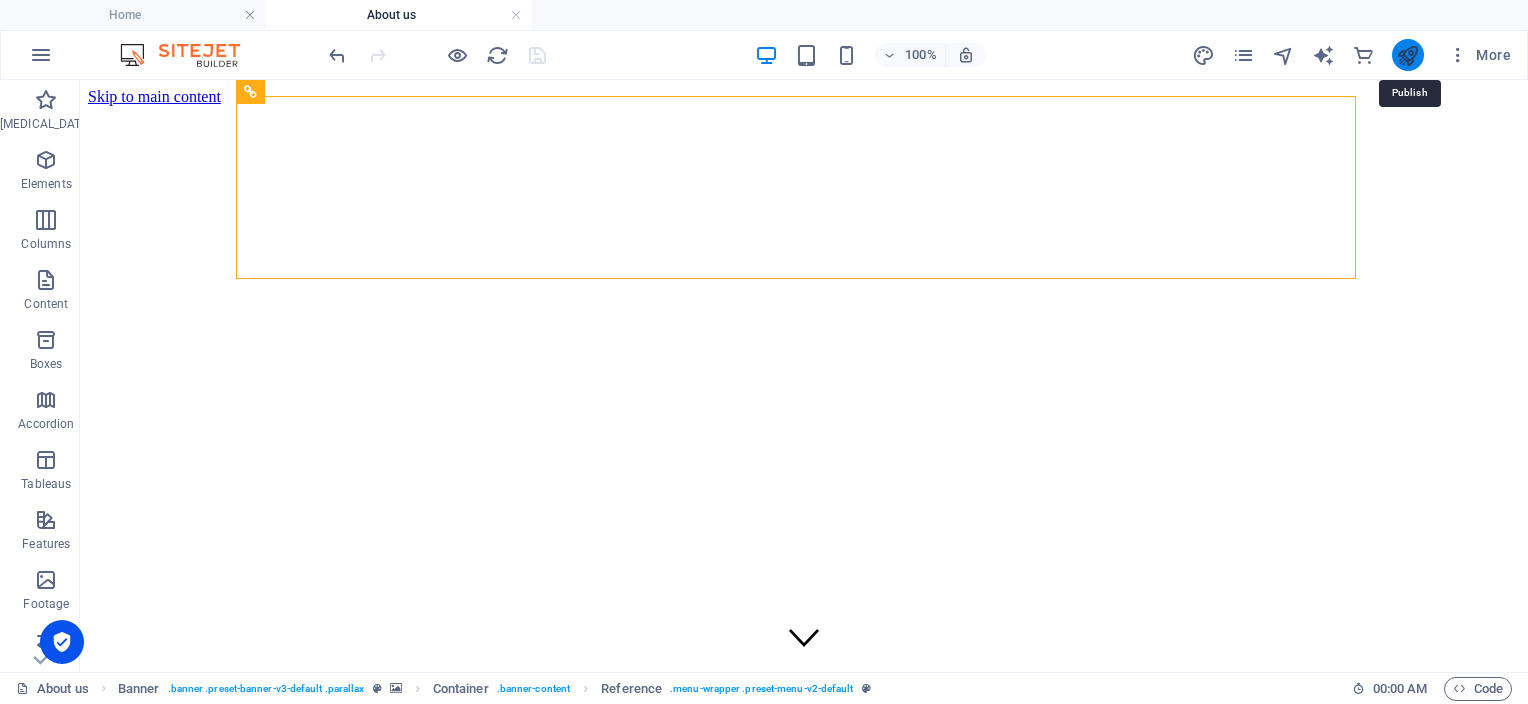click at bounding box center (1407, 55) 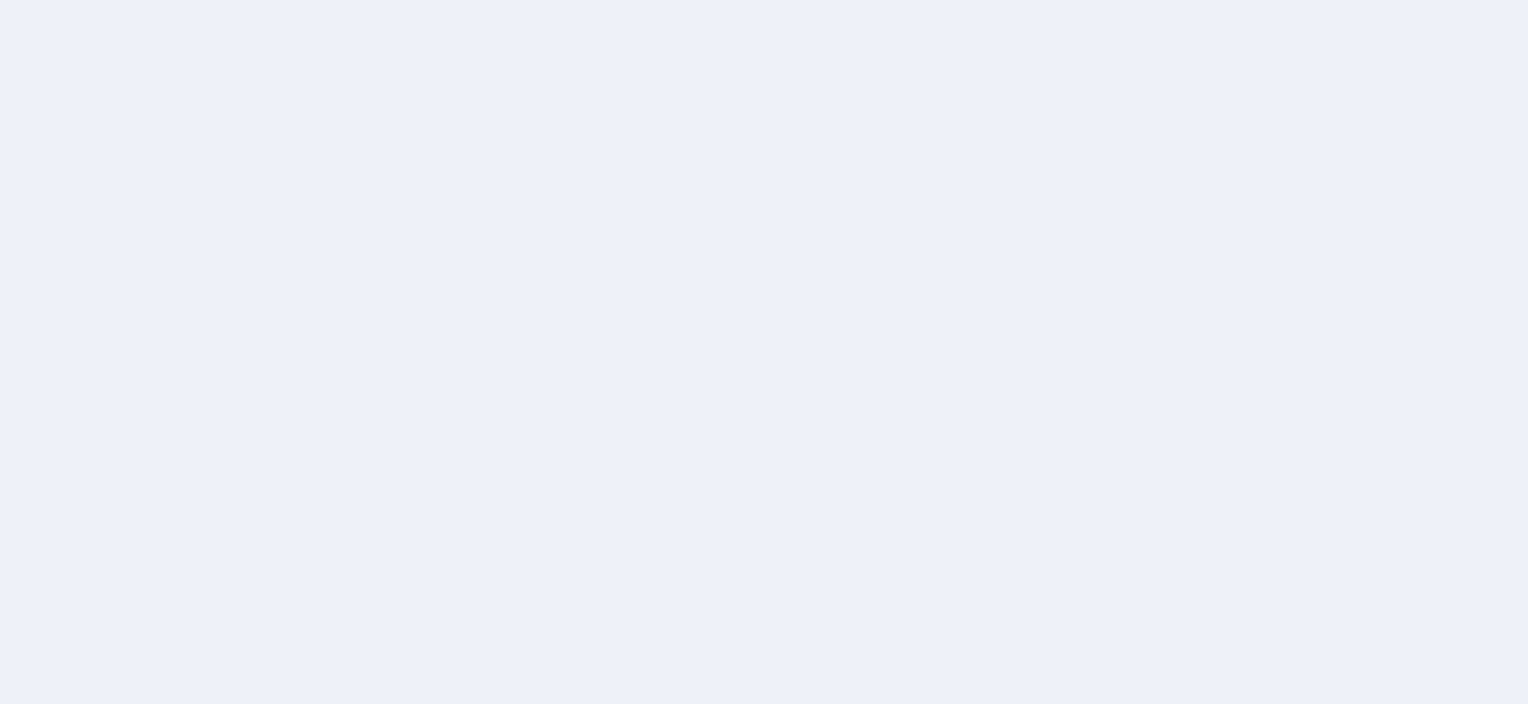 scroll, scrollTop: 0, scrollLeft: 0, axis: both 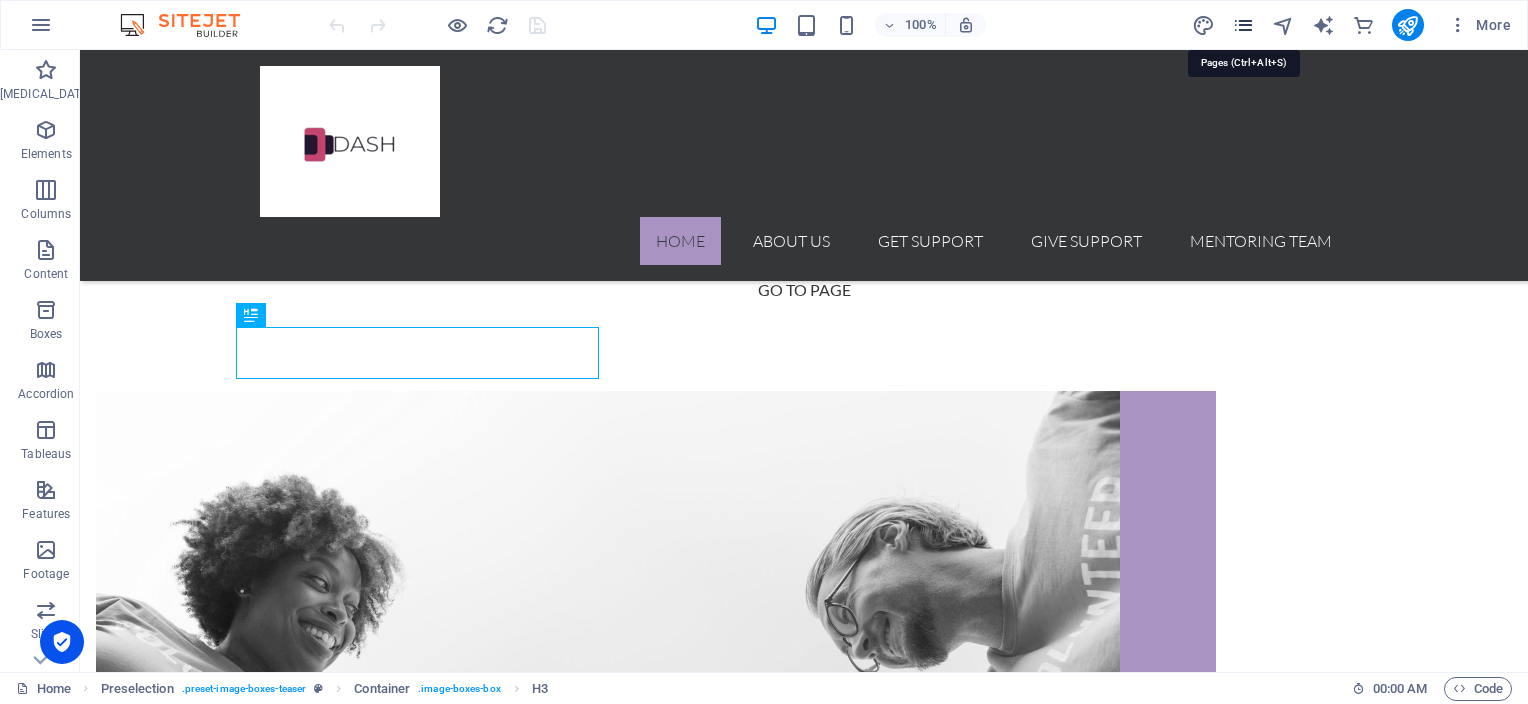 click at bounding box center (1243, 25) 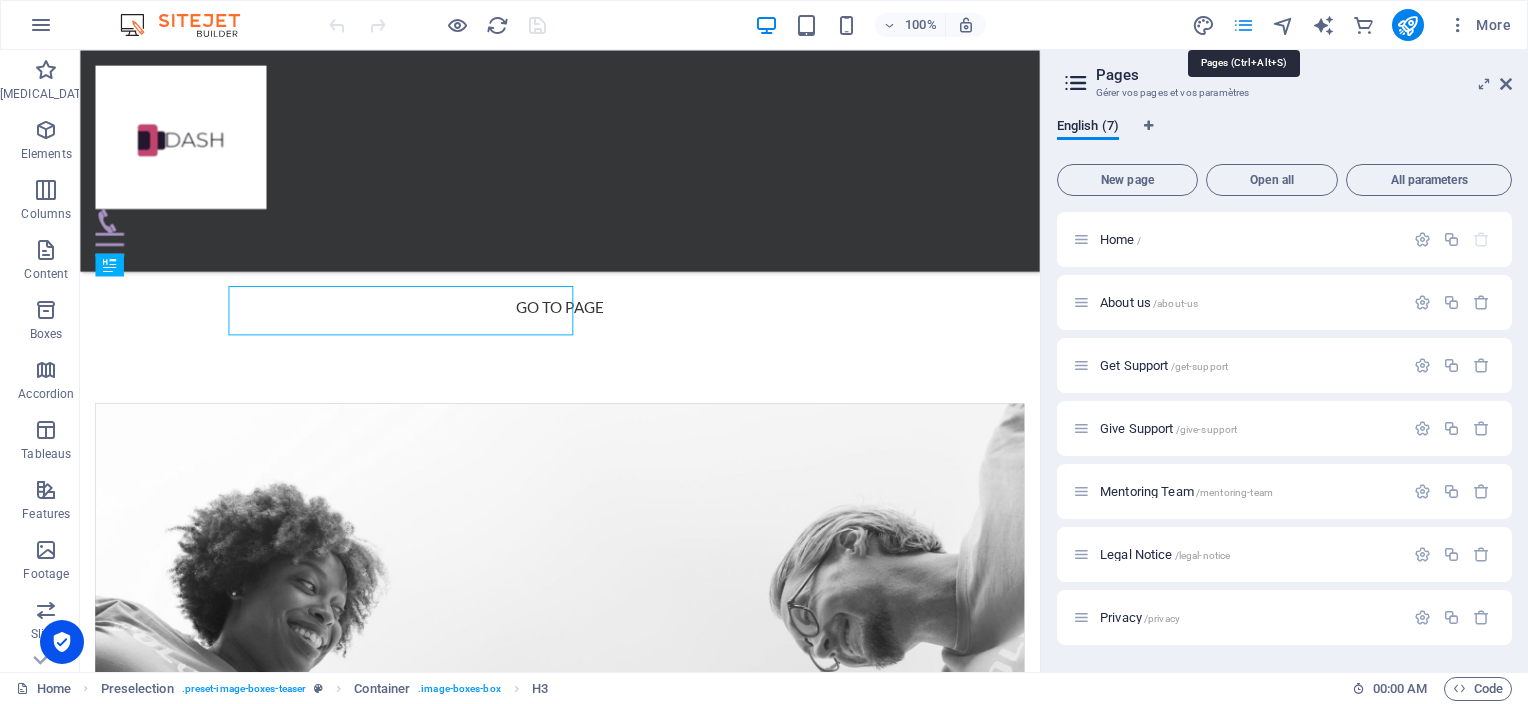 scroll, scrollTop: 704, scrollLeft: 0, axis: vertical 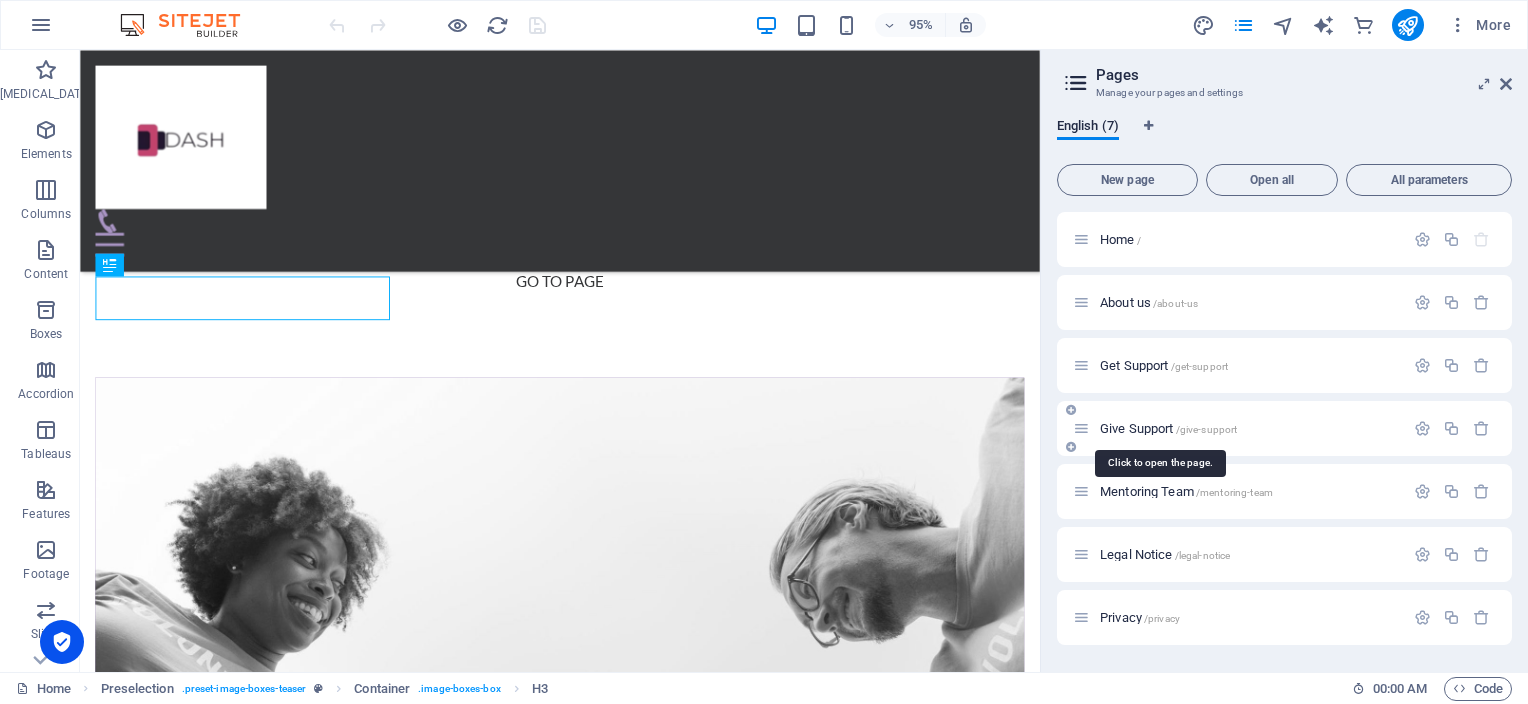 click on "Give Support  /give-support" at bounding box center [1168, 428] 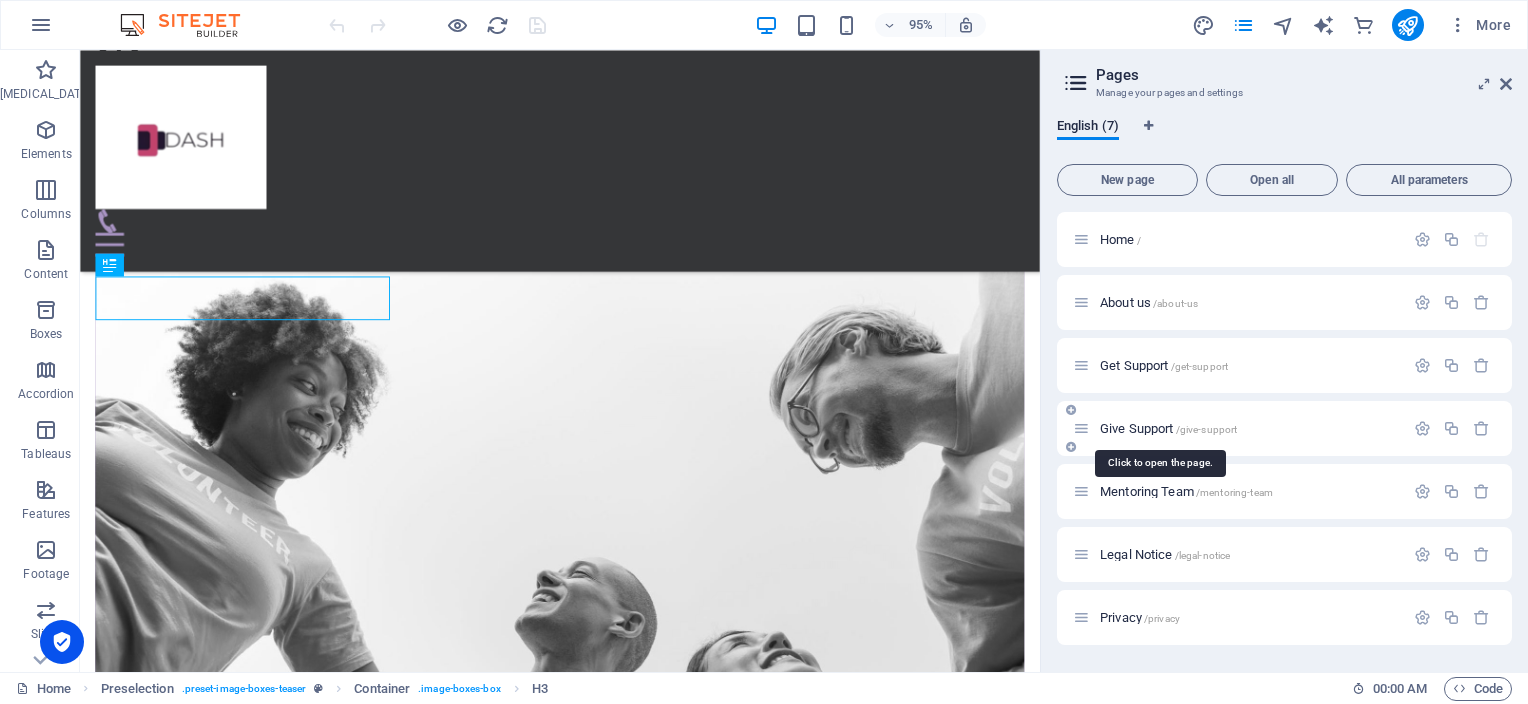 scroll, scrollTop: 0, scrollLeft: 0, axis: both 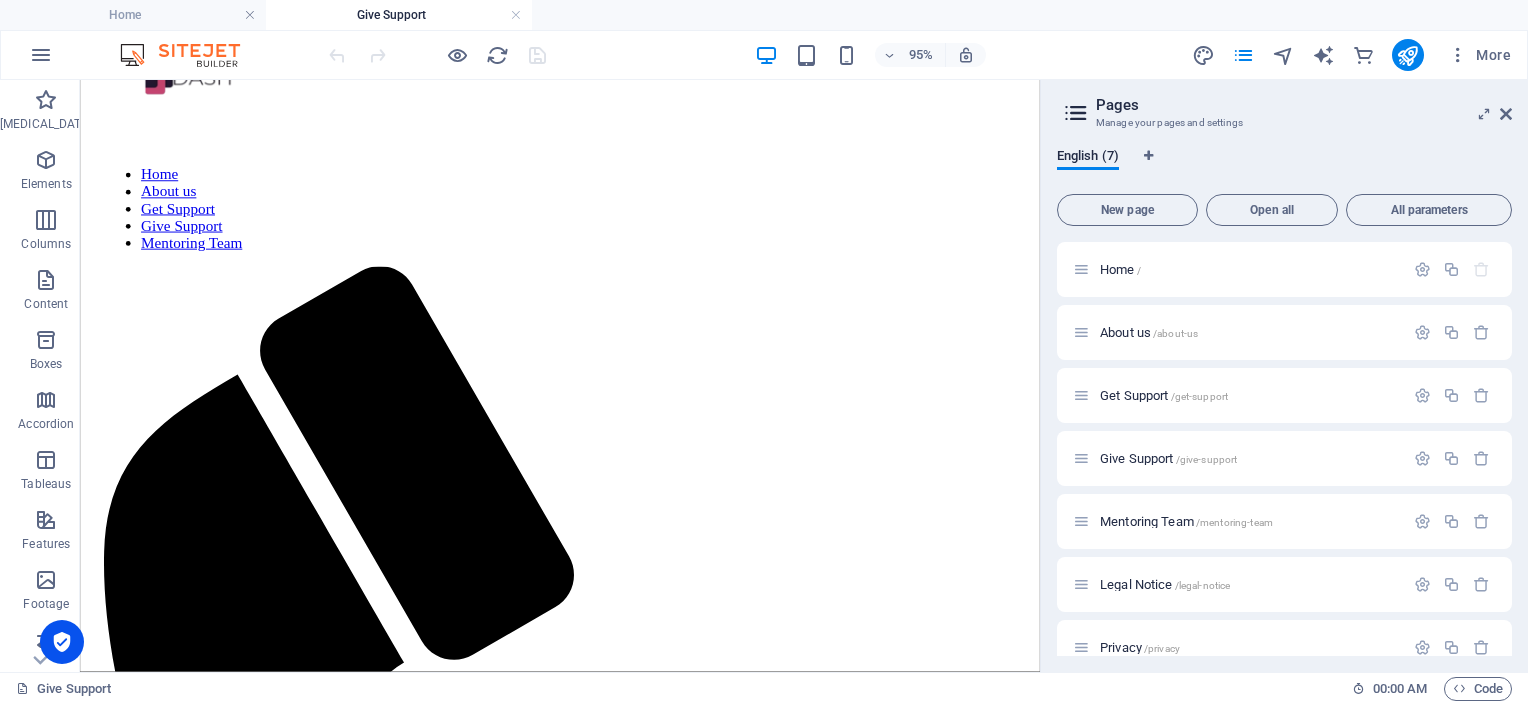drag, startPoint x: 1080, startPoint y: 244, endPoint x: 1144, endPoint y: 474, distance: 238.73836 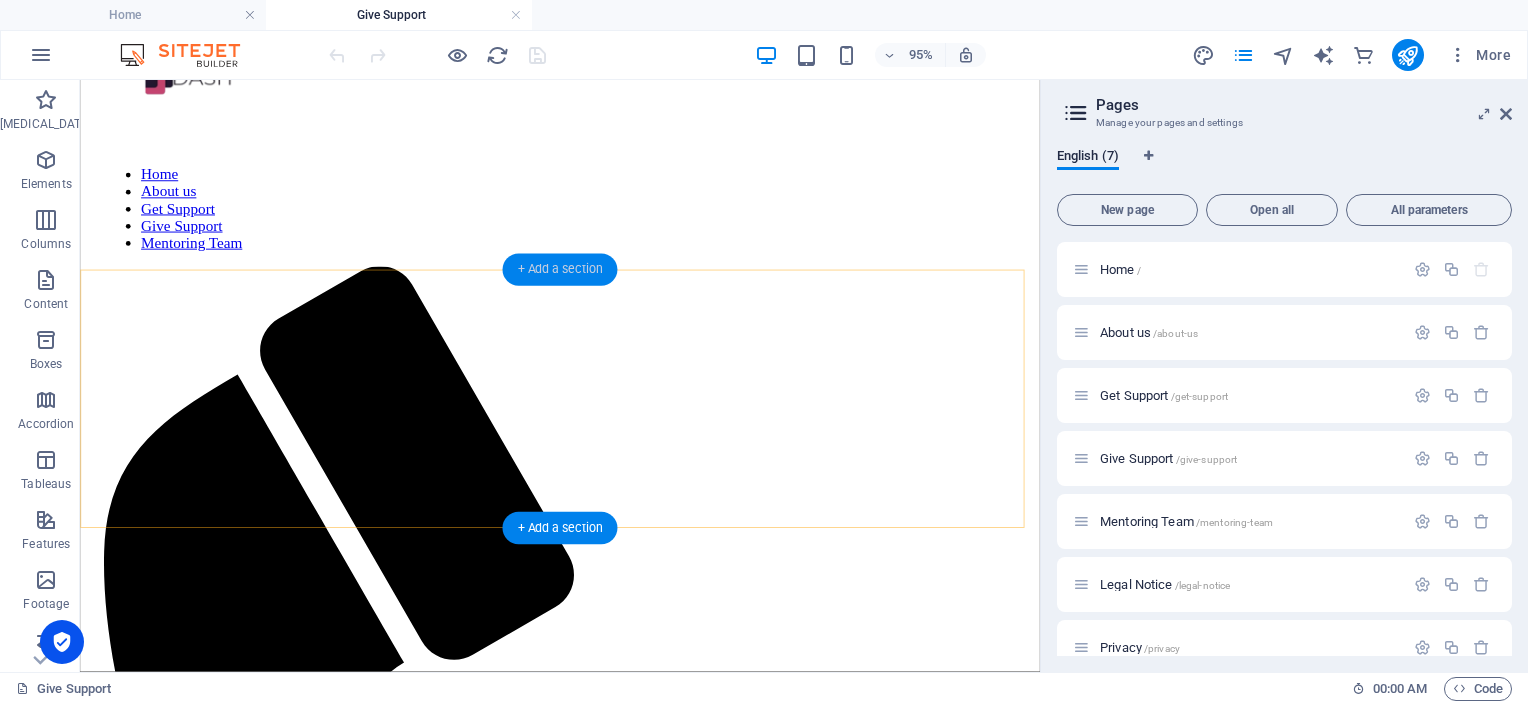 click on "+ Add a section" at bounding box center [559, 270] 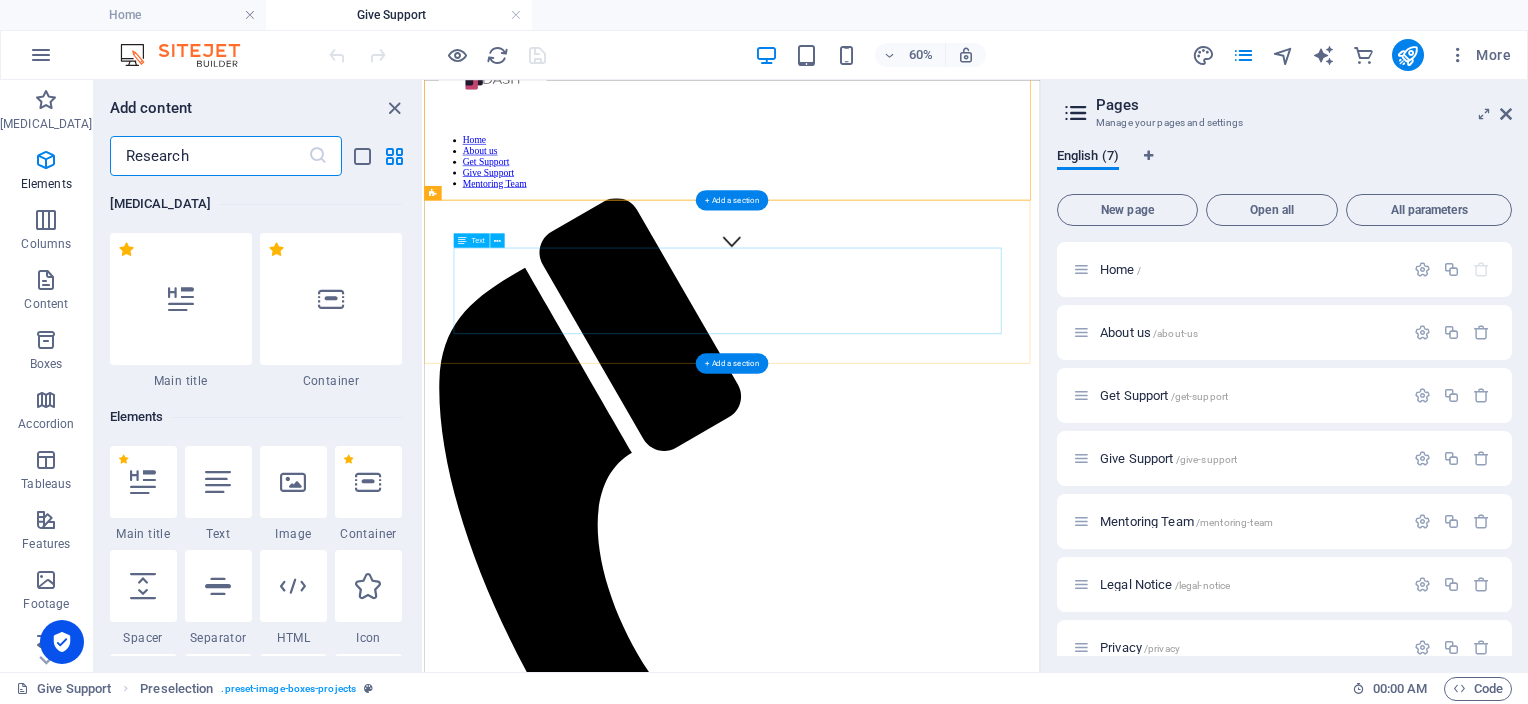 scroll, scrollTop: 3499, scrollLeft: 0, axis: vertical 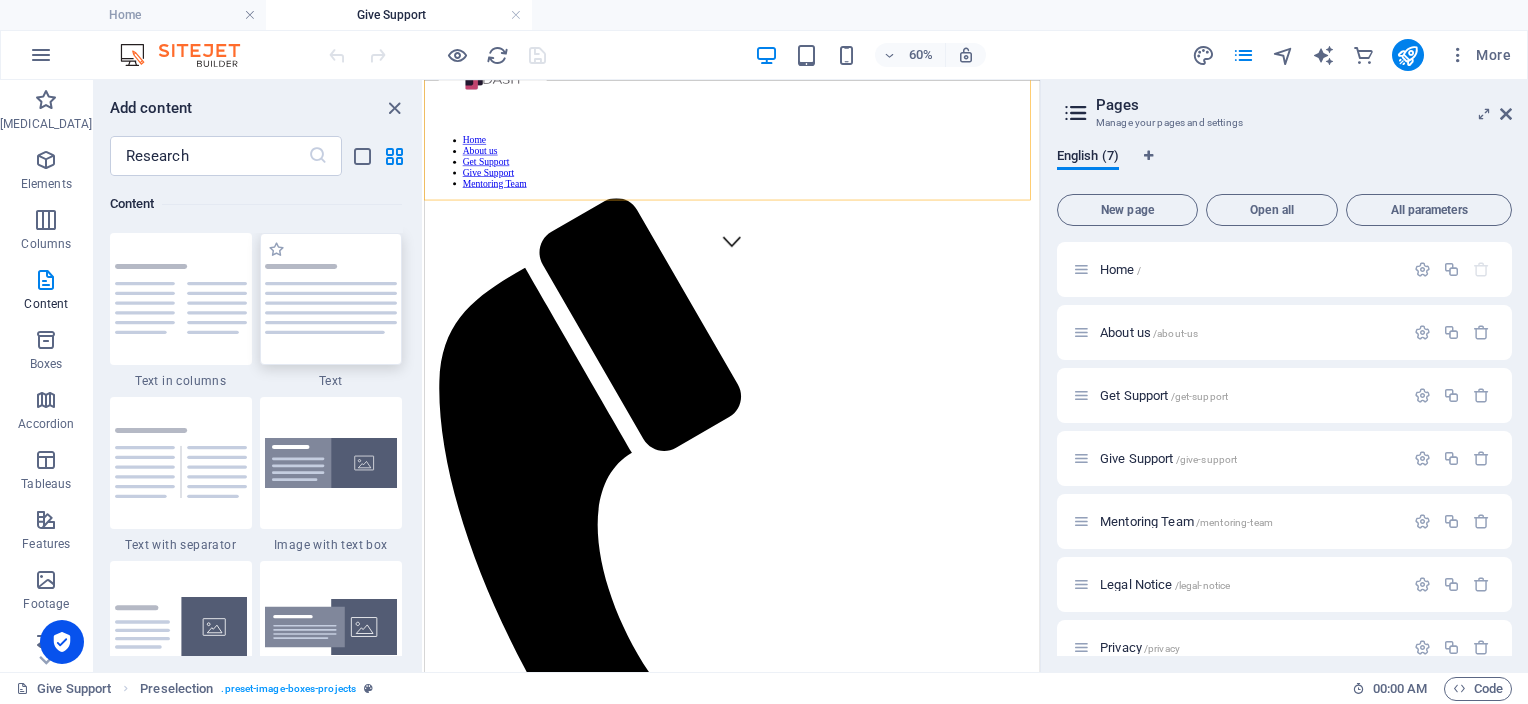 click at bounding box center (331, 299) 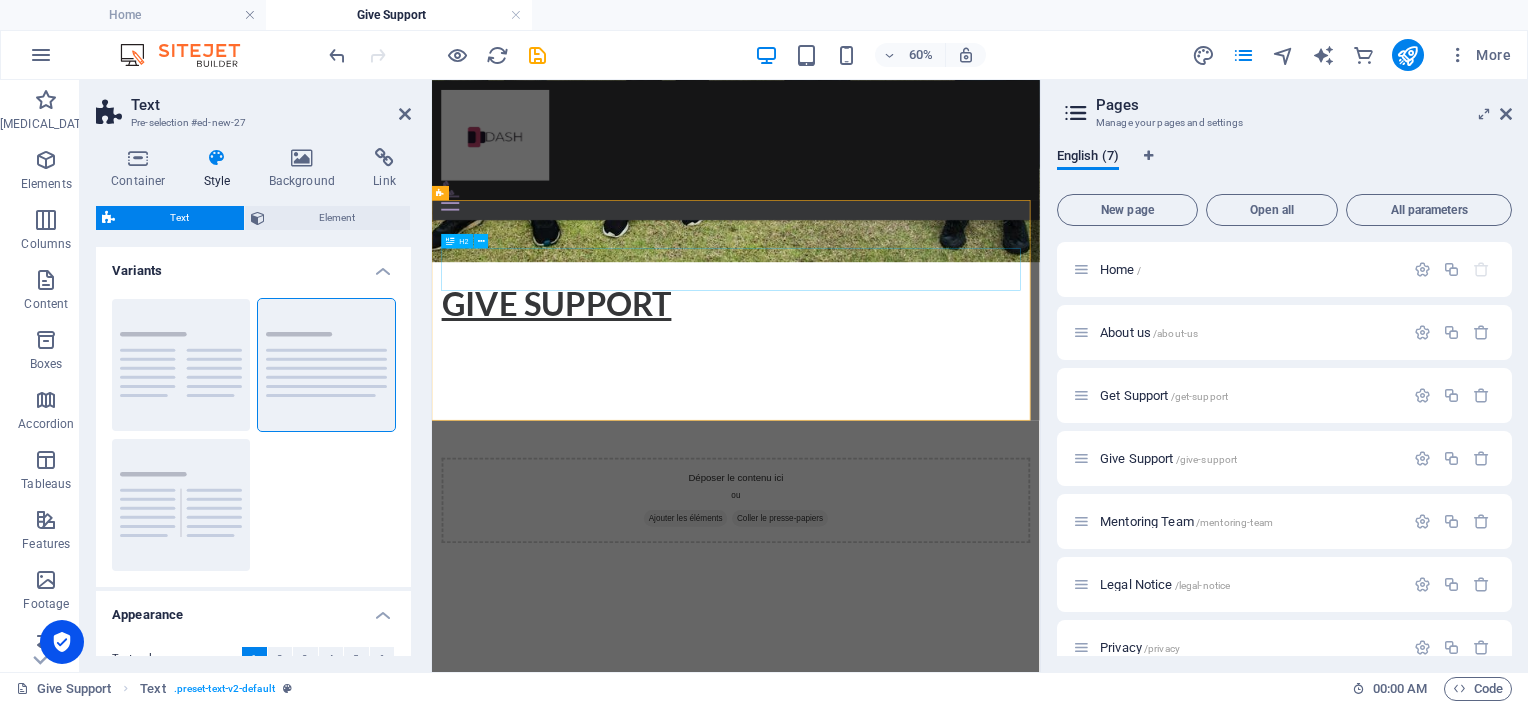 click on "Headline" at bounding box center (938, 1202) 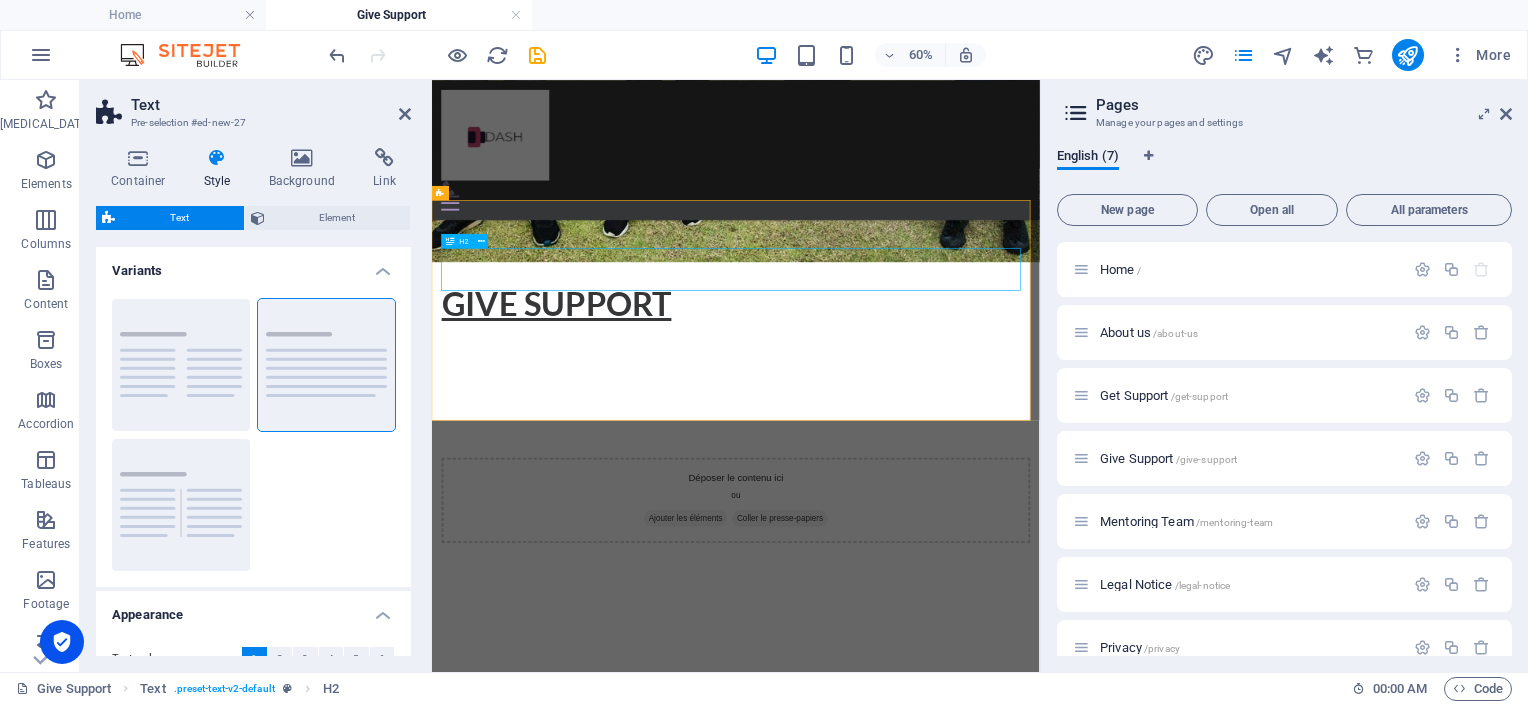 click on "Headline" at bounding box center (938, 1202) 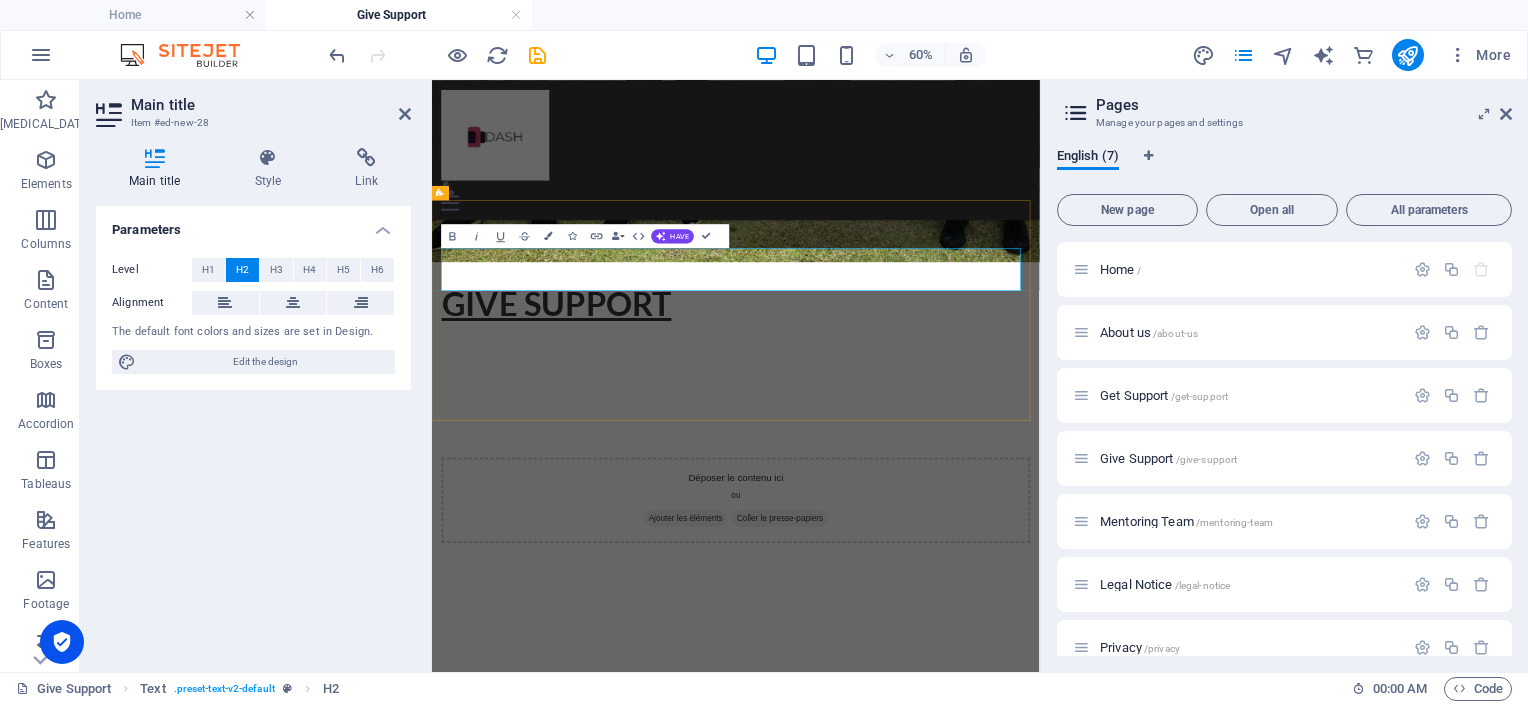 type 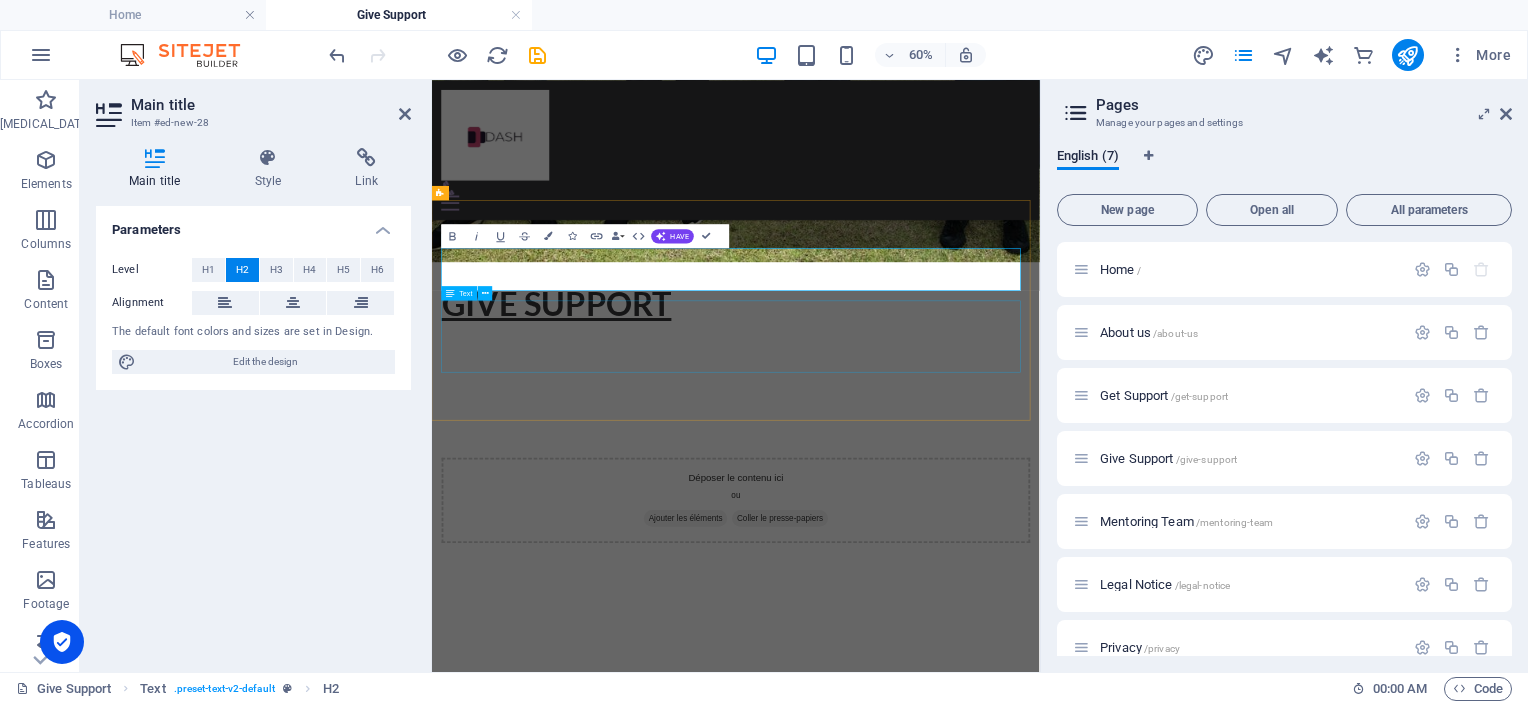 click on "Lorem ipsum dolor sitope amet, consectetur adipisicing elitip. Massumenda, dolore, cum vel modi asperiores consequatur suscipit quidem ducimus eveniet iure expedita consecteture odiogil voluptatum similique fugit voluptates atem accusamus quae quas dolorem tenetur facere tempora maiores adipisci reiciendis accusantium voluptatibus id voluptate tempore dolor harum nisi amet! Nobis, eaque. Aenean commodo ligula eget dolor. Lorem ipsum dolor sit amet, consectetuer adipiscing elit leget odiogil voluptatum similique fugit voluptates dolor. Libero assumenda, dolore, cum vel modi asperiores consequatur." at bounding box center [938, 1314] 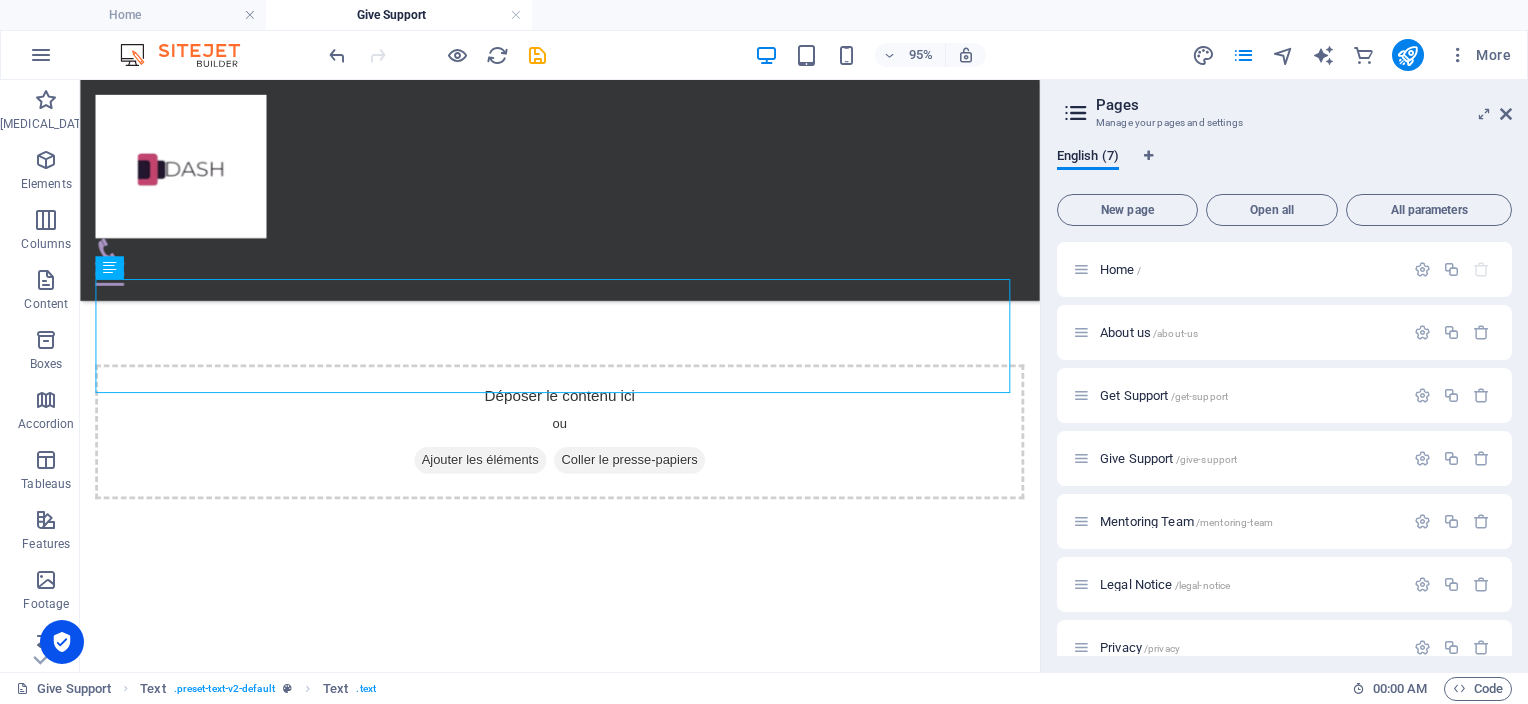 scroll, scrollTop: 817, scrollLeft: 0, axis: vertical 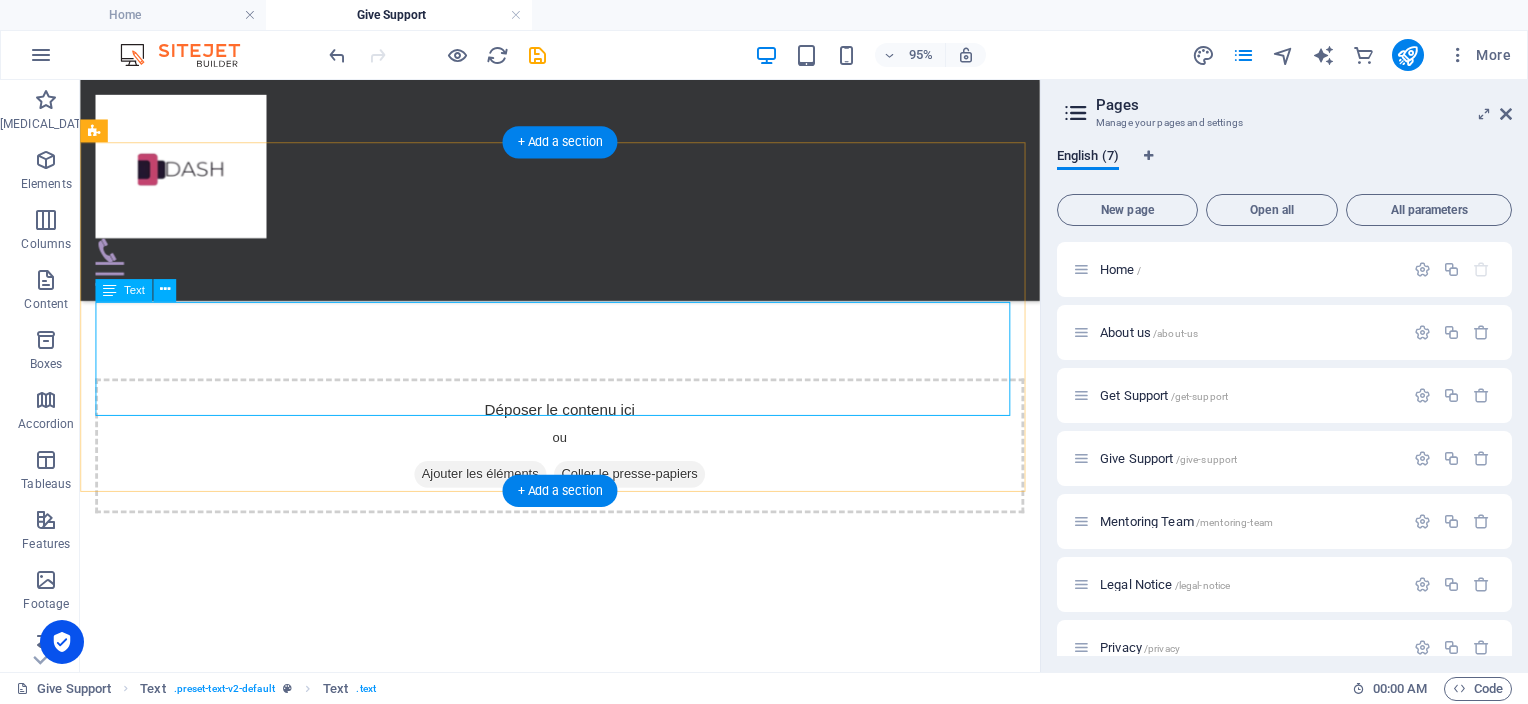 click on "Lorem ipsum dolor sitope amet, consectetur adipisicing elitip. Massumenda, dolore, cum vel modi asperiores consequatur suscipit quidem ducimus eveniet iure expedita consecteture odiogil voluptatum similique fugit voluptates atem accusamus quae quas dolorem tenetur facere tempora maiores adipisci reiciendis accusantium voluptatibus id voluptate tempore dolor harum nisi amet! Nobis, eaque. Aenean commodo ligula eget dolor. Lorem ipsum dolor sit amet, consectetuer adipiscing elit leget odiogil voluptatum similique fugit voluptates dolor. Libero assumenda, dolore, cum vel modi asperiores consequatur." at bounding box center (585, 1000) 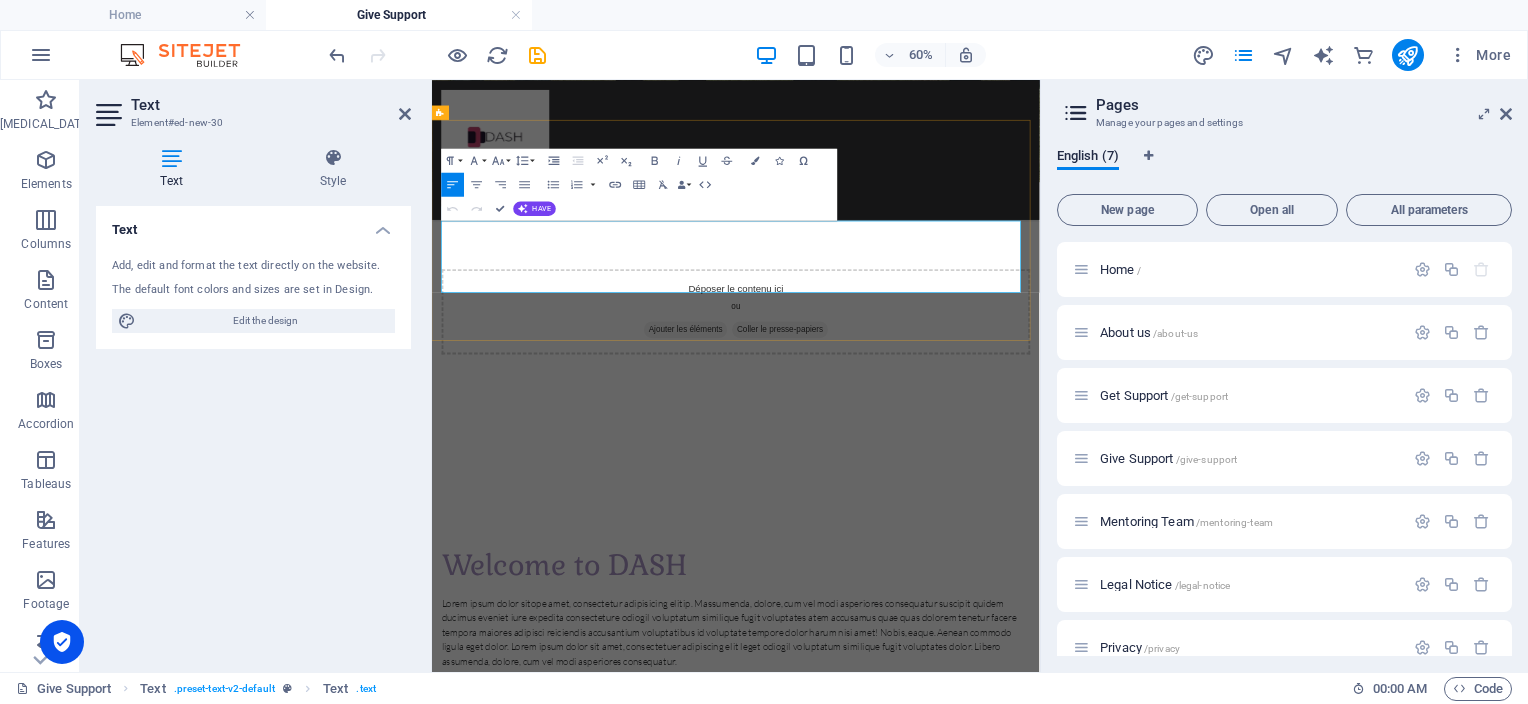 click on "Lorem ipsum dolor sitope amet, consectetur adipisicing elitip. Massumenda, dolore, cum vel modi asperiores consequatur suscipit quidem ducimus eveniet iure expedita consecteture odiogil voluptatum similique fugit voluptates atem accusamus quae quas dolorem tenetur facere tempora maiores adipisci reiciendis accusantium voluptatibus id voluptate tempore dolor harum nisi amet! Nobis, eaque. Aenean commodo ligula eget dolor. Lorem ipsum dolor sit amet, consectetuer adipiscing elit leget odiogil voluptatum similique fugit voluptates dolor. Libero assumenda, dolore, cum vel modi asperiores consequatur." at bounding box center [938, 1000] 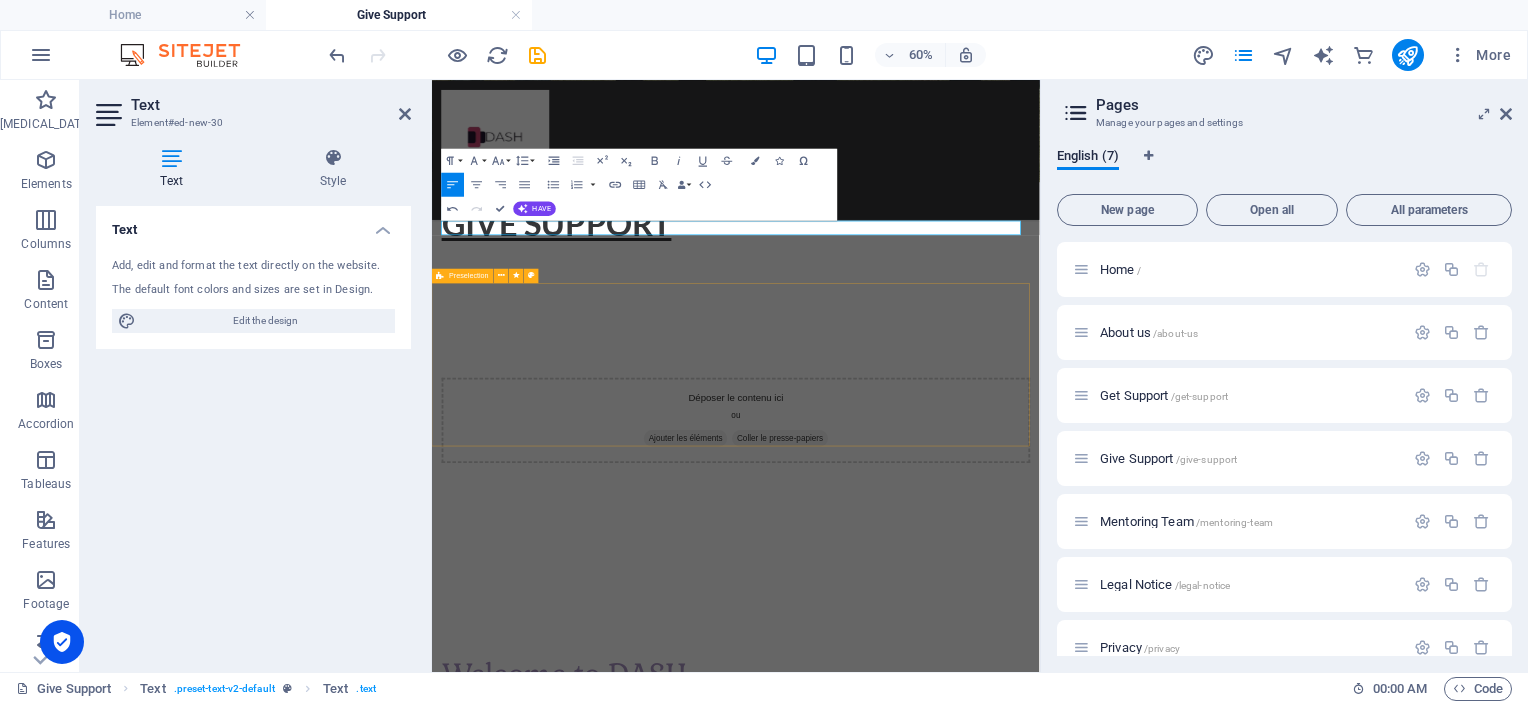 type 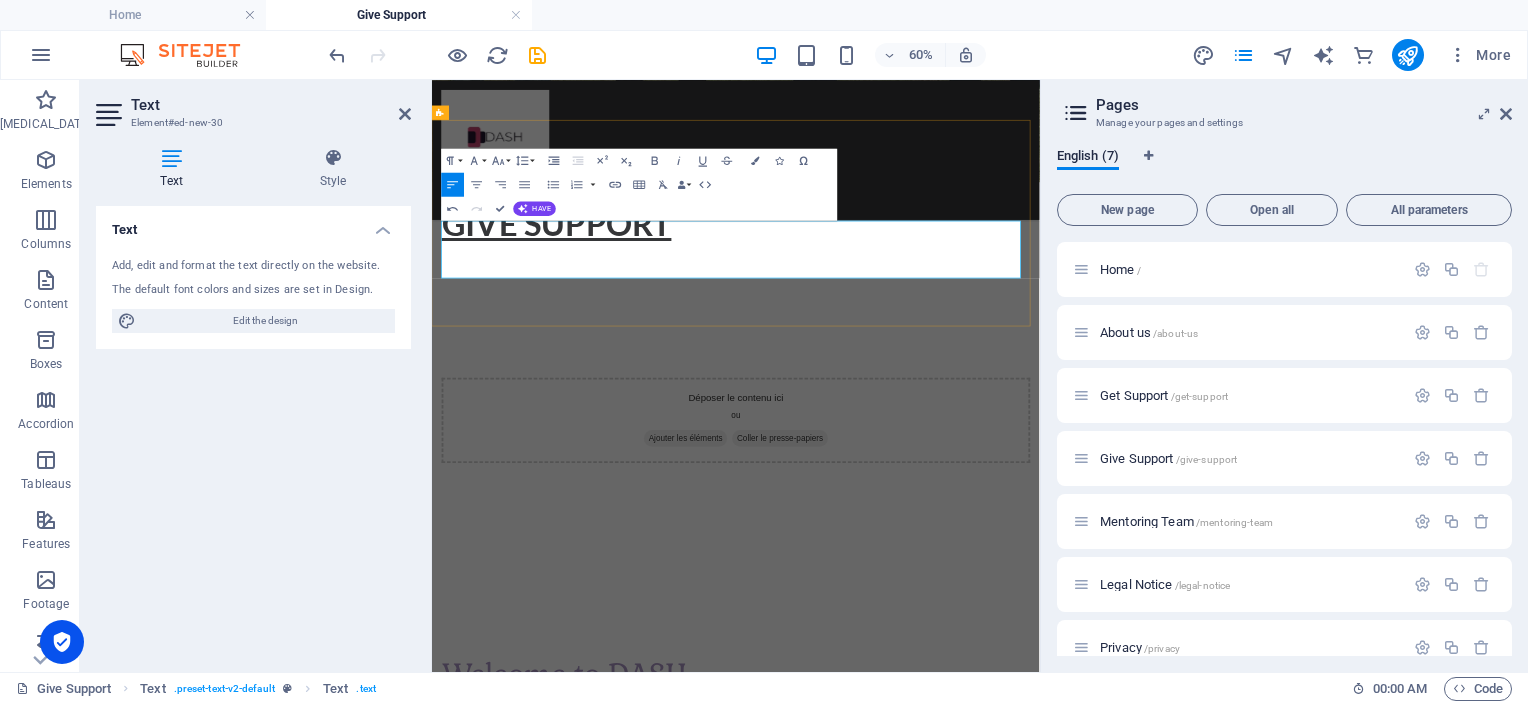 click on "If you are a female survivor, 18 years old or over, and have been out of your abusive relationship for at least 2 years," at bounding box center (938, 1217) 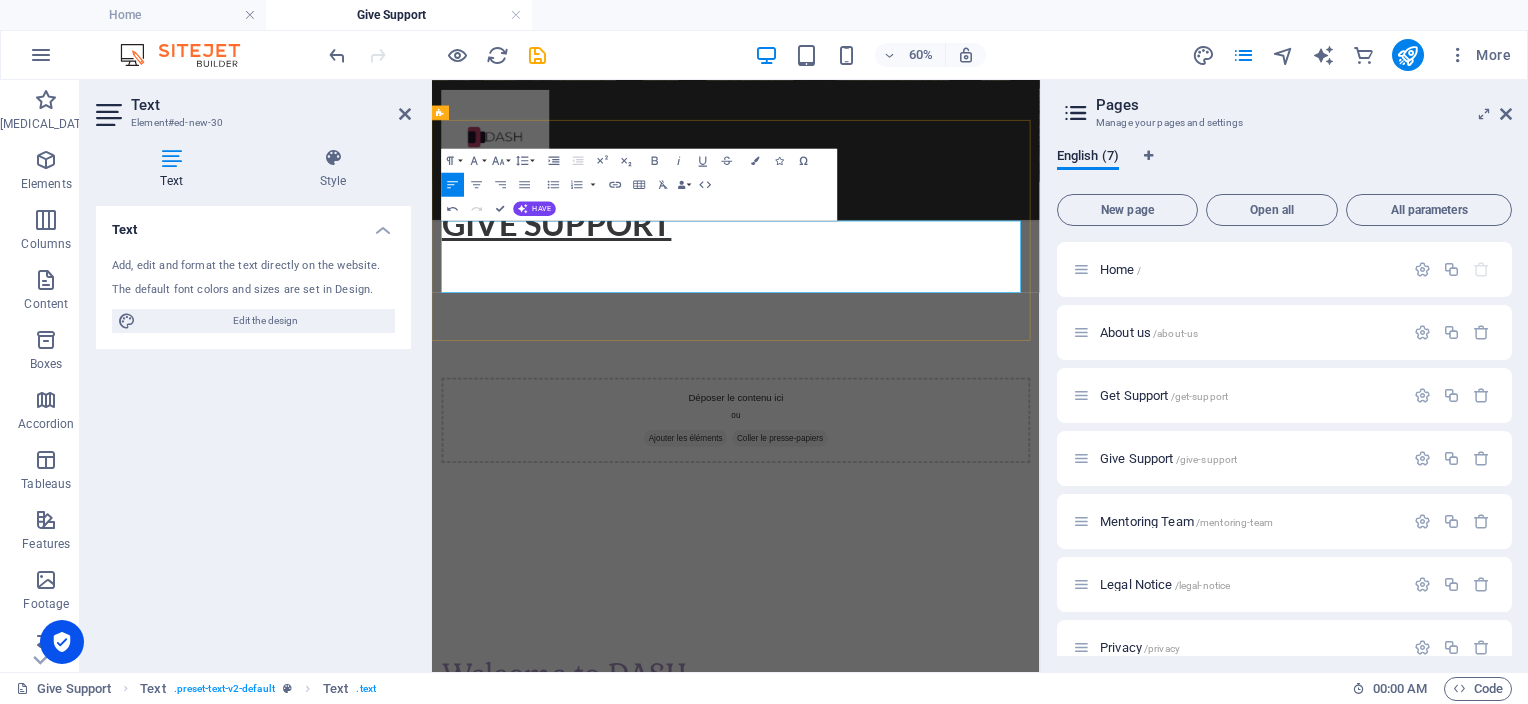 click on "If you are a female survivor who would like to give back, are 18 years old or over, and have been out of your abusive relationship for at least 2 years," at bounding box center (938, 1217) 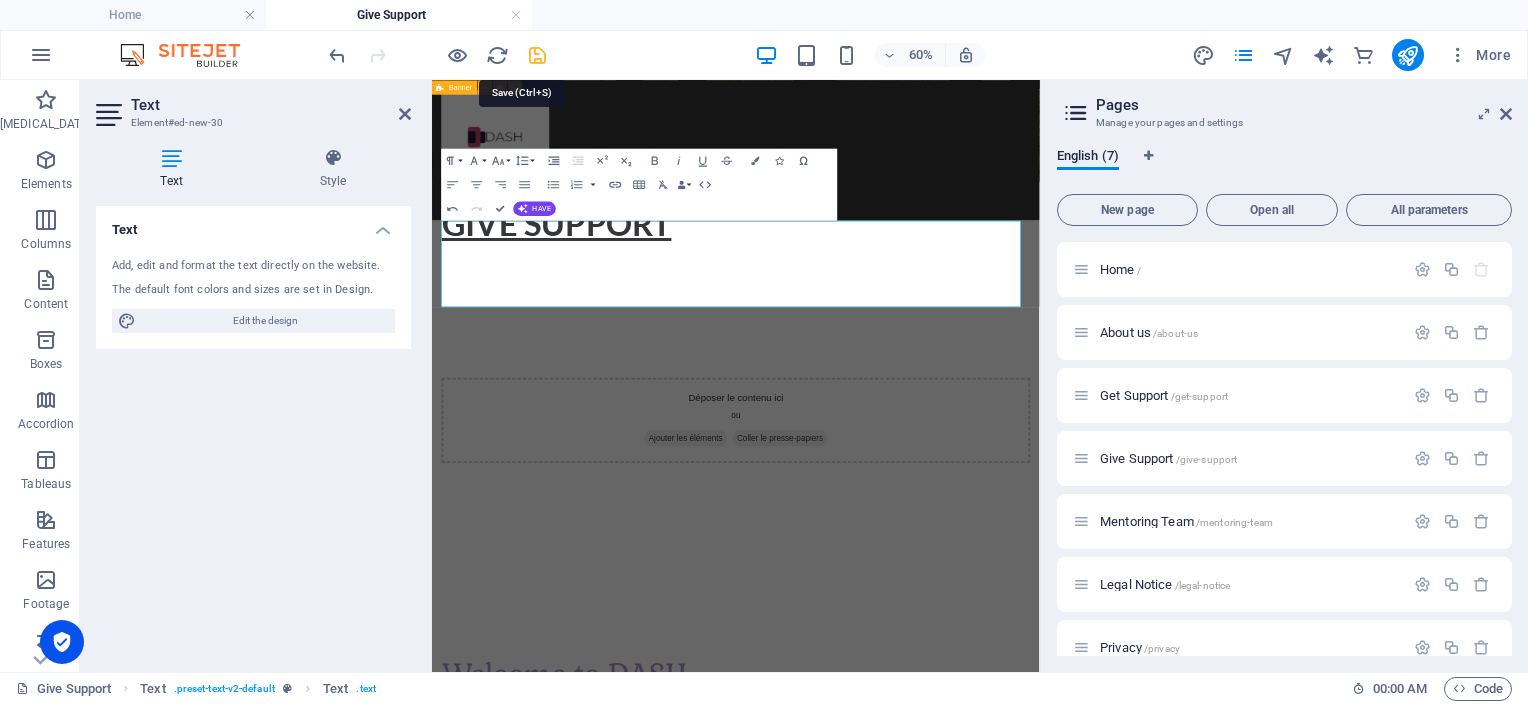click at bounding box center [537, 55] 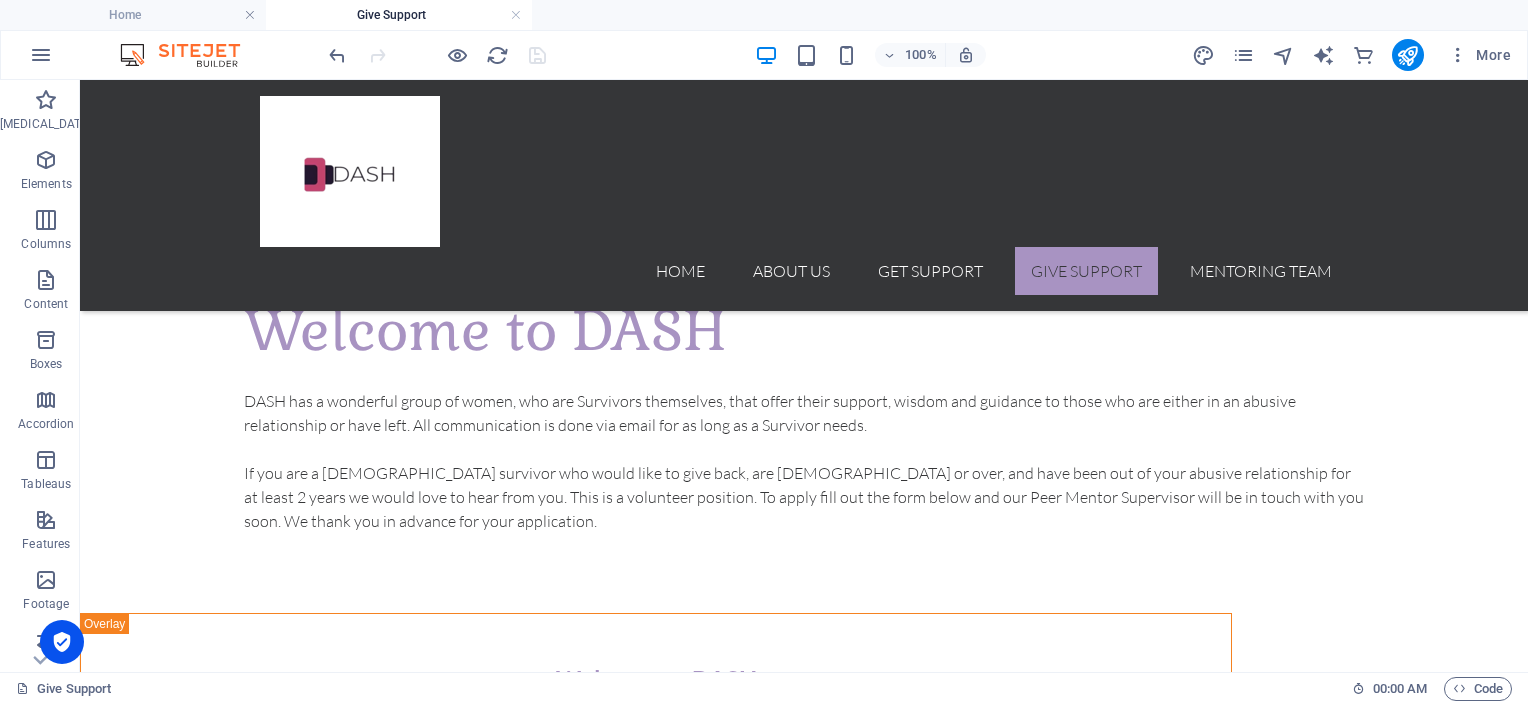 scroll, scrollTop: 1429, scrollLeft: 0, axis: vertical 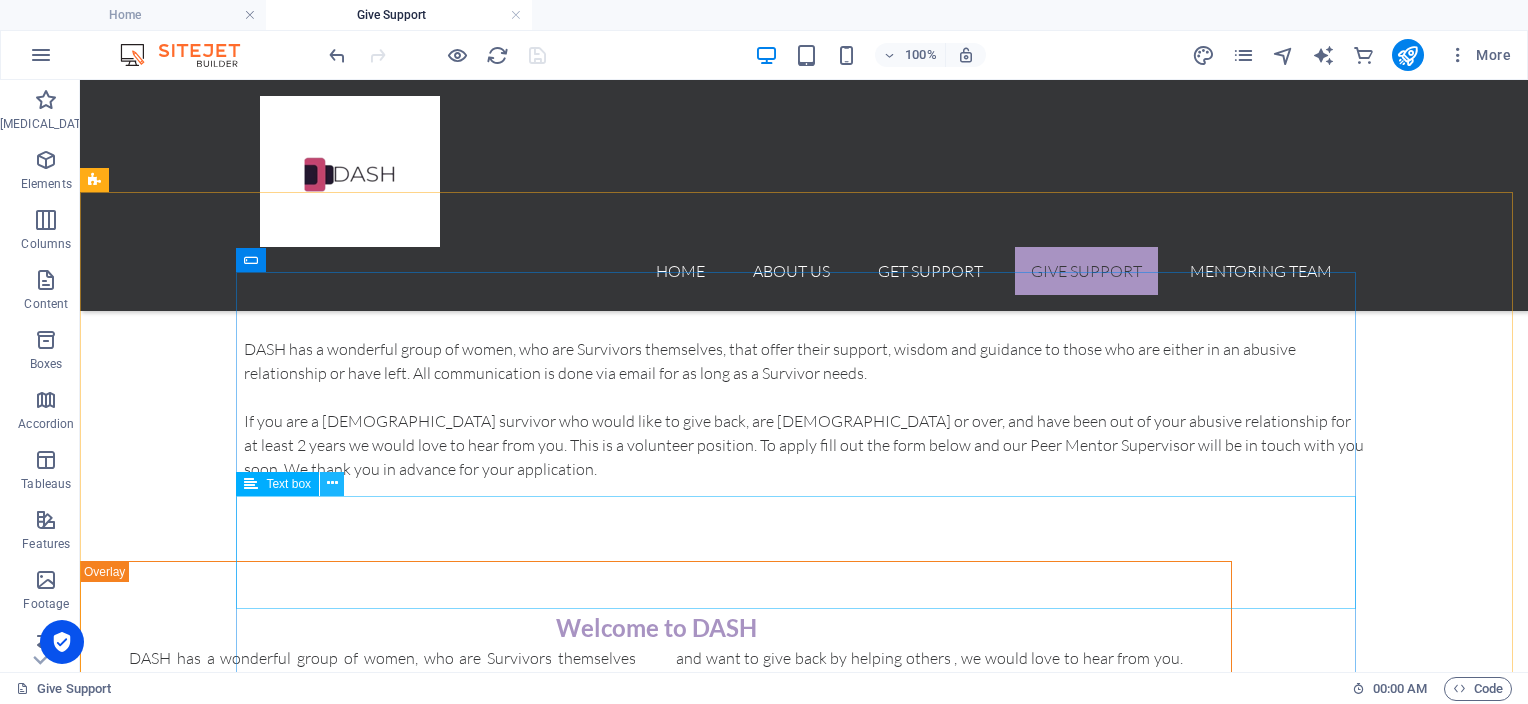 click at bounding box center [332, 483] 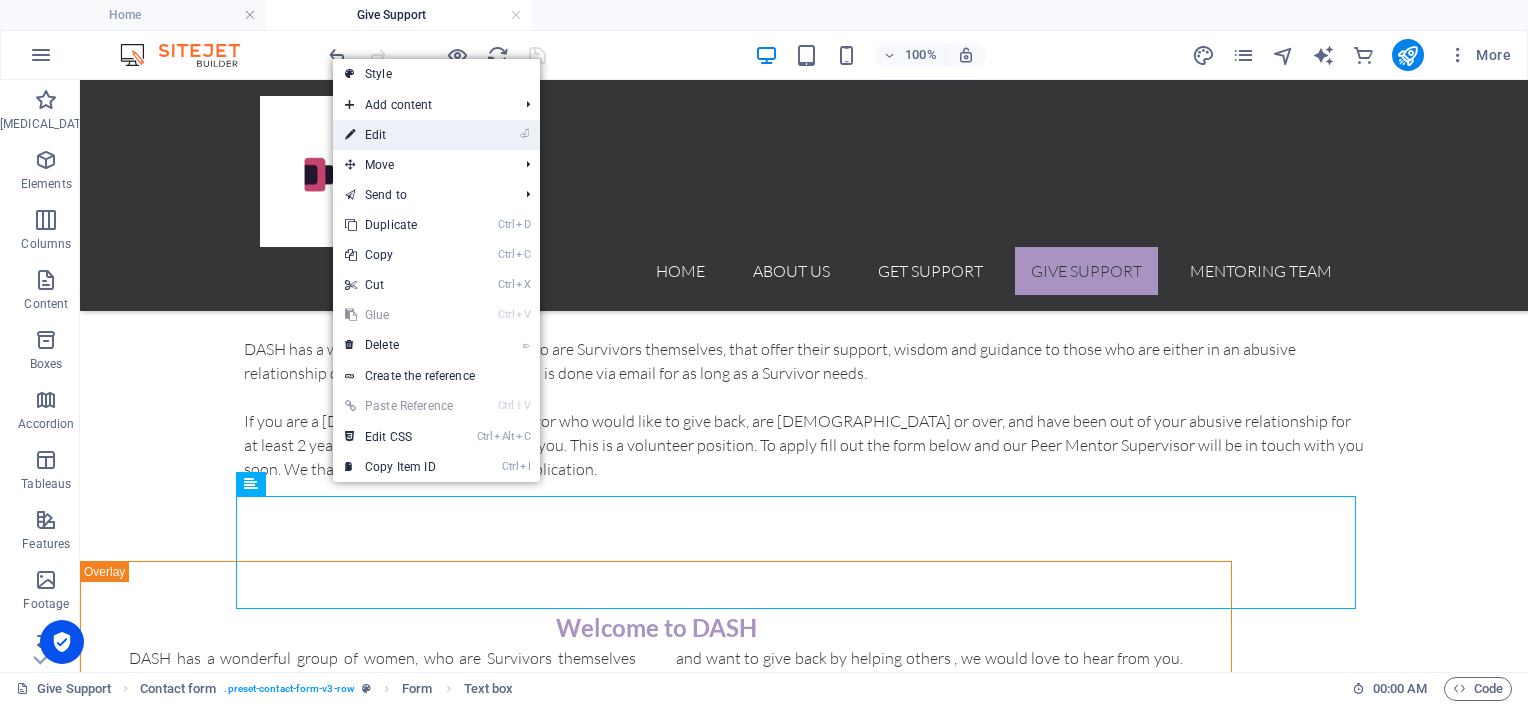 click on "Edit" at bounding box center (376, 135) 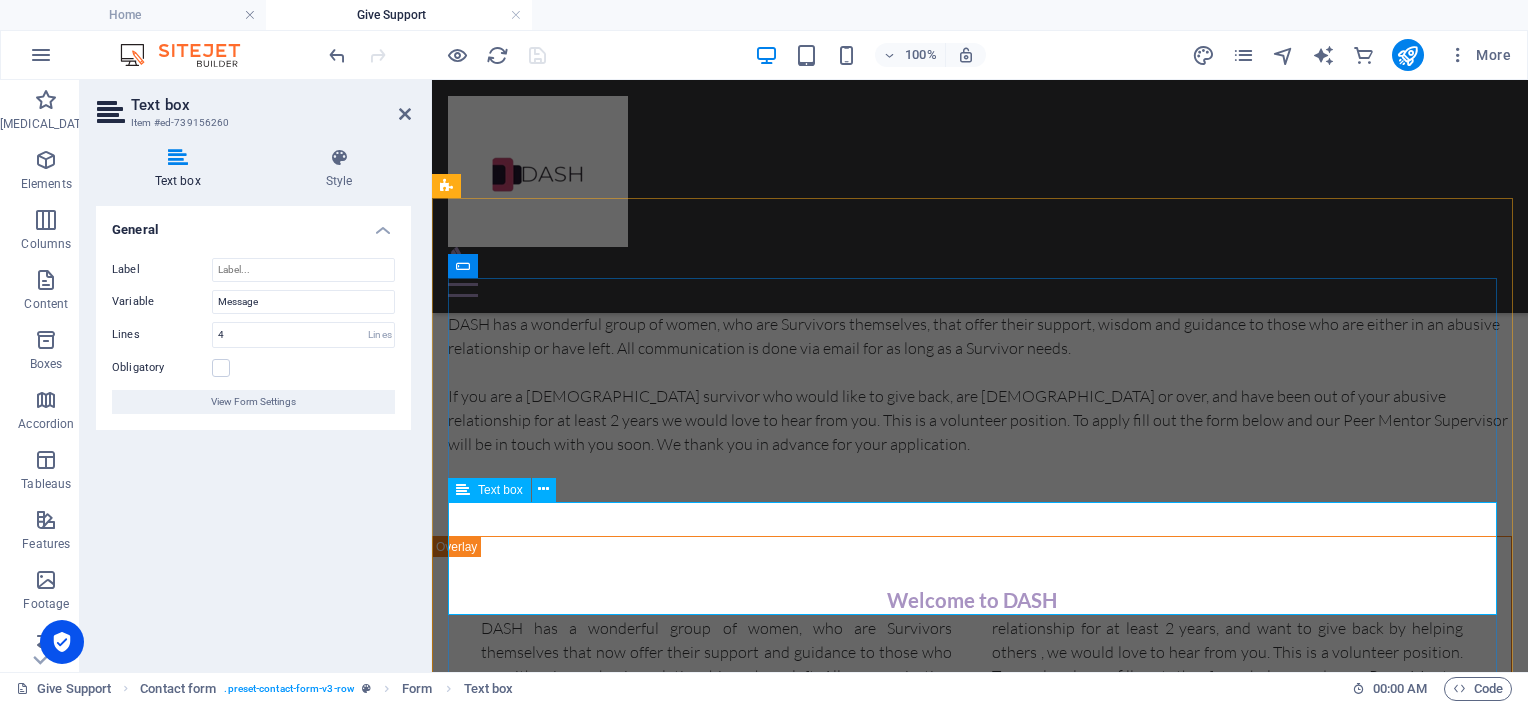 click at bounding box center (595, 1178) 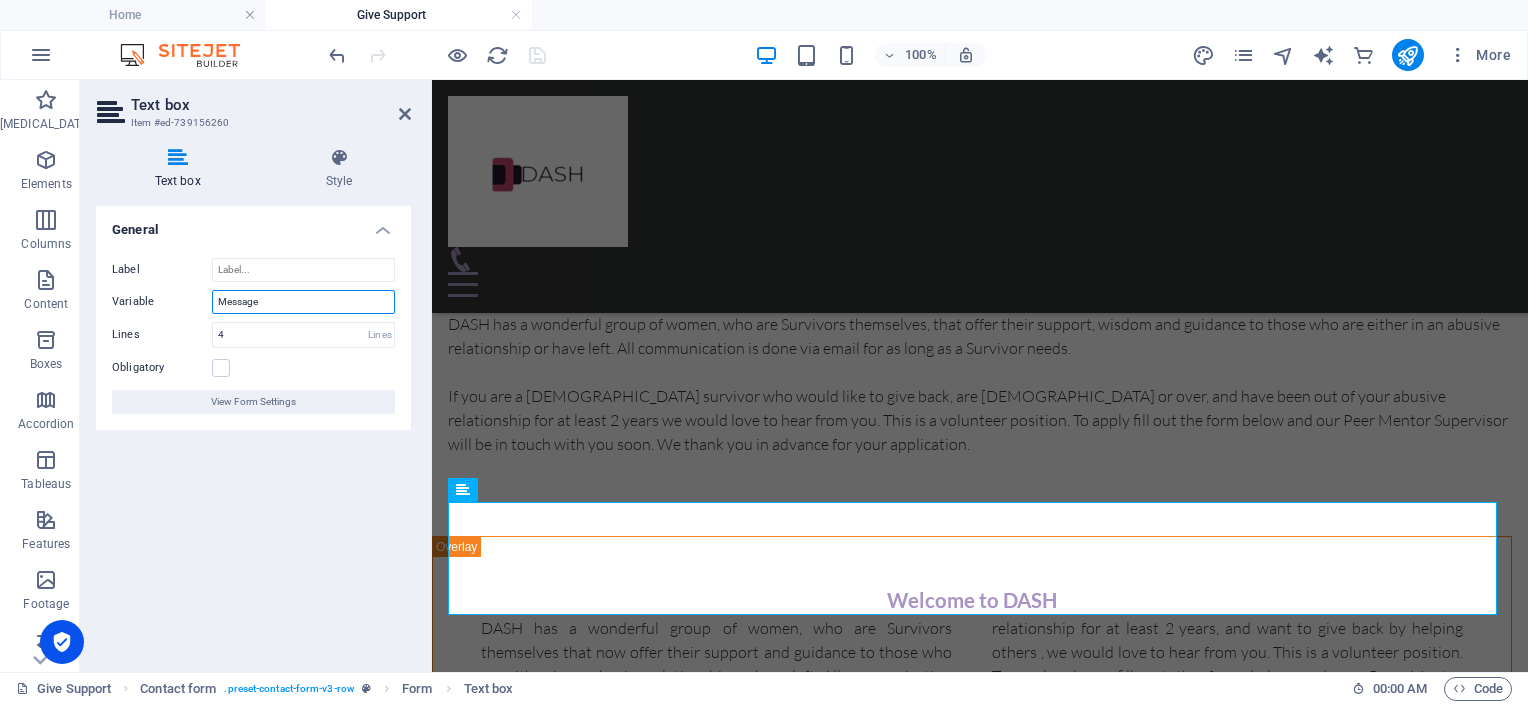 click on "Message" at bounding box center (303, 302) 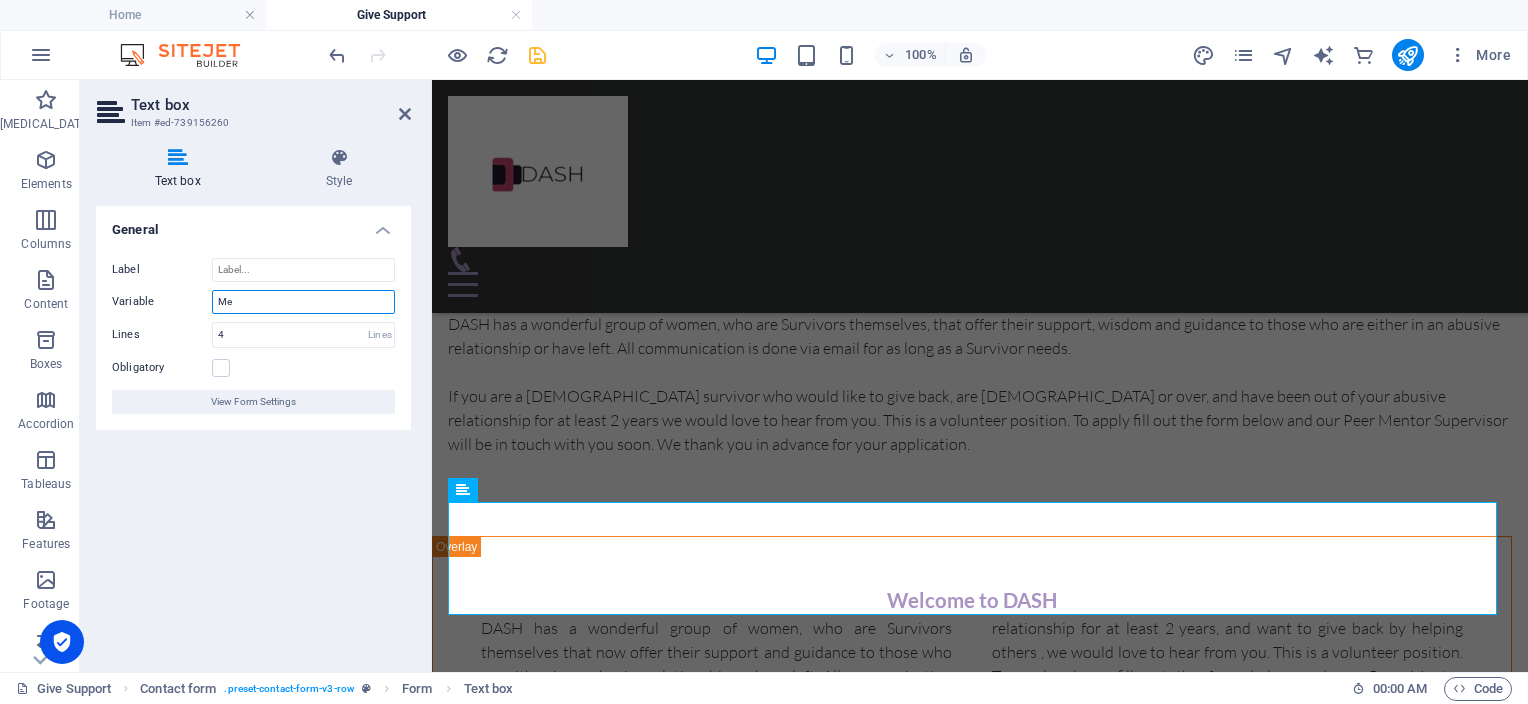 type on "M" 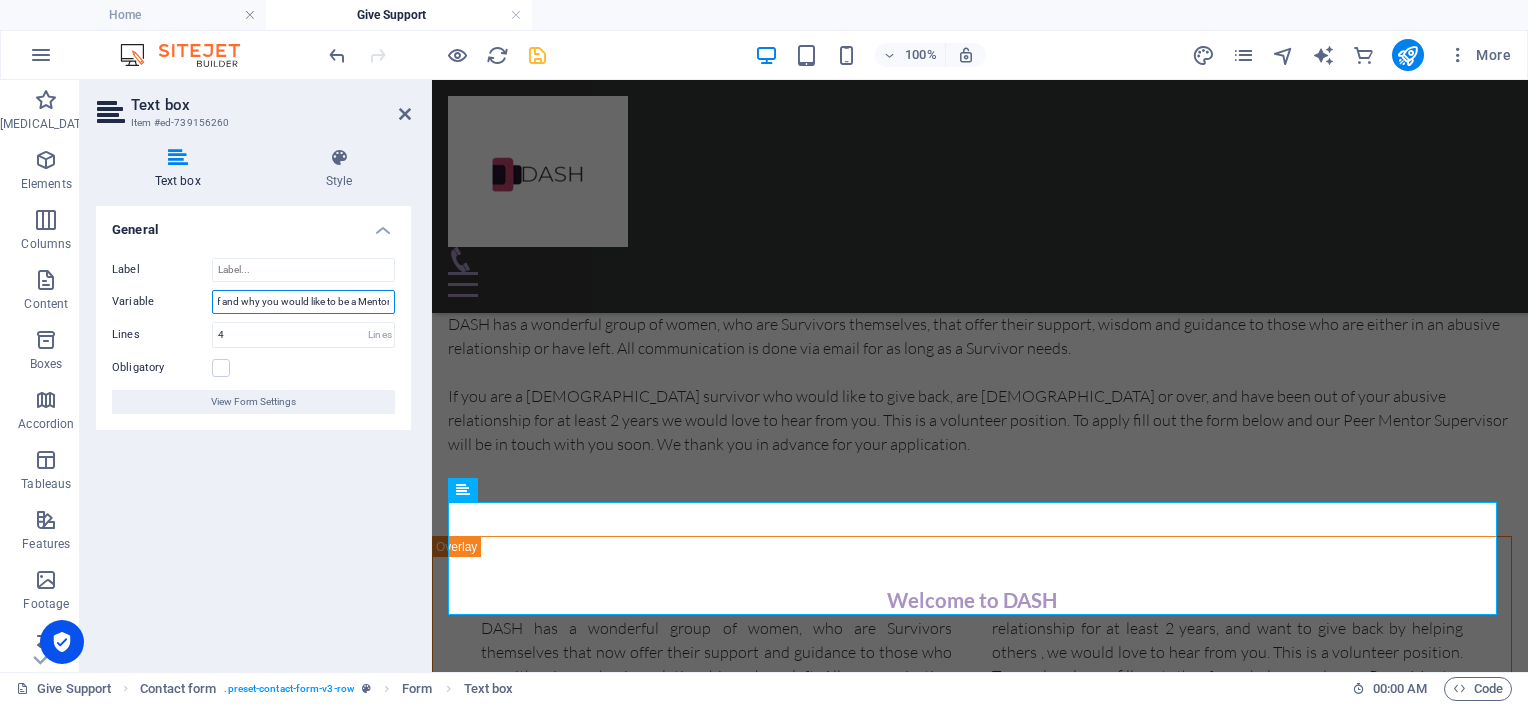 scroll, scrollTop: 0, scrollLeft: 94, axis: horizontal 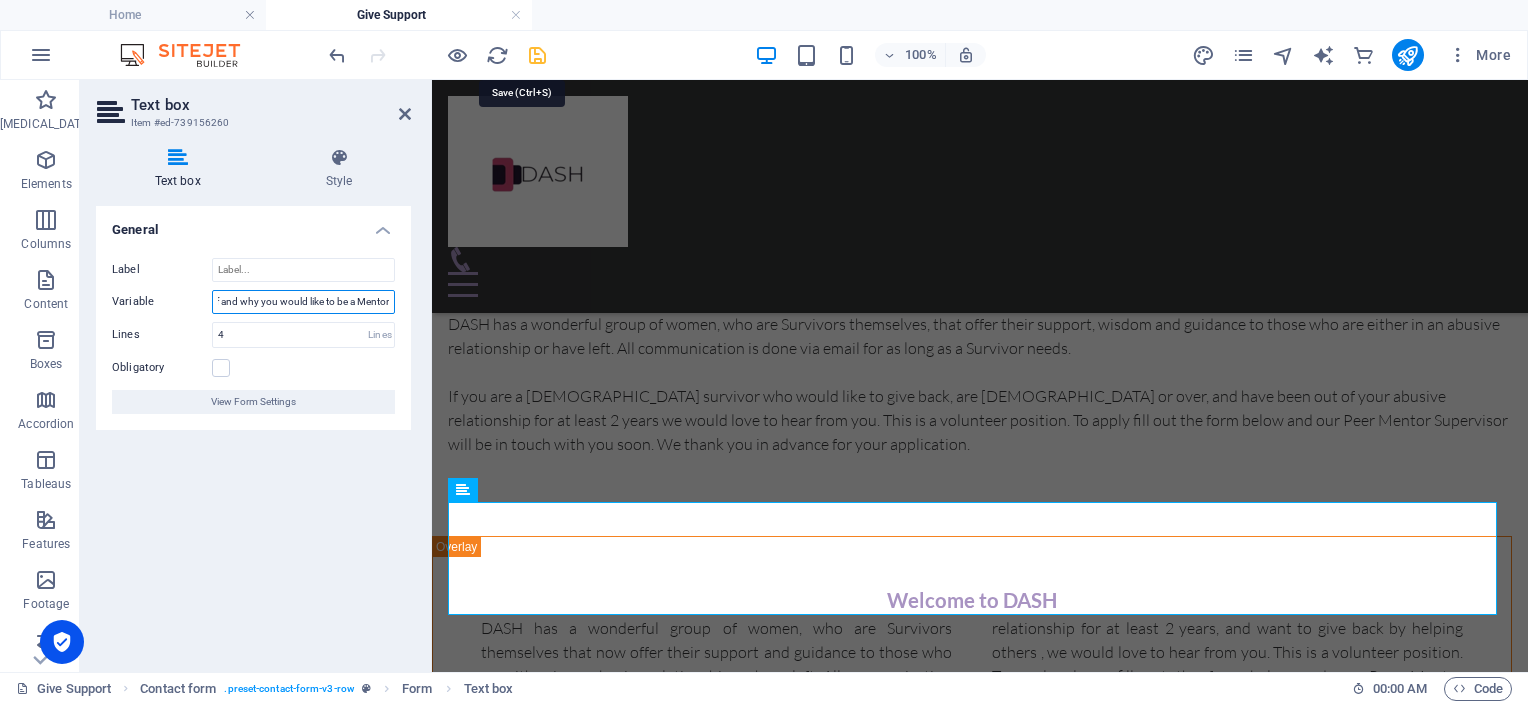 type on "Tell us about yourself and why you would like to be a Mentor" 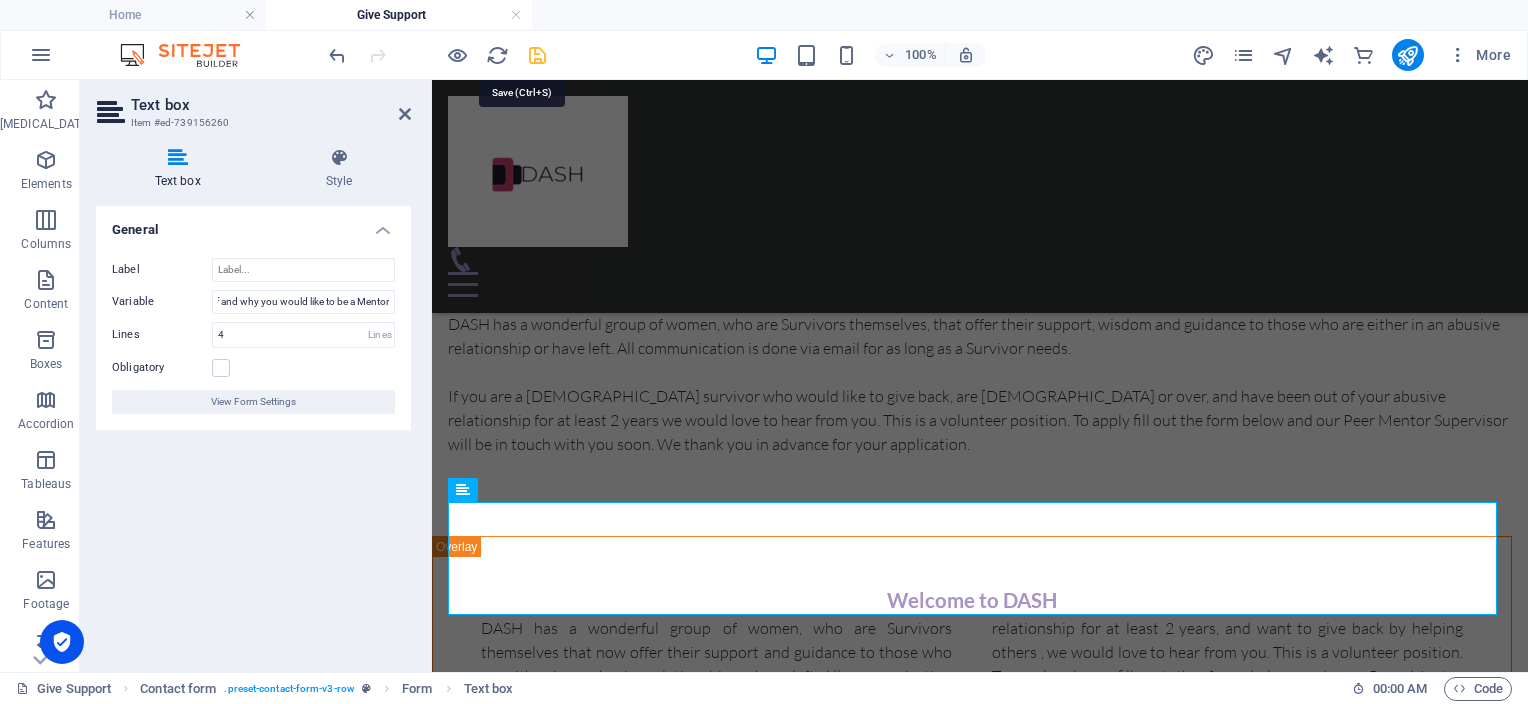 scroll, scrollTop: 0, scrollLeft: 0, axis: both 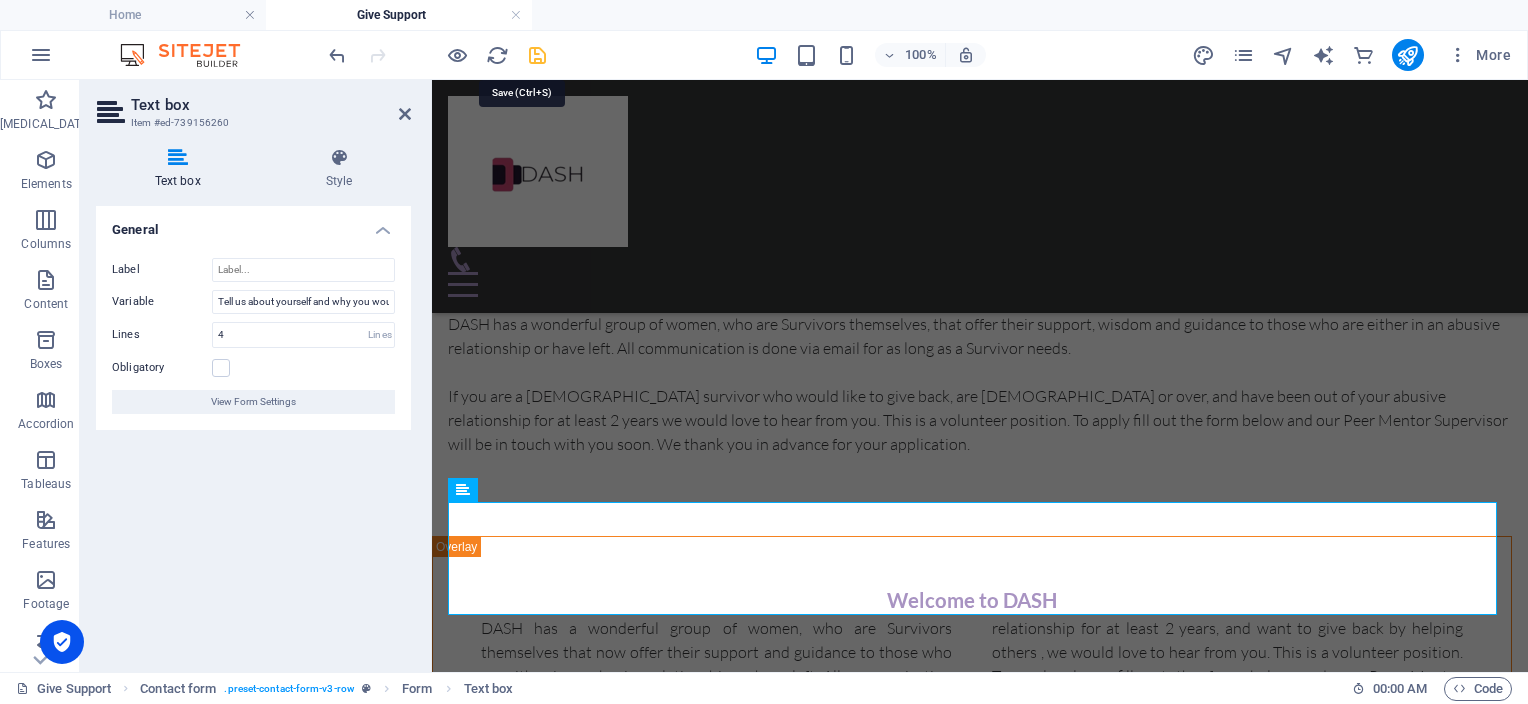 click at bounding box center [537, 55] 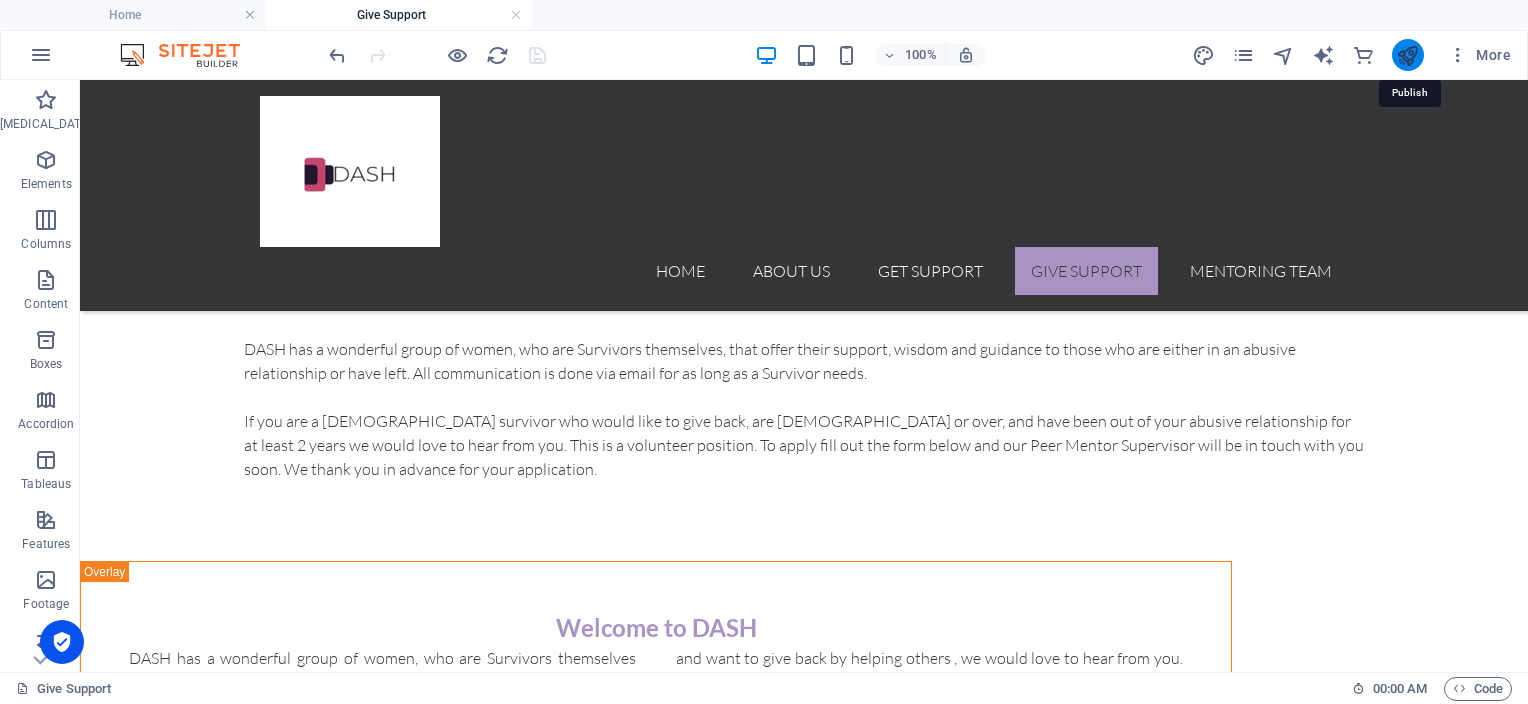 click at bounding box center [1407, 55] 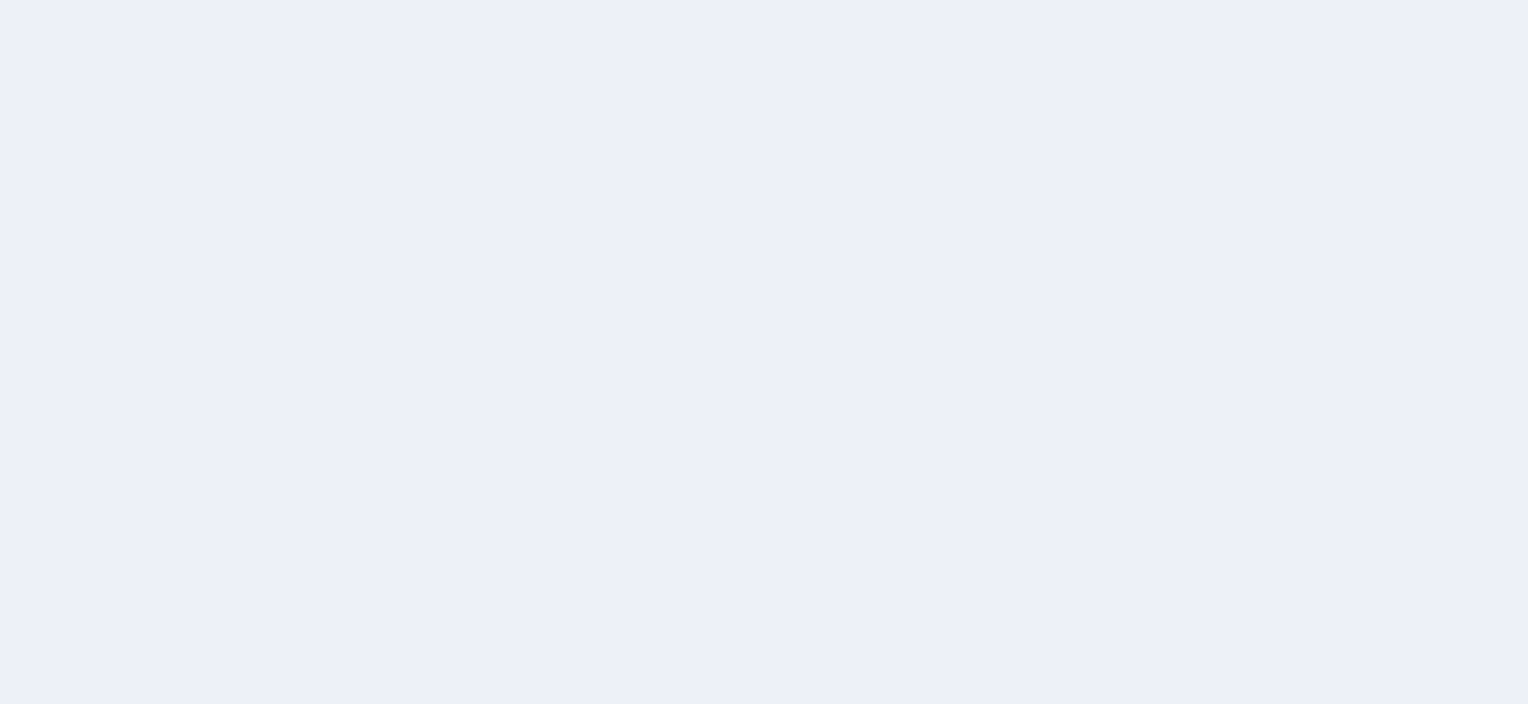 scroll, scrollTop: 0, scrollLeft: 0, axis: both 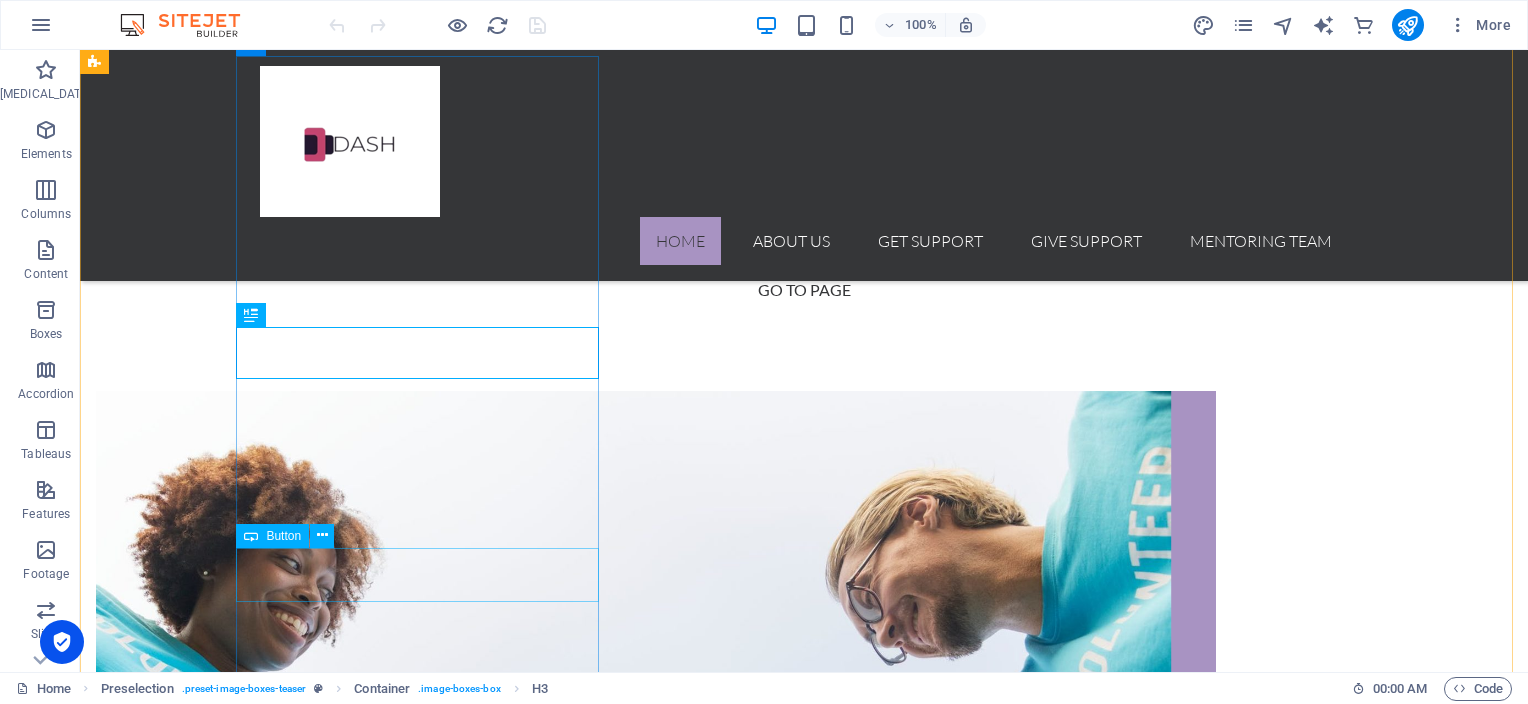 click on "Go to page" at bounding box center [656, 1309] 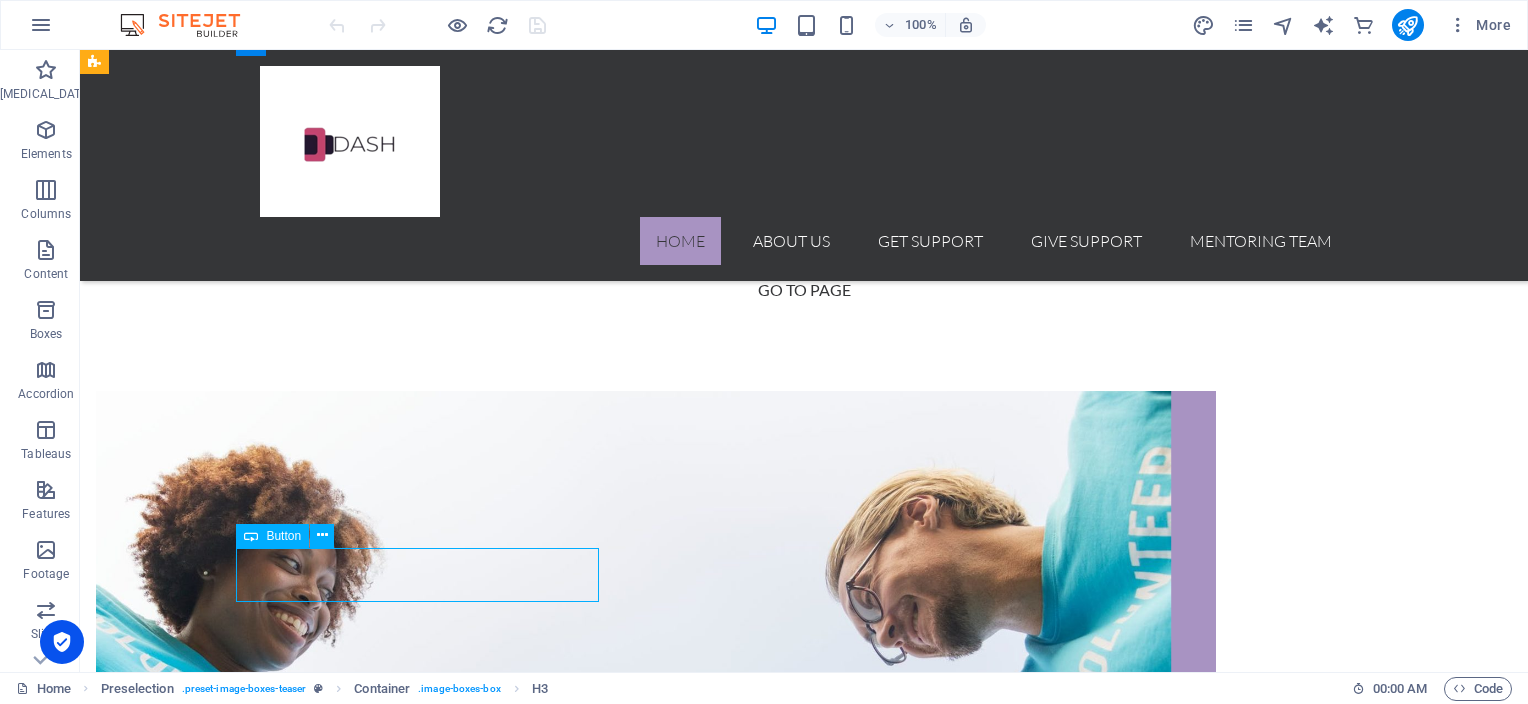 click on "Go to page" at bounding box center [656, 1309] 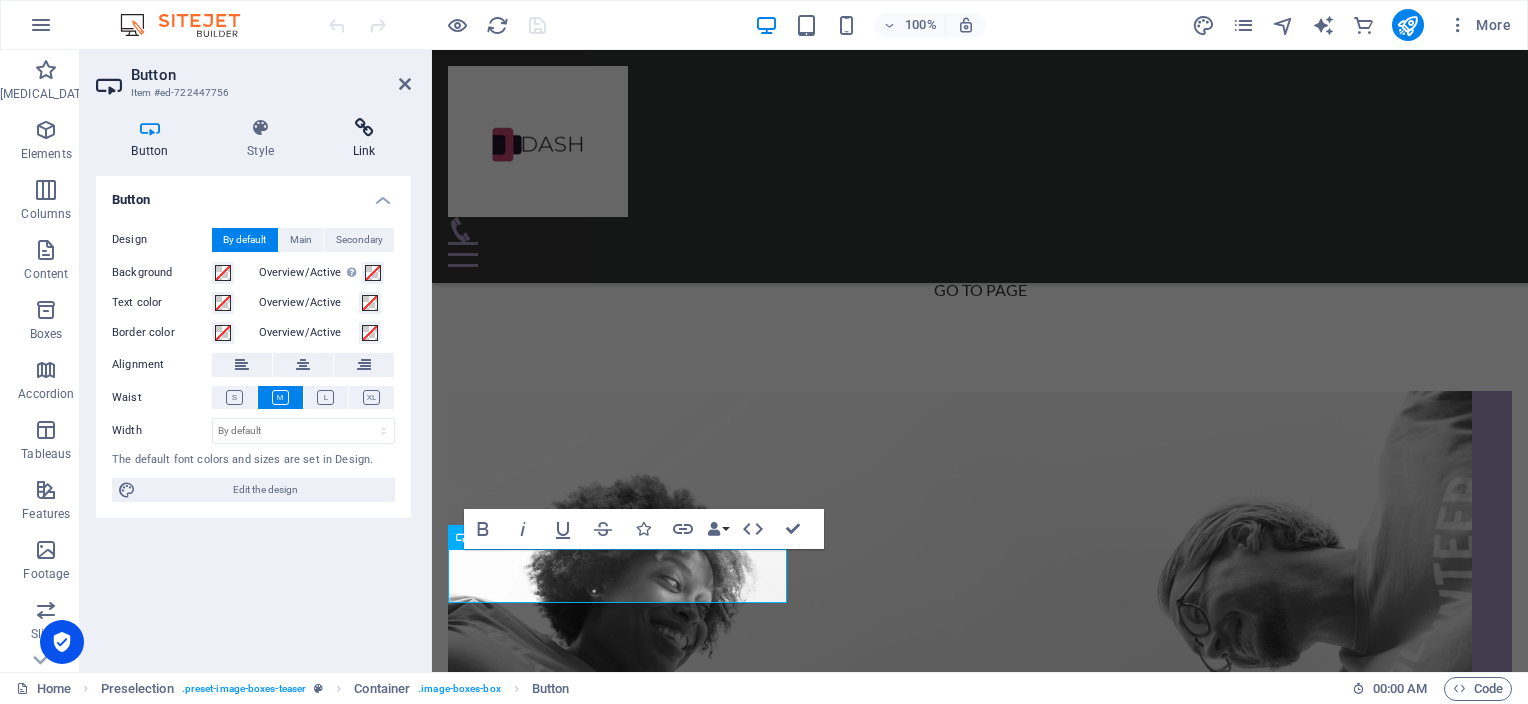 click at bounding box center [364, 128] 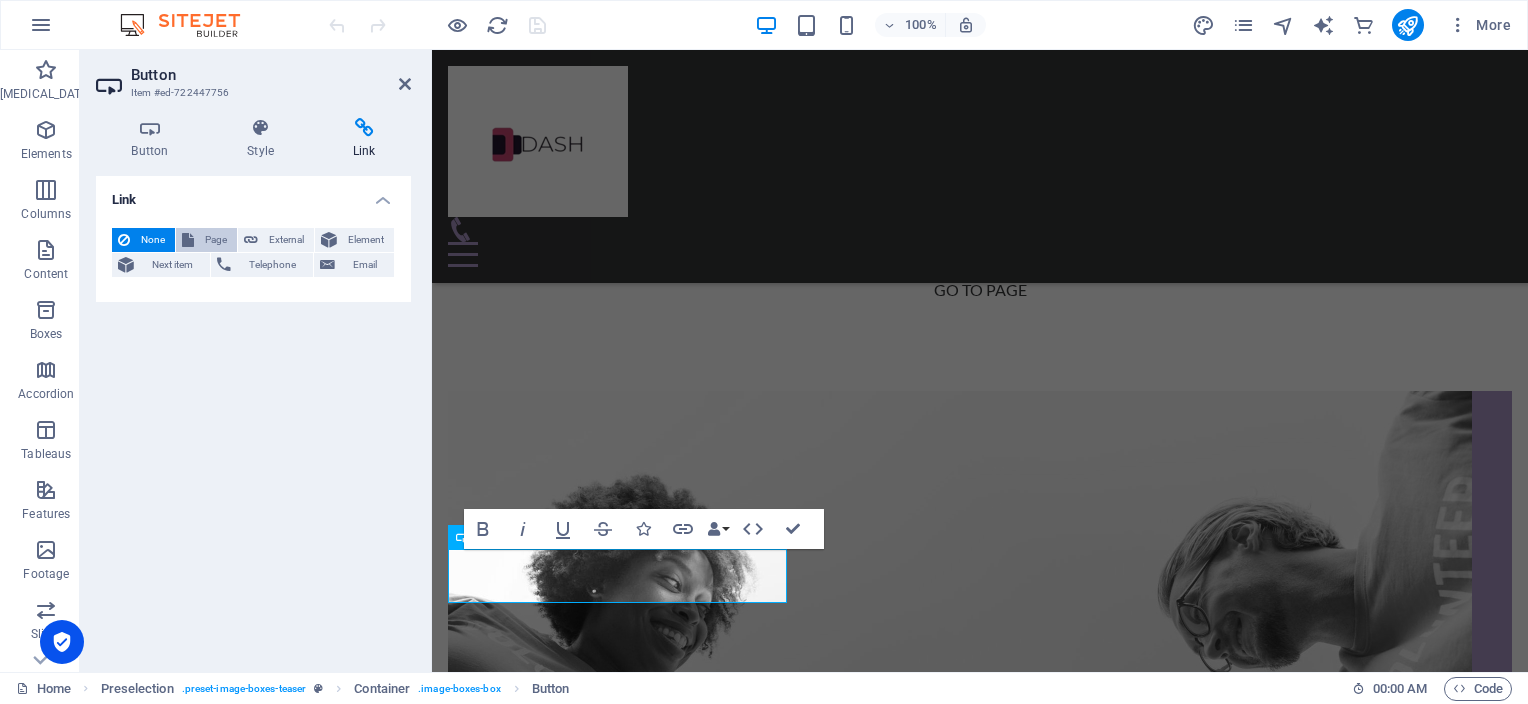 click on "Page" at bounding box center (215, 240) 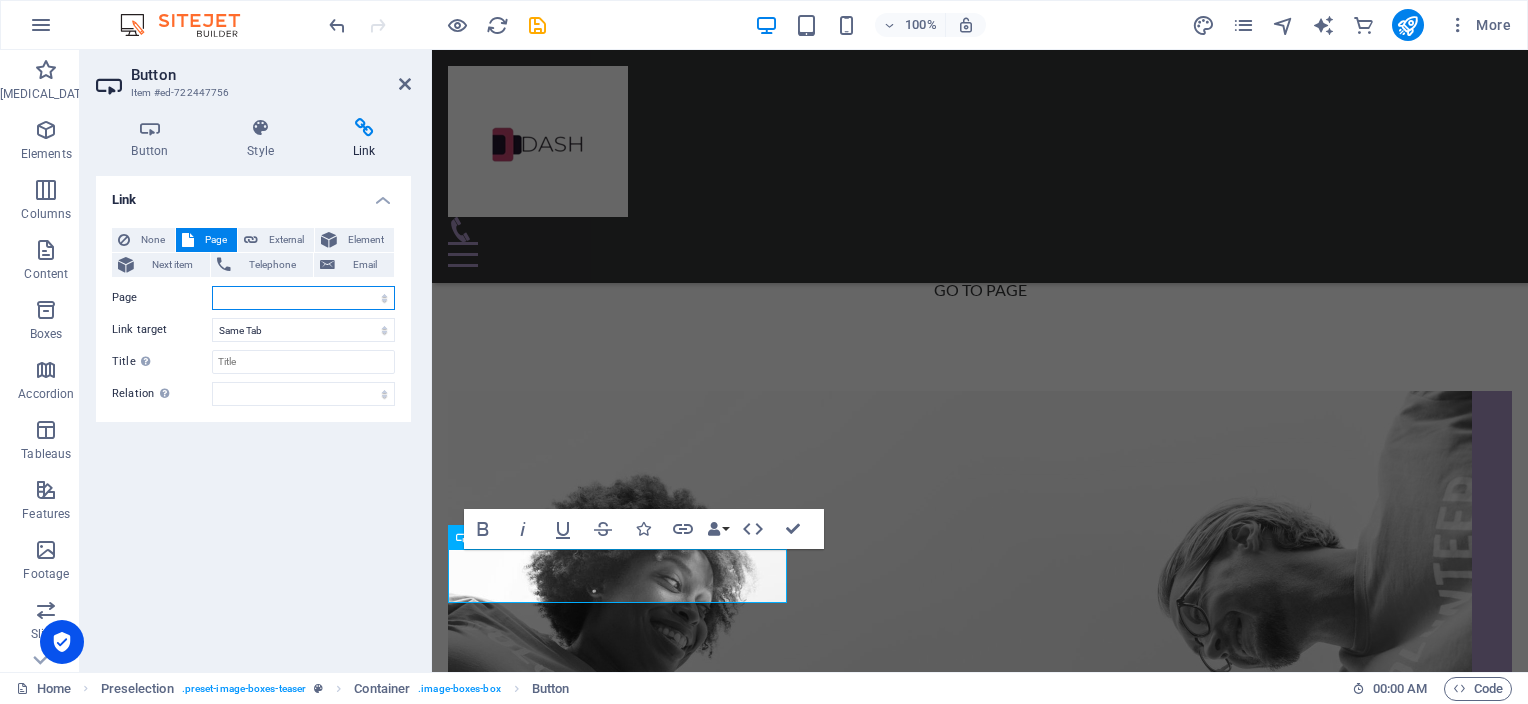 click on "Home About us Get Support  Give Support  Mentoring Team  Legal Notice Privacy" at bounding box center [303, 298] 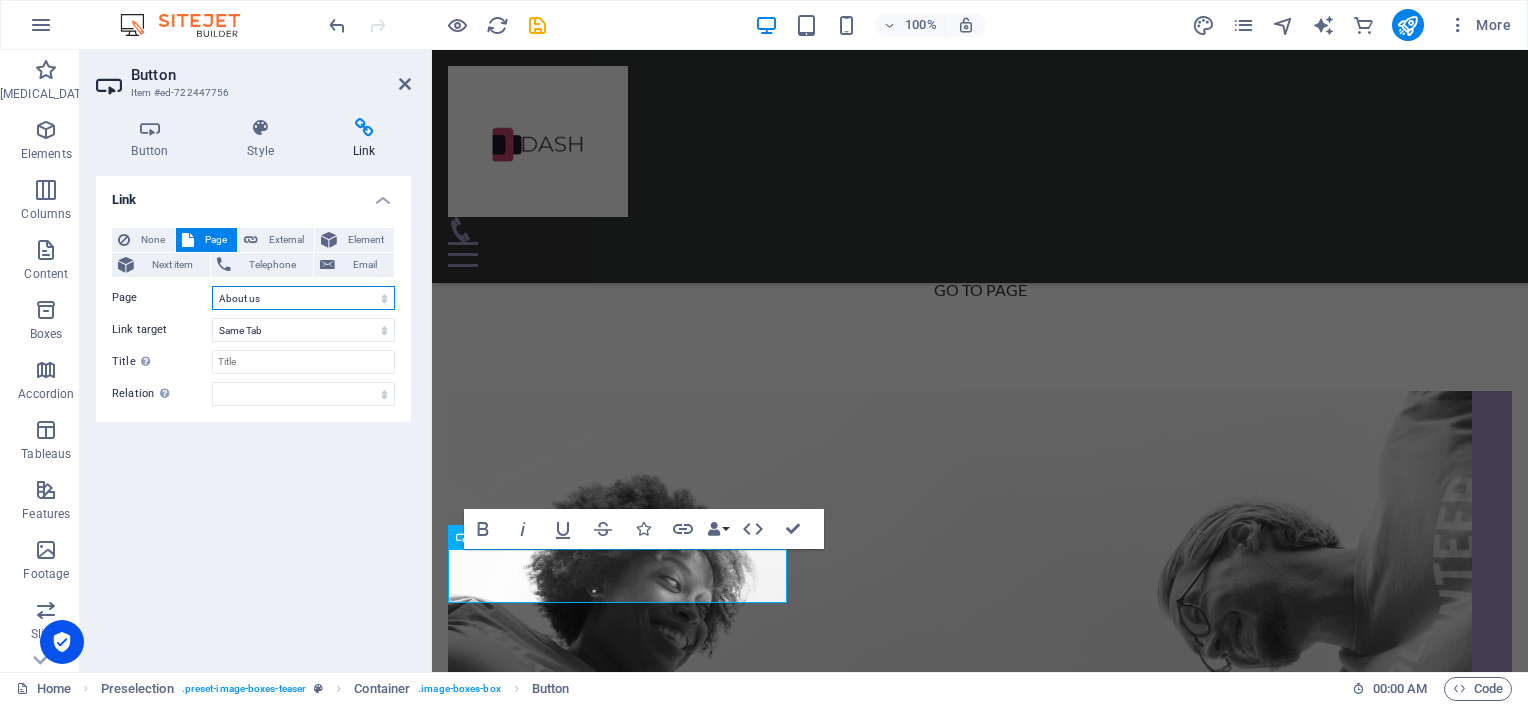 click on "Home About us Get Support  Give Support  Mentoring Team  Legal Notice Privacy" at bounding box center [303, 298] 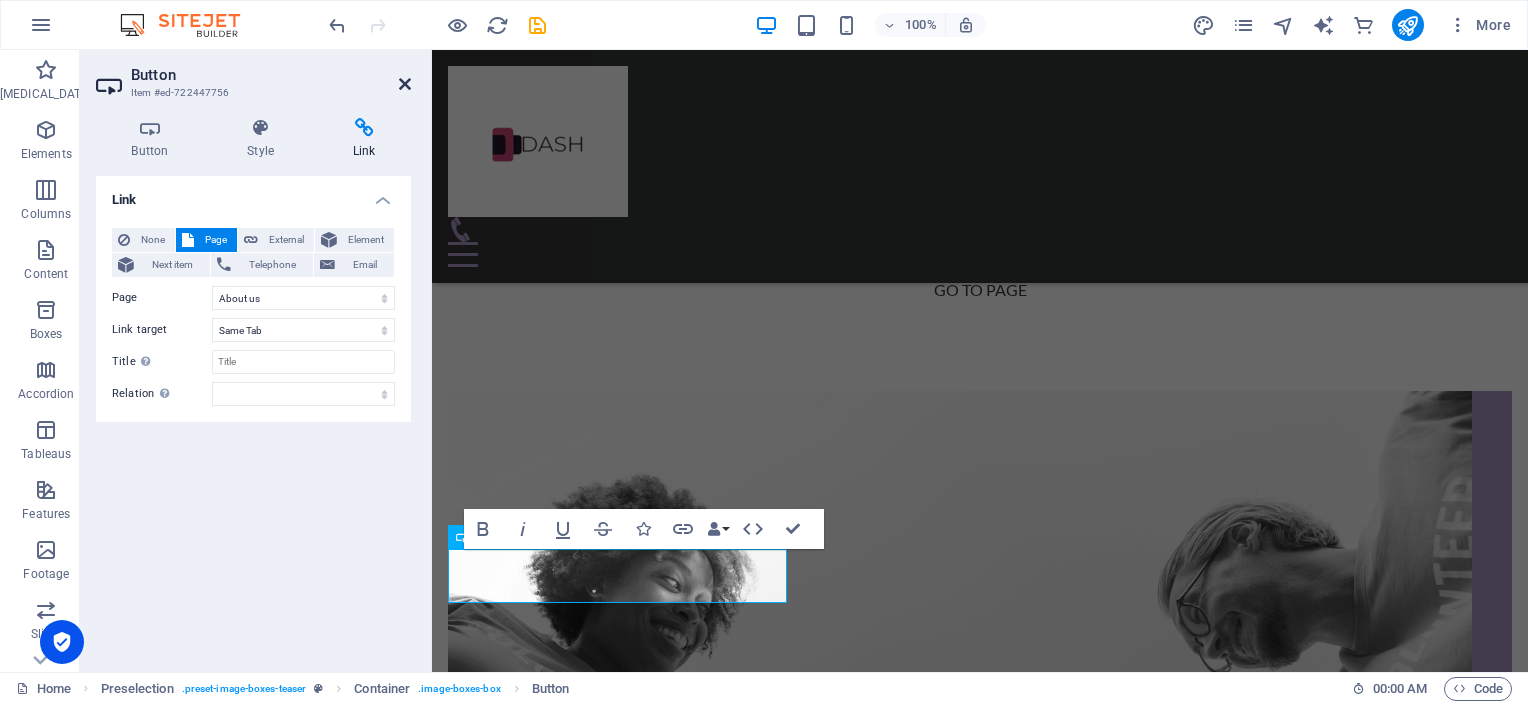 click at bounding box center (405, 84) 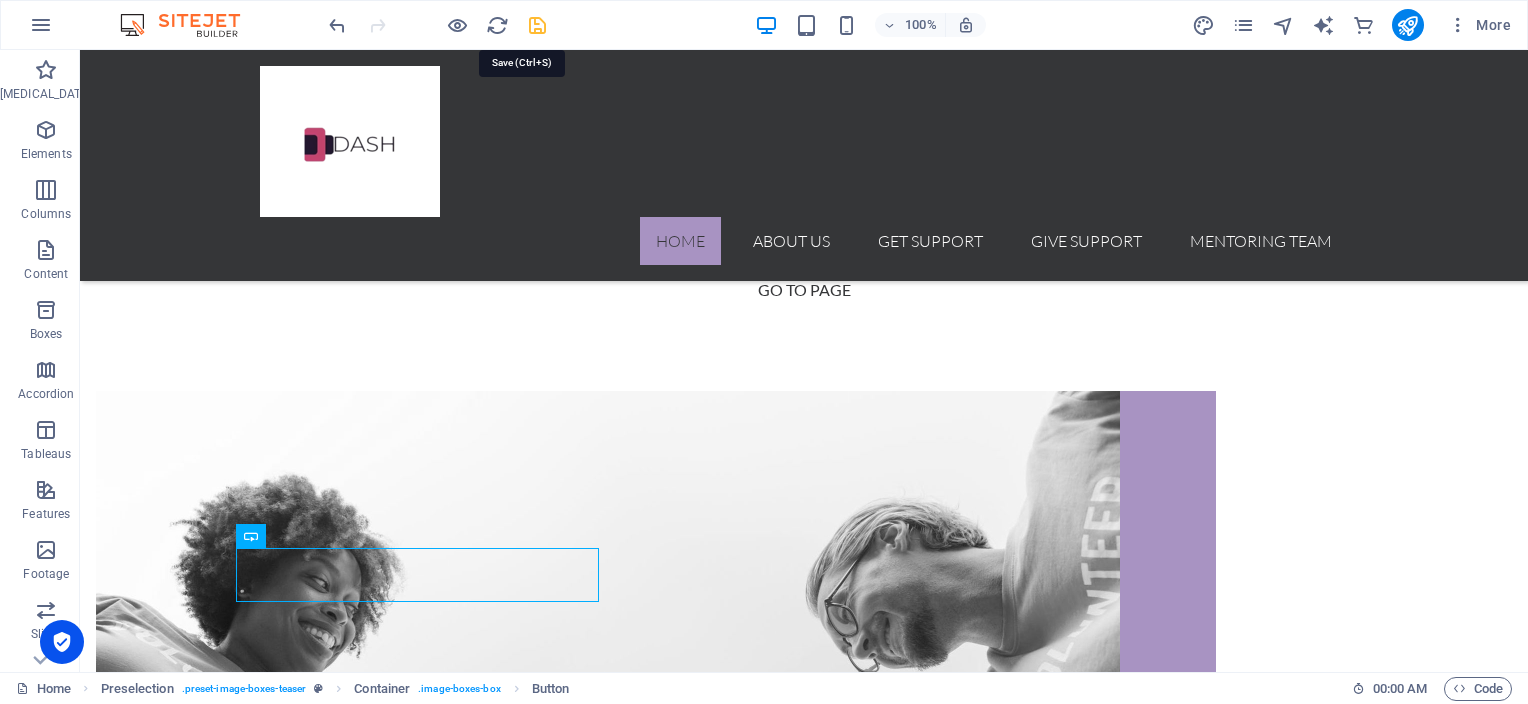 click at bounding box center (537, 25) 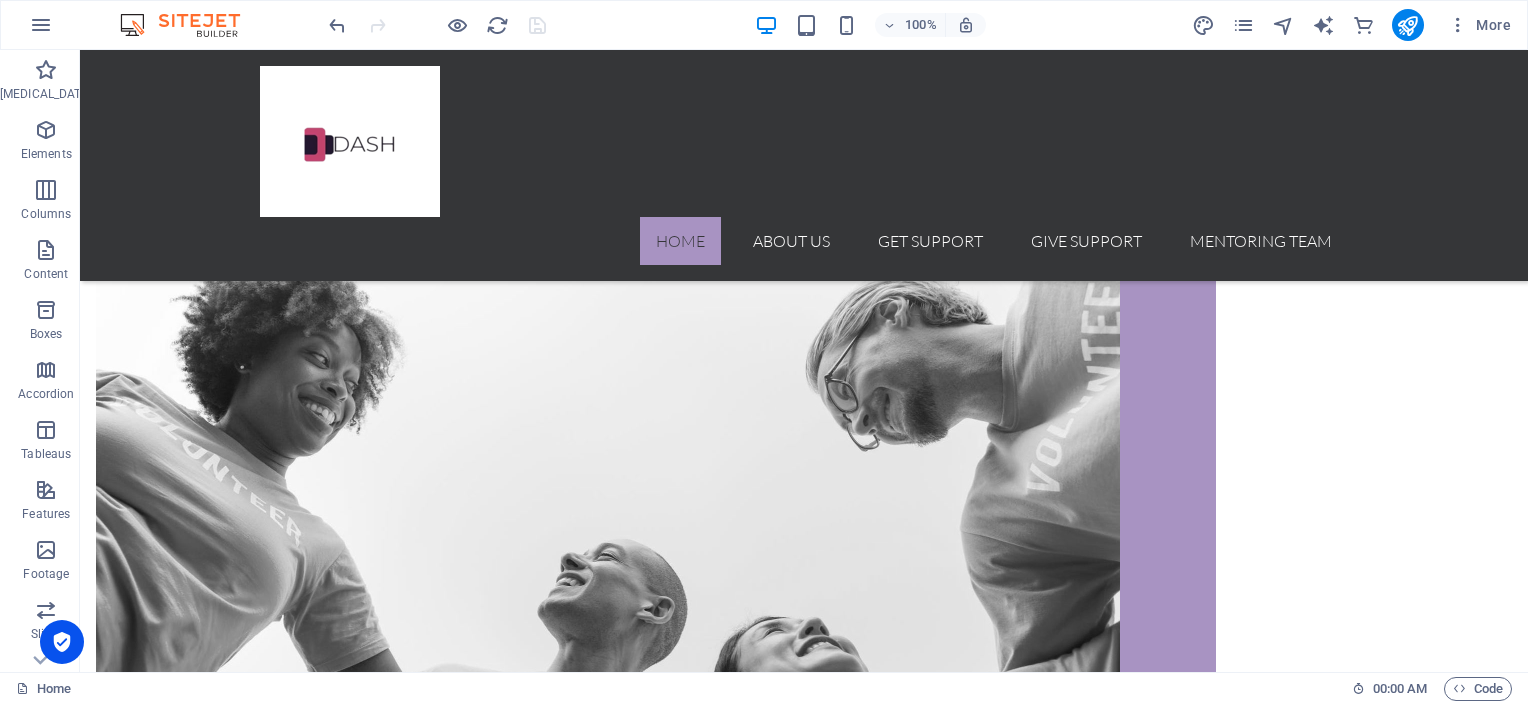scroll, scrollTop: 904, scrollLeft: 0, axis: vertical 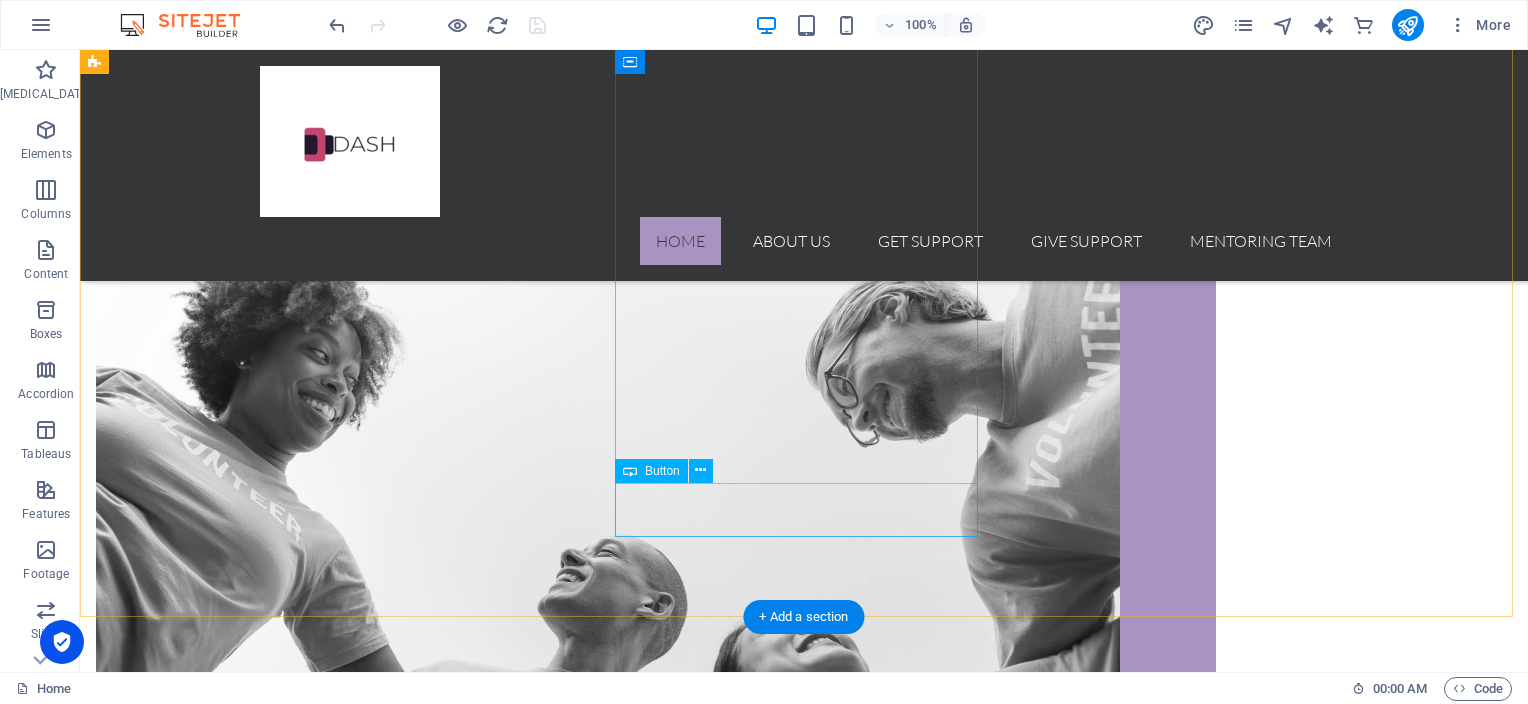 click on "Go to Page" at bounding box center (656, 1772) 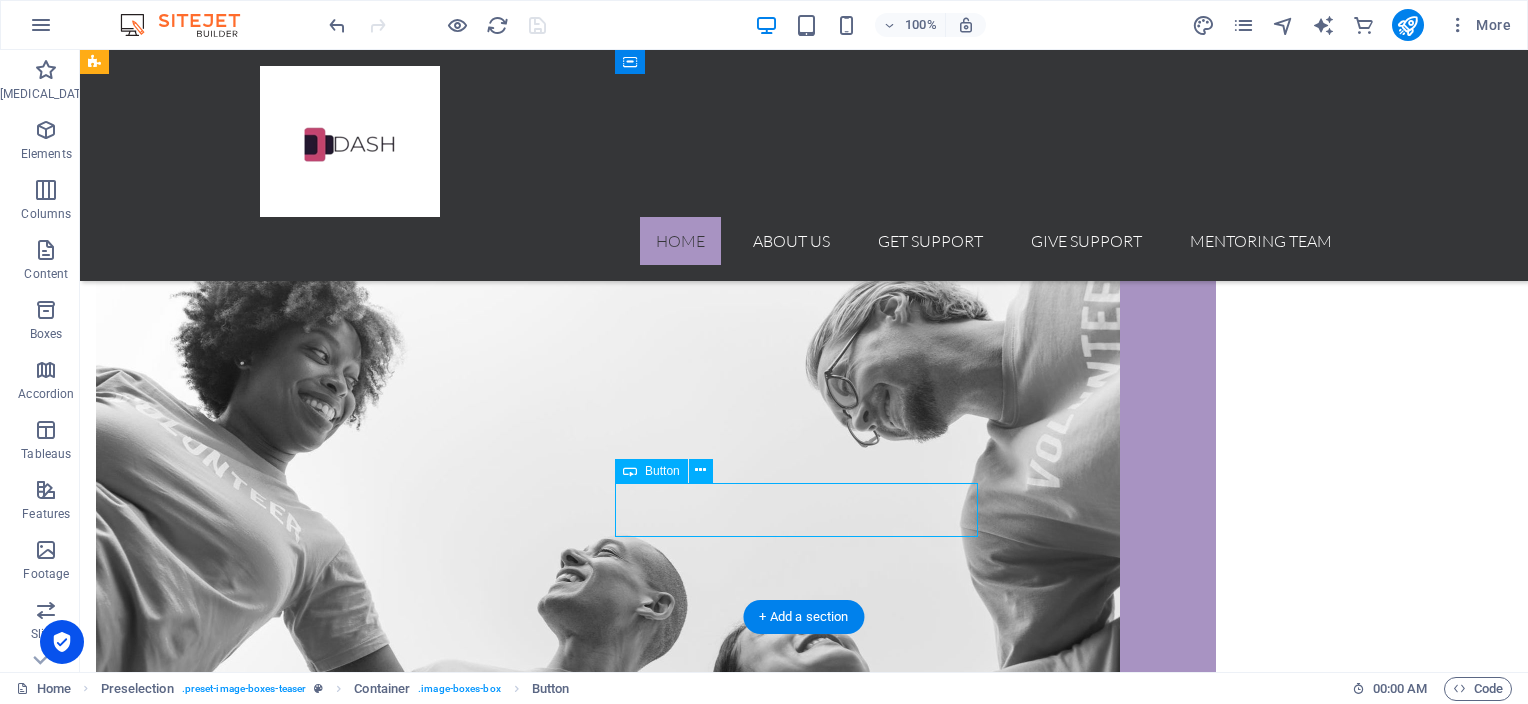 click on "Go to Page" at bounding box center [656, 1772] 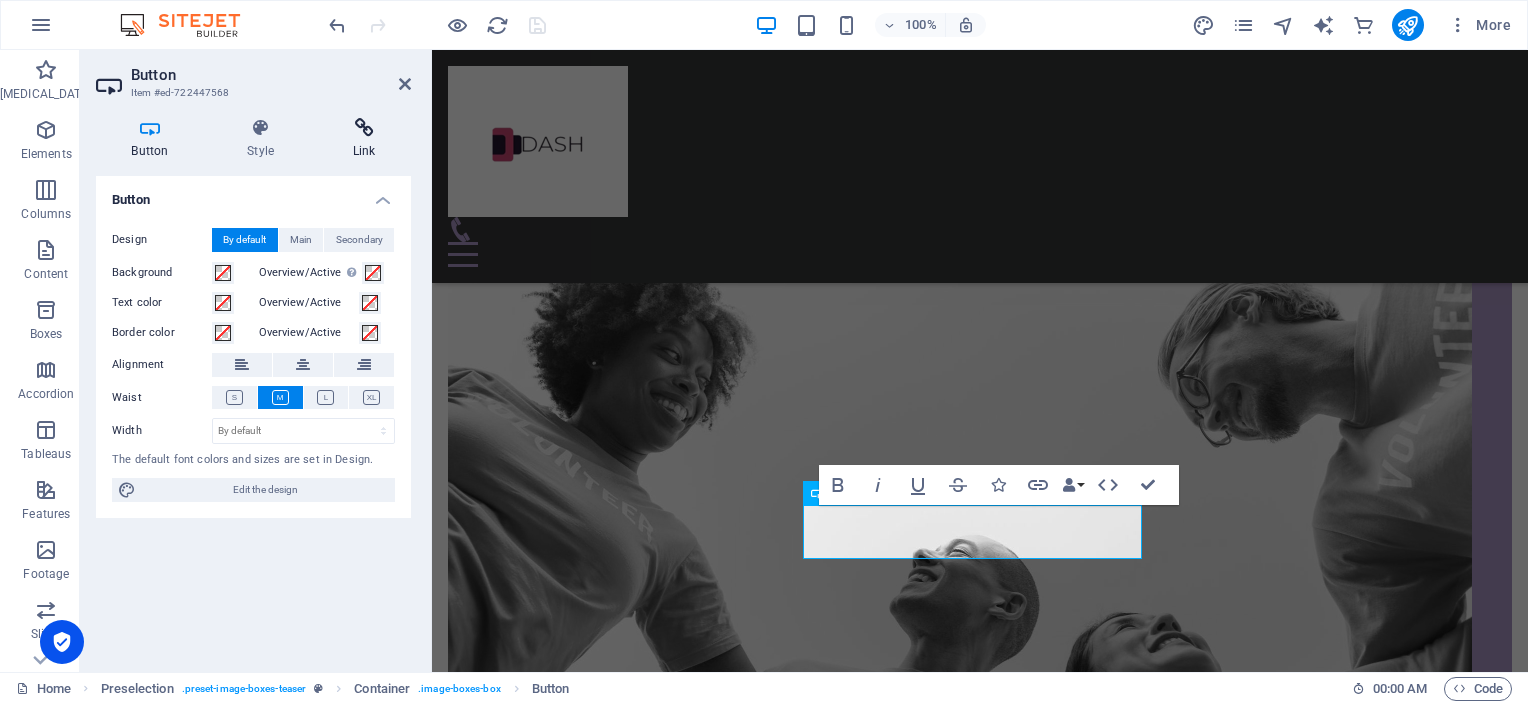 click at bounding box center [364, 128] 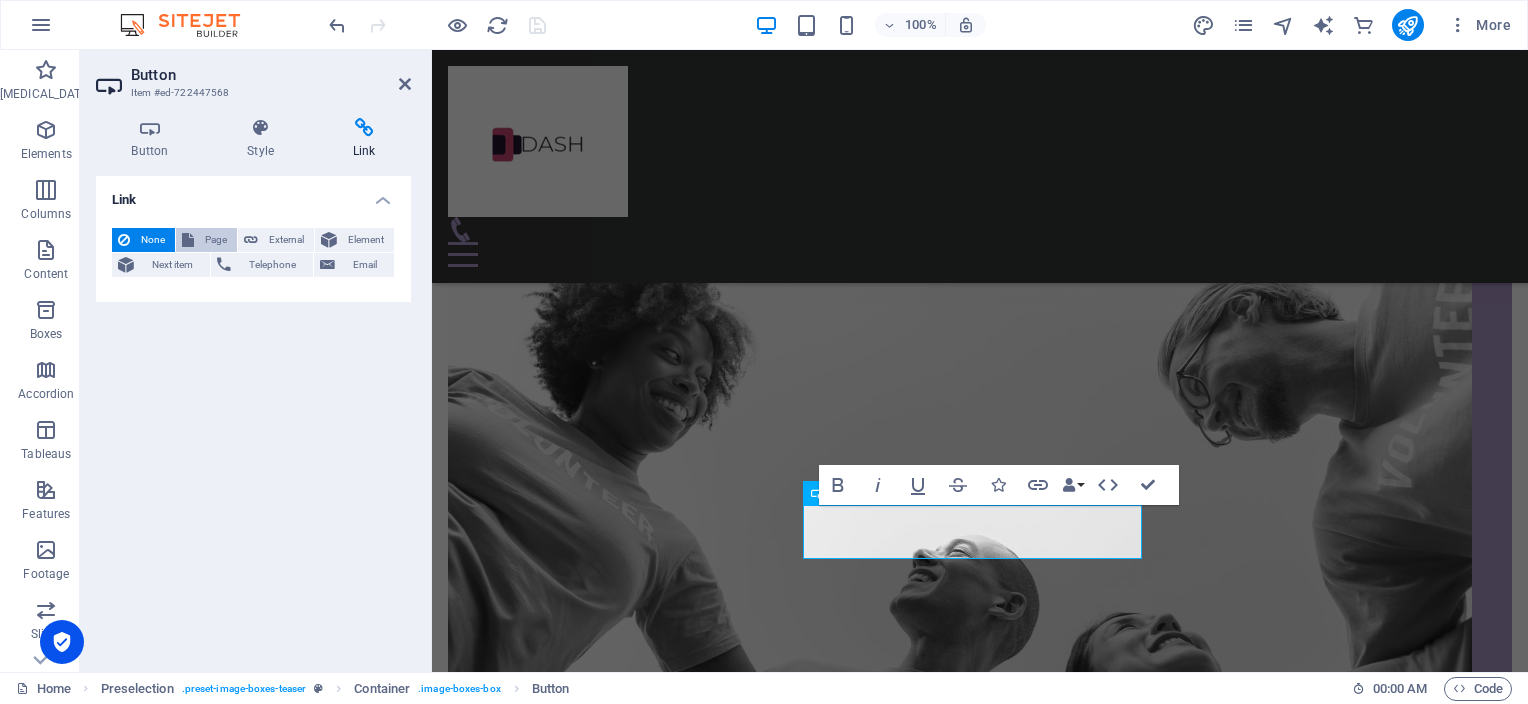 click on "Page" at bounding box center (215, 240) 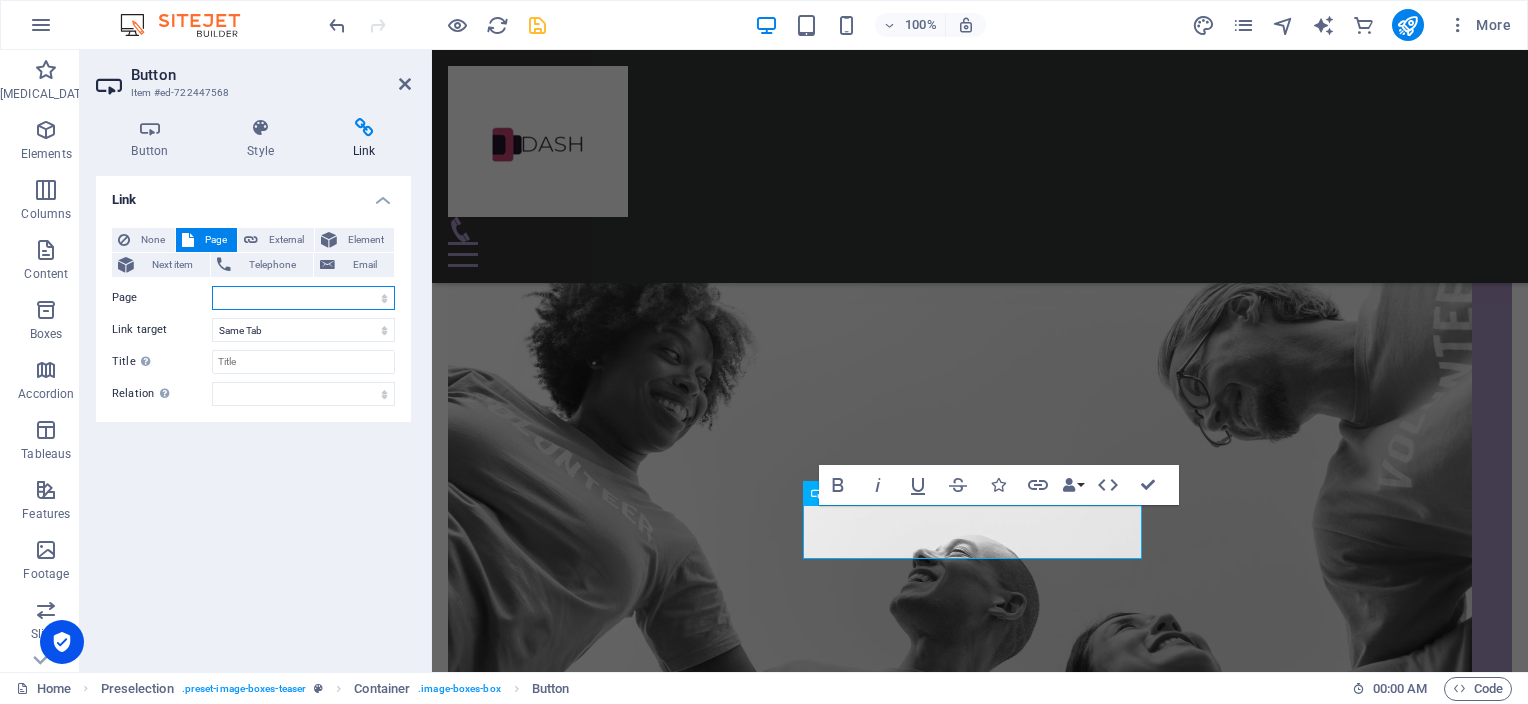 click on "Home About us Get Support  Give Support  Mentoring Team  Legal Notice Privacy" at bounding box center (303, 298) 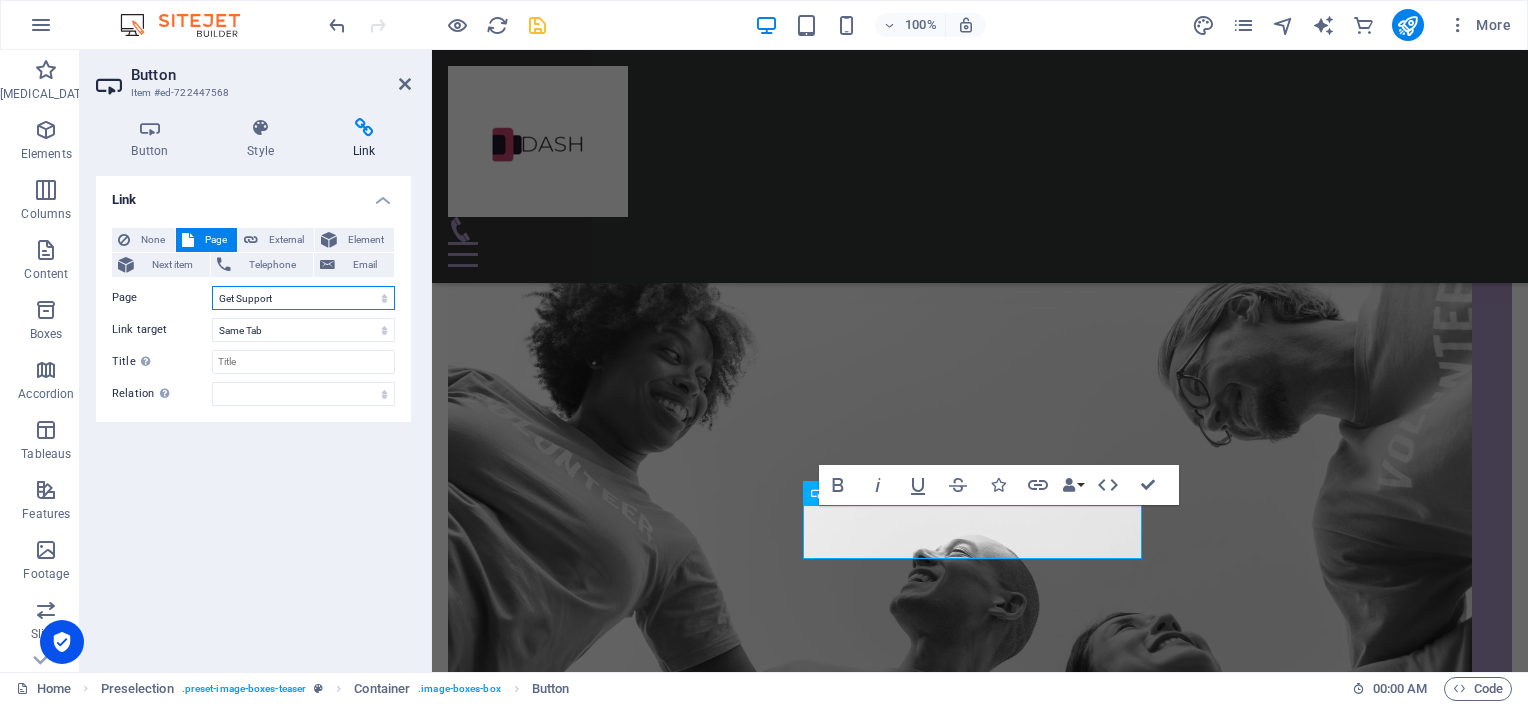 click on "Home About us Get Support  Give Support  Mentoring Team  Legal Notice Privacy" at bounding box center (303, 298) 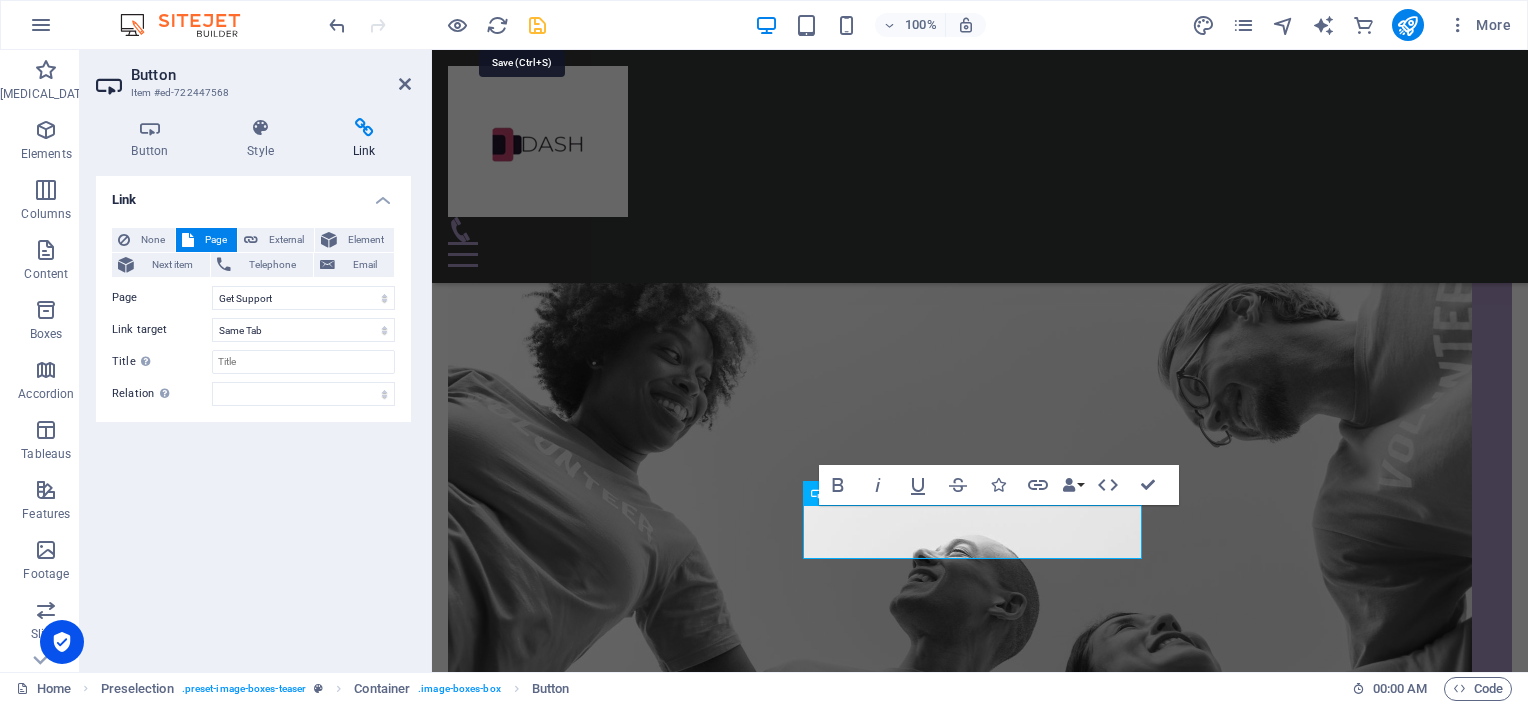 click at bounding box center (537, 25) 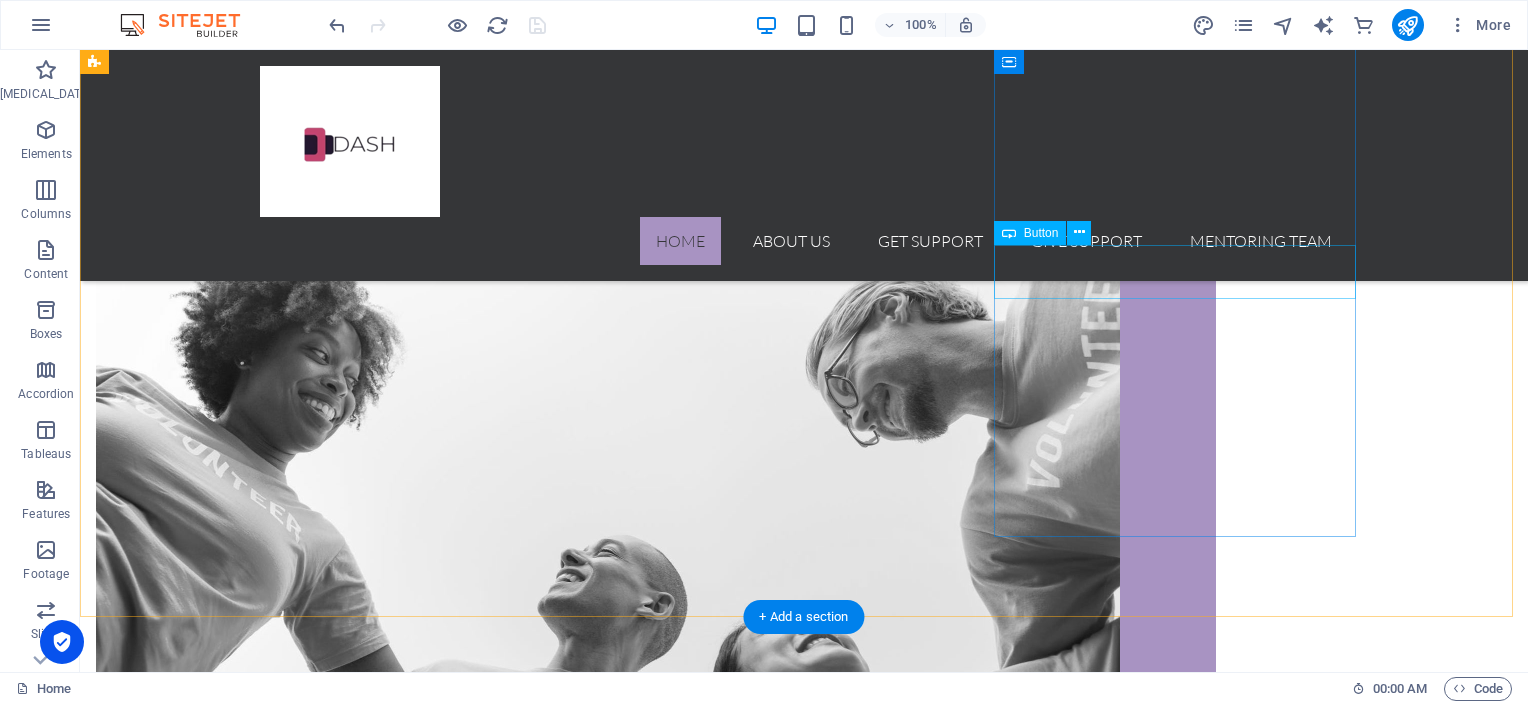 click on "Go To Page" at bounding box center [656, 2345] 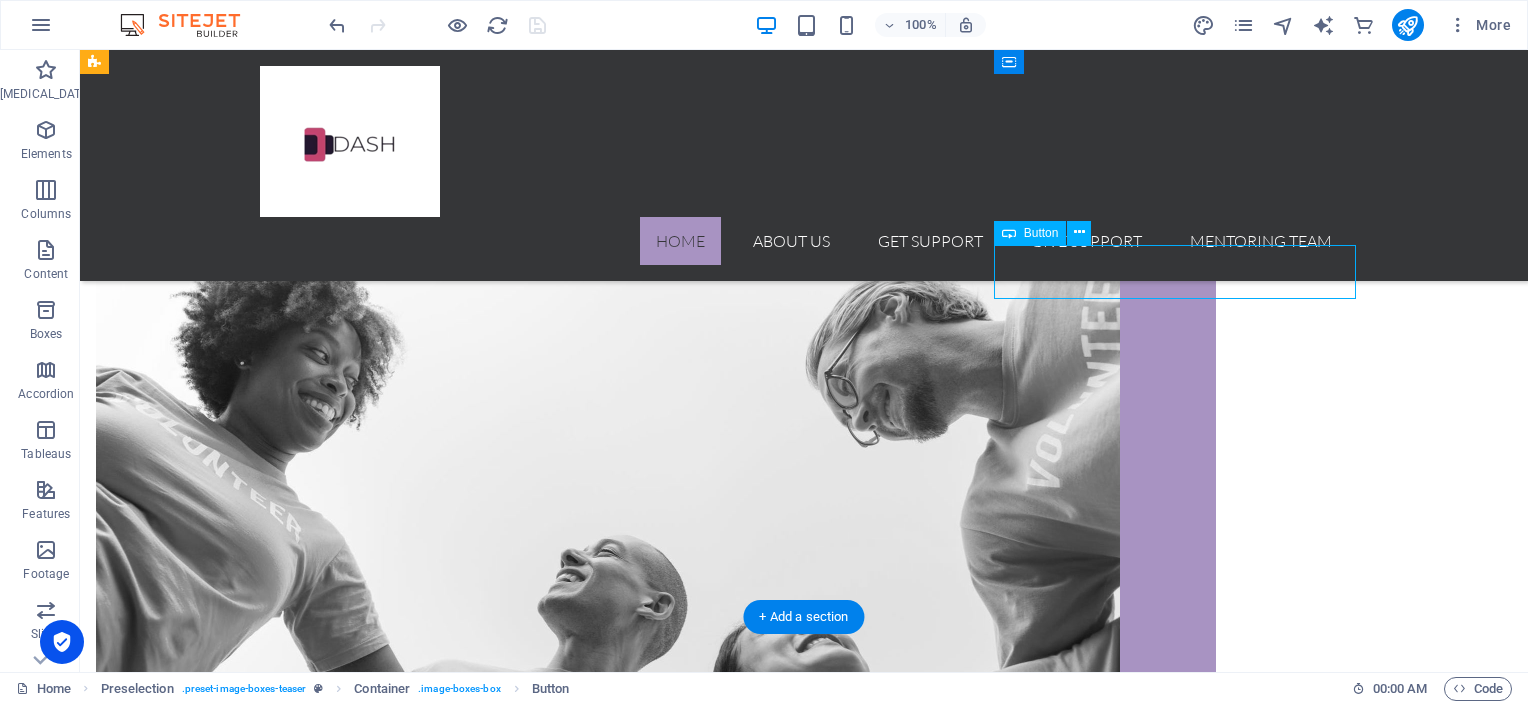 click on "Go To Page" at bounding box center (656, 2345) 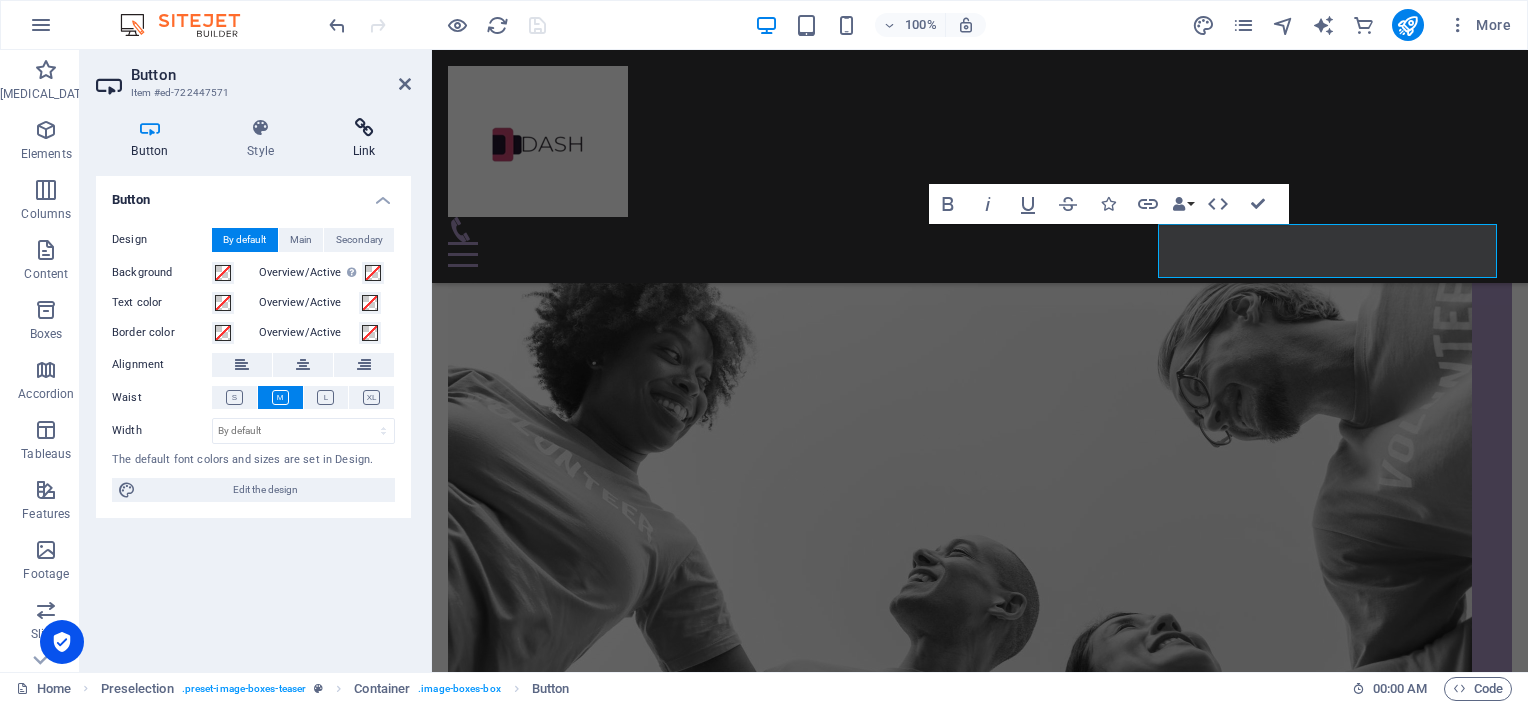 click at bounding box center [364, 128] 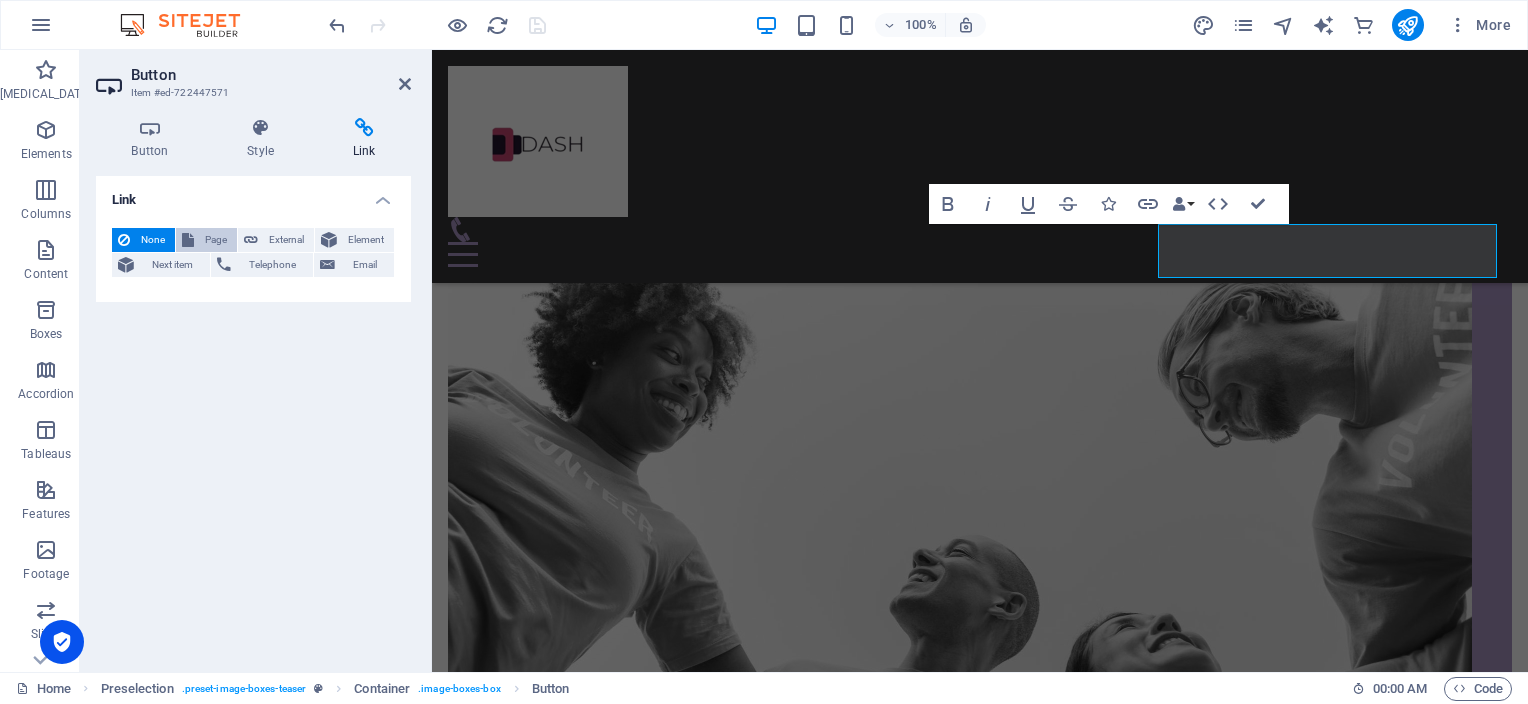 click on "Page" at bounding box center (215, 240) 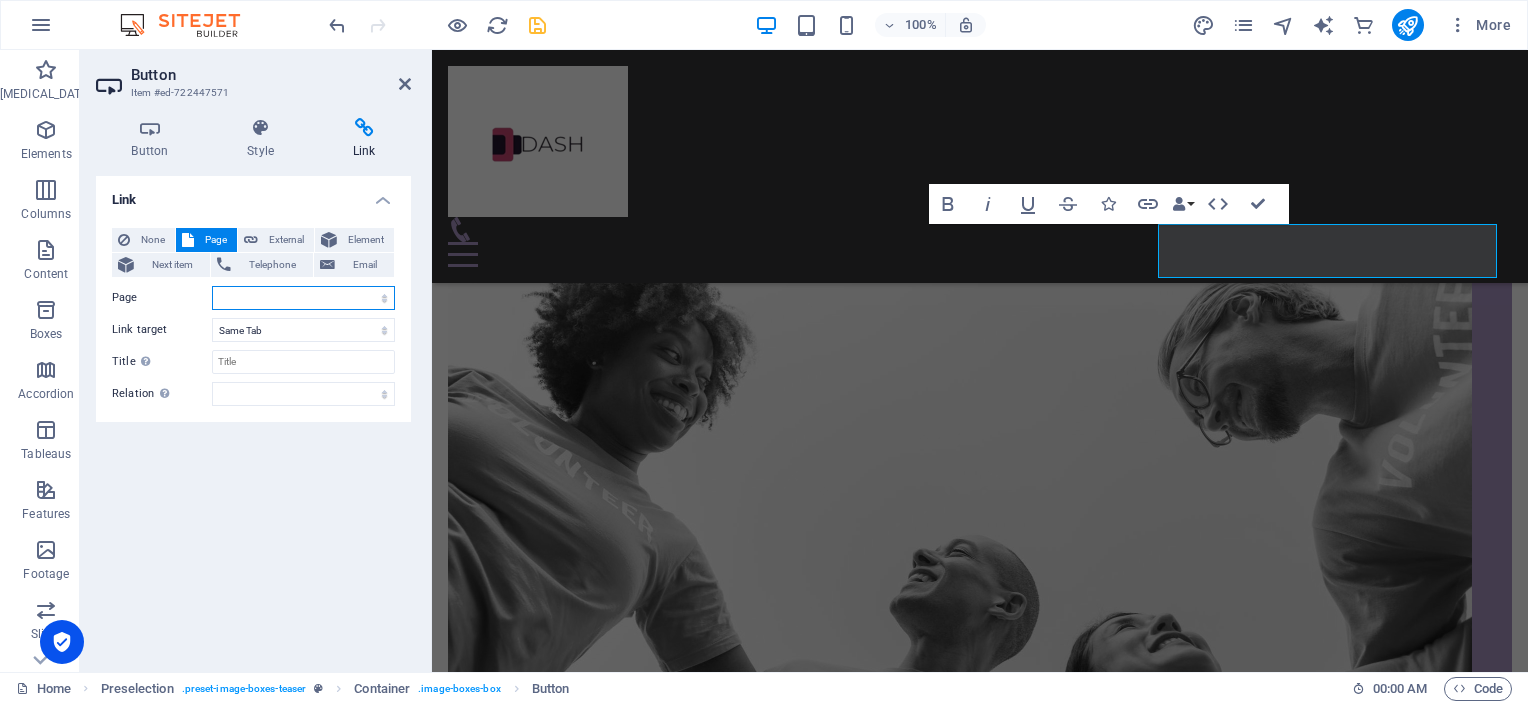 click on "Home About us Get Support  Give Support  Mentoring Team  Legal Notice Privacy" at bounding box center [303, 298] 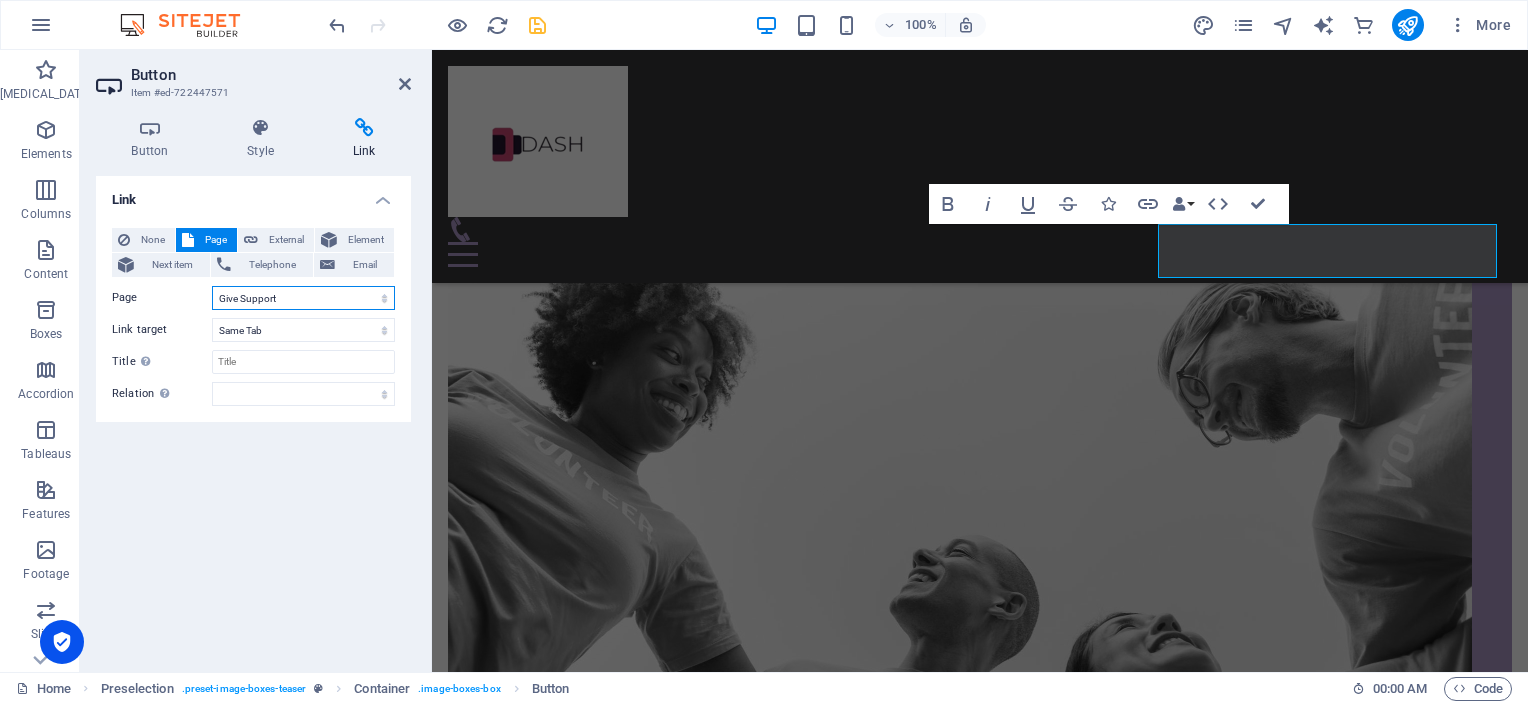click on "Home About us Get Support  Give Support  Mentoring Team  Legal Notice Privacy" at bounding box center [303, 298] 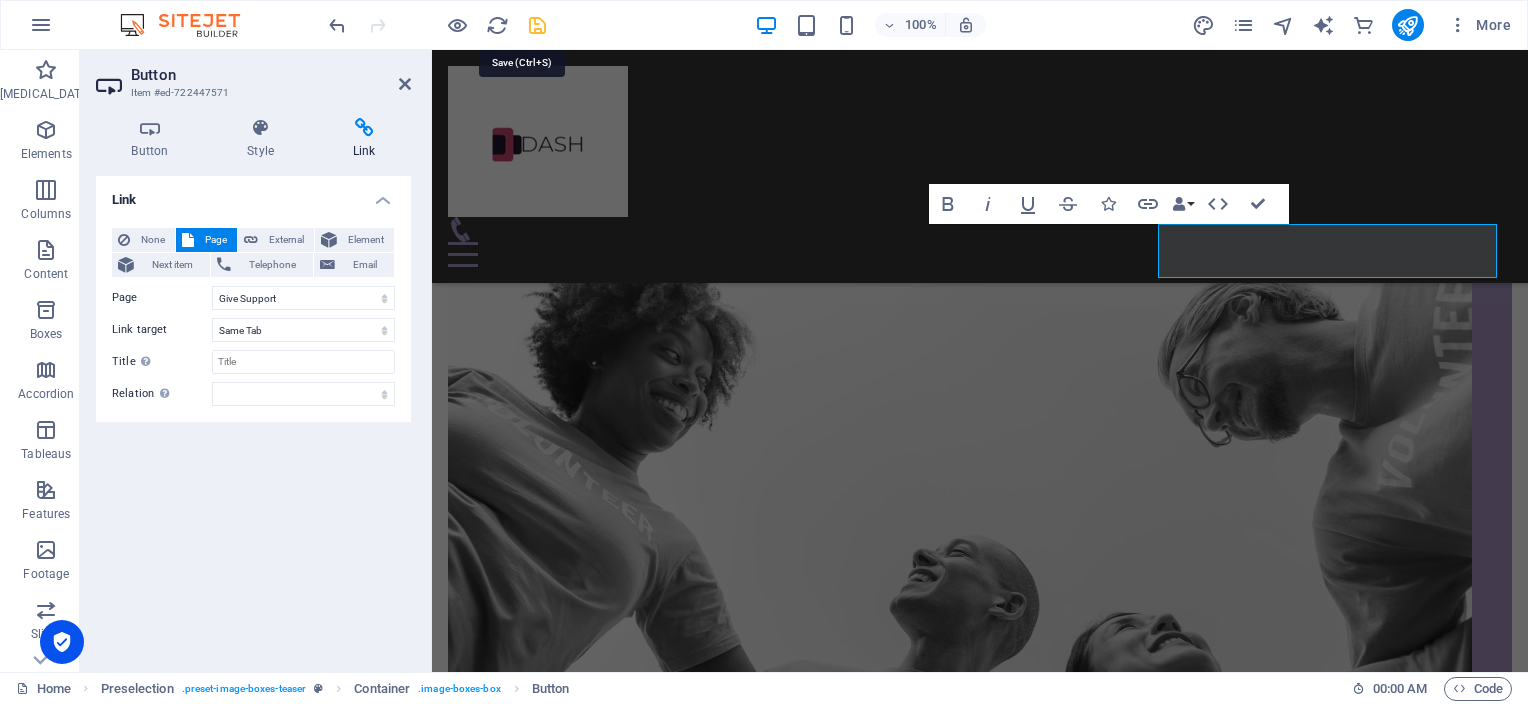 click at bounding box center (537, 25) 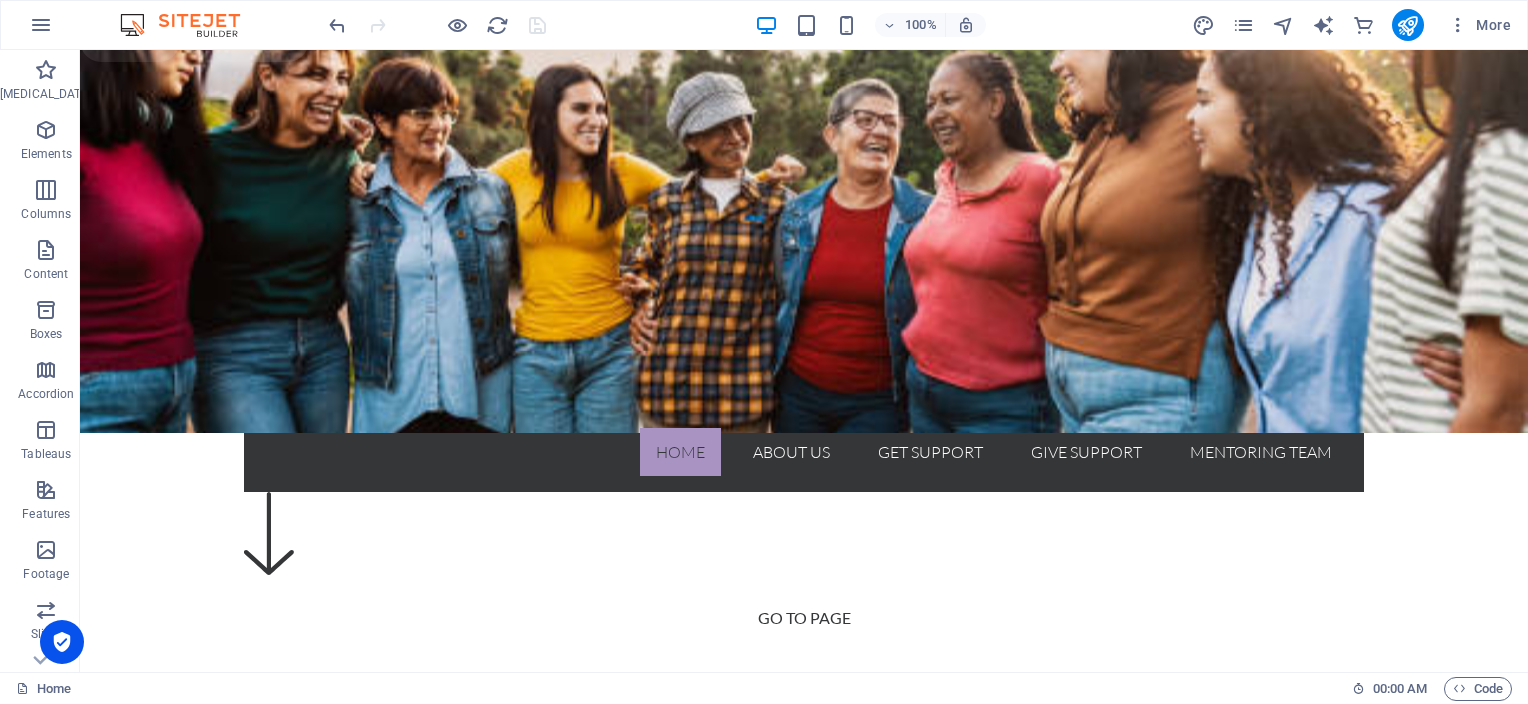 scroll, scrollTop: 346, scrollLeft: 0, axis: vertical 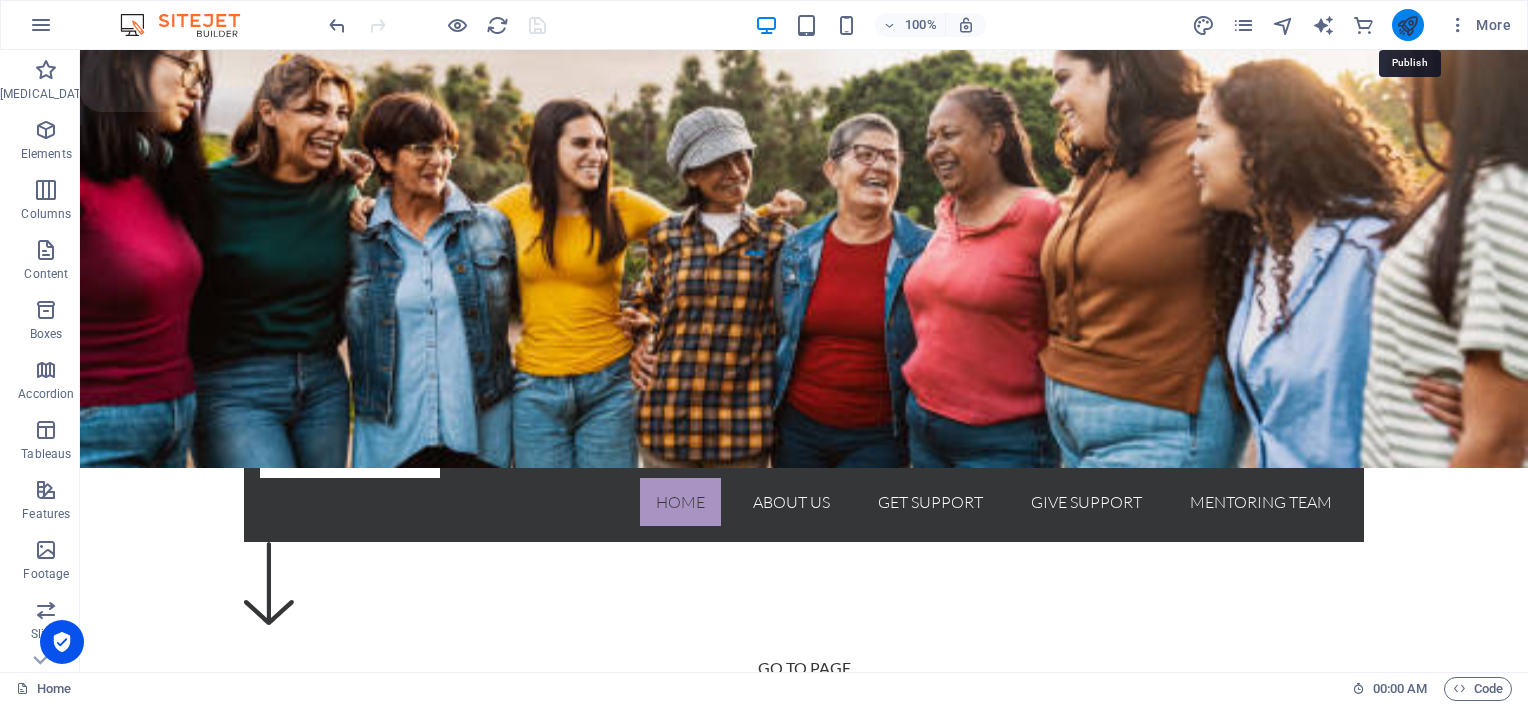 click at bounding box center (1407, 25) 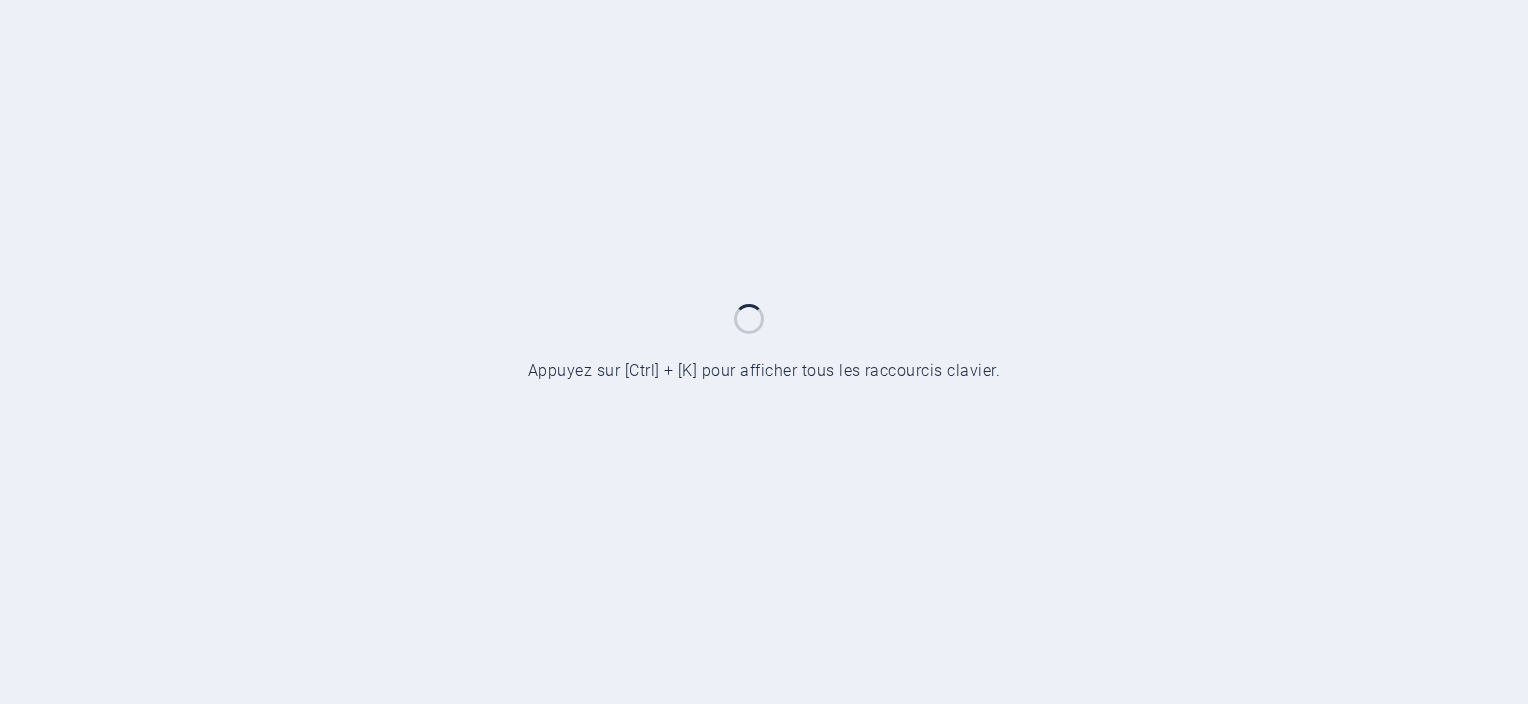 scroll, scrollTop: 0, scrollLeft: 0, axis: both 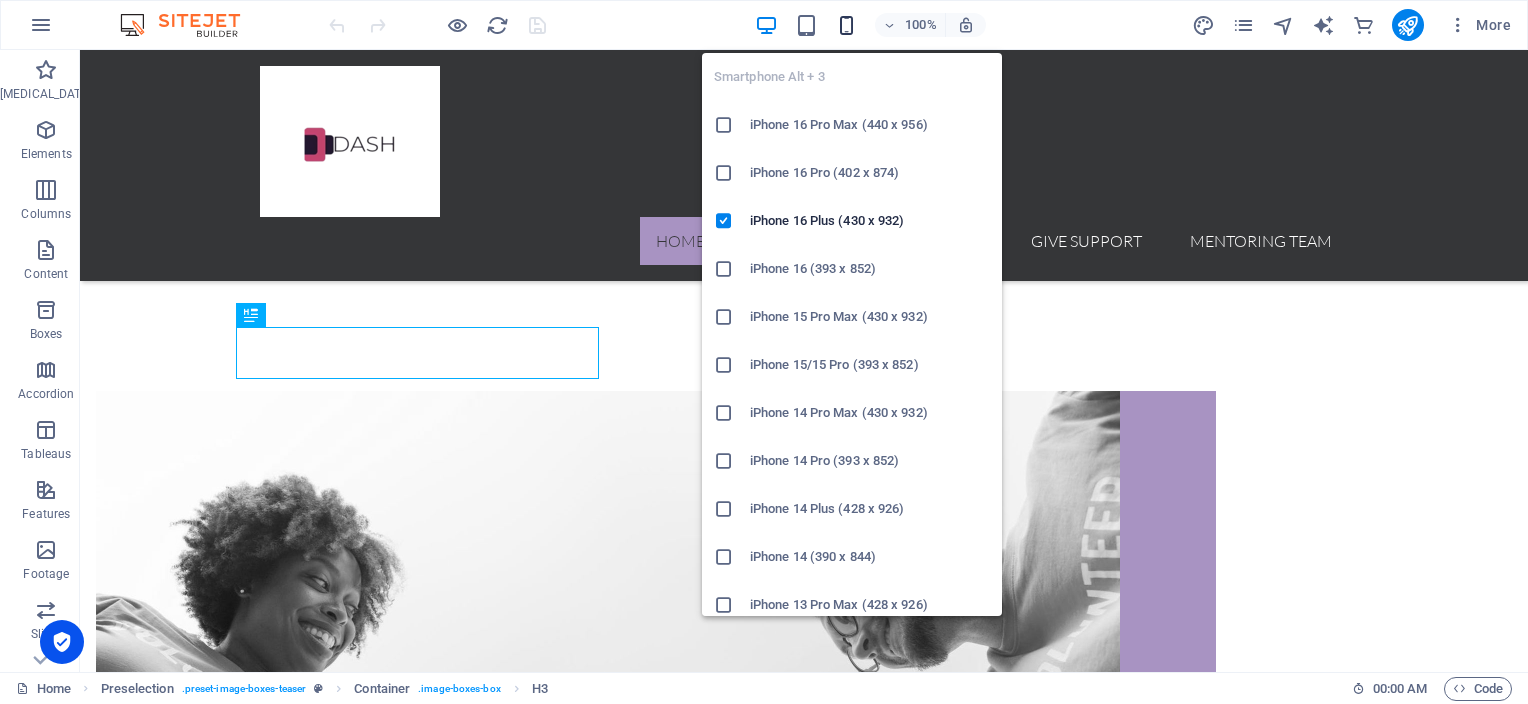 click at bounding box center [846, 25] 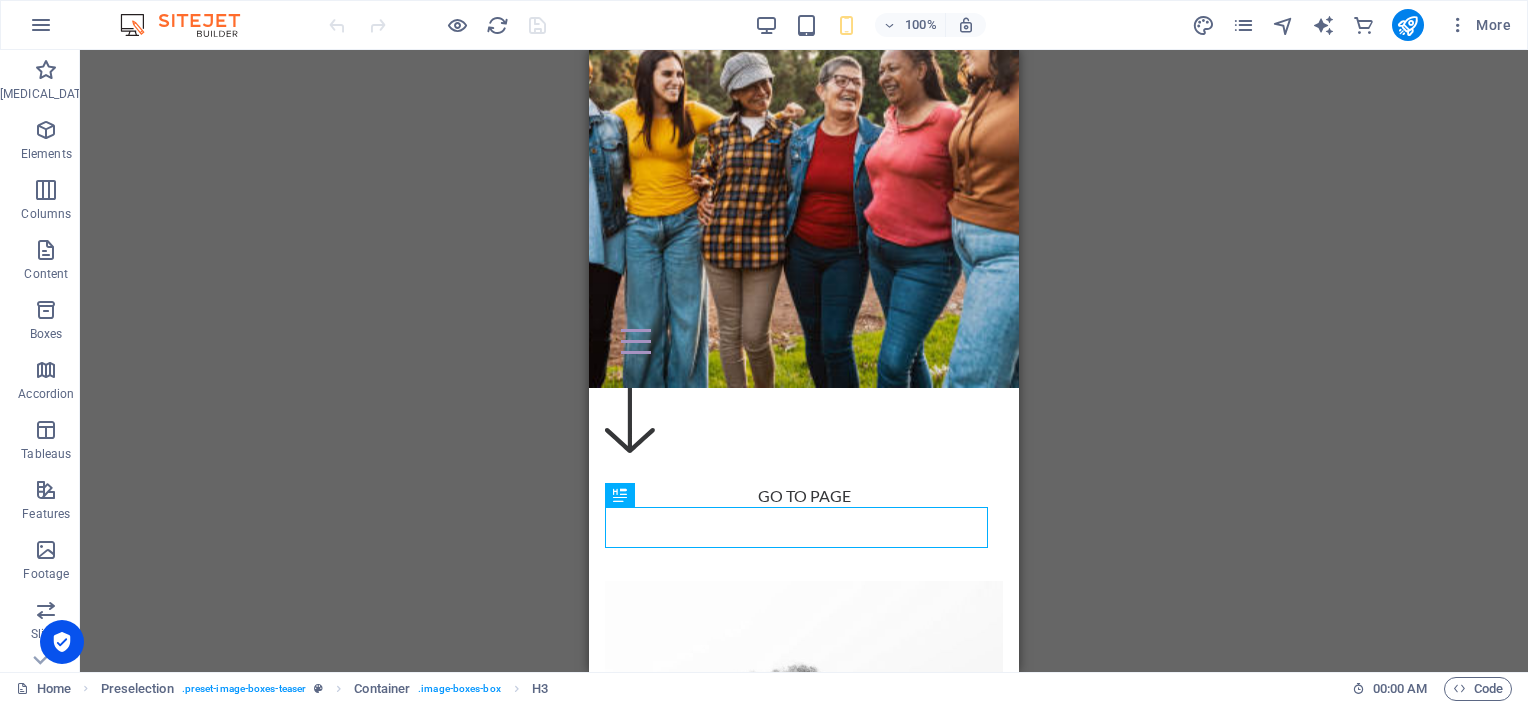 scroll, scrollTop: 483, scrollLeft: 0, axis: vertical 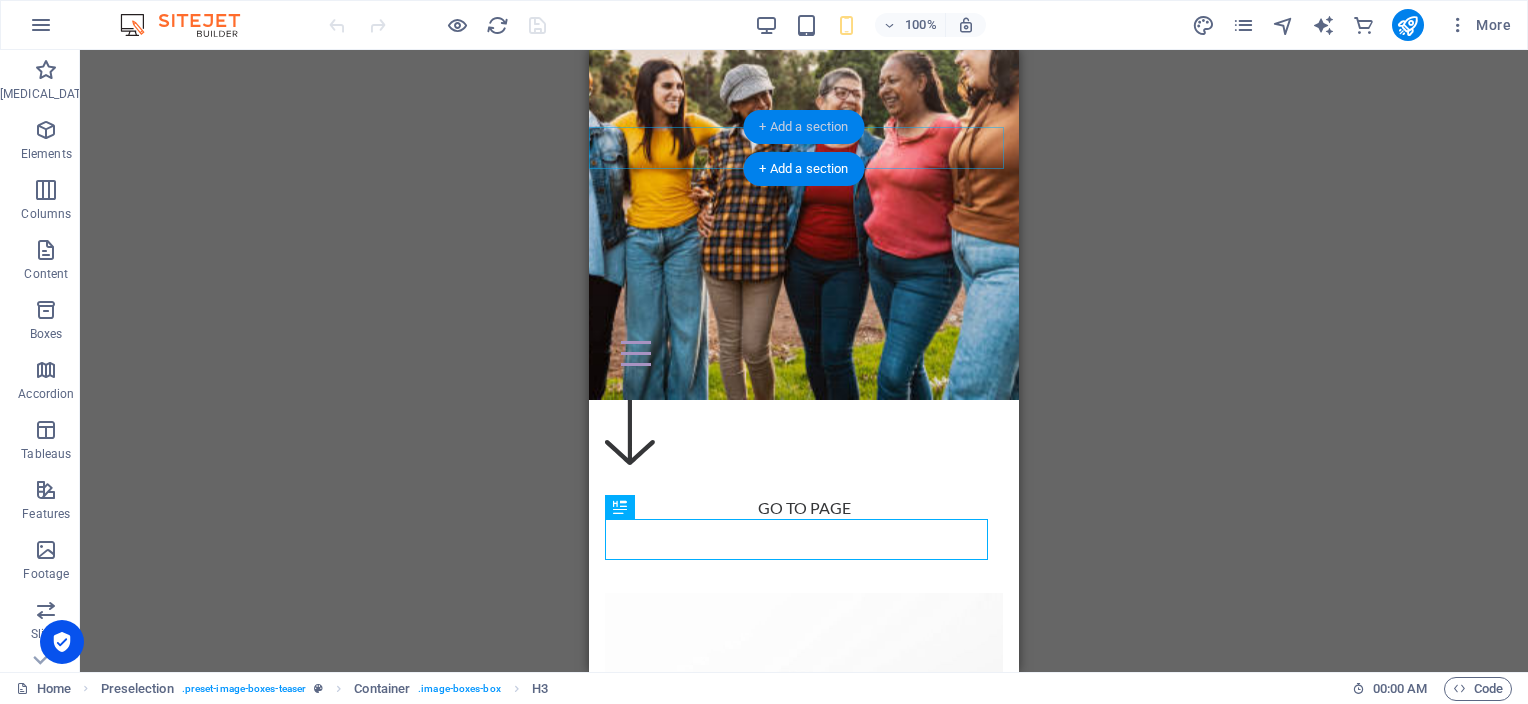 click on "+ Add a section" at bounding box center [803, 127] 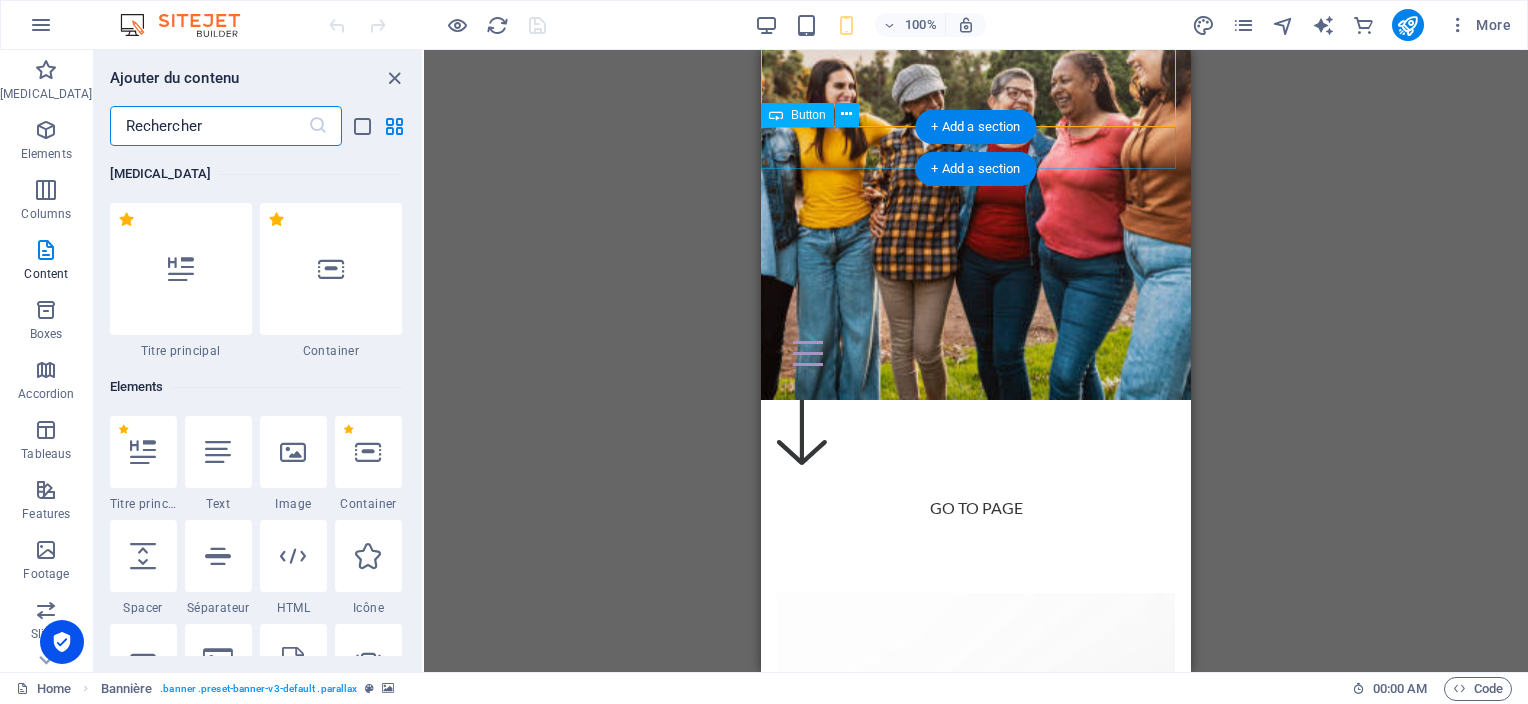 scroll, scrollTop: 3499, scrollLeft: 0, axis: vertical 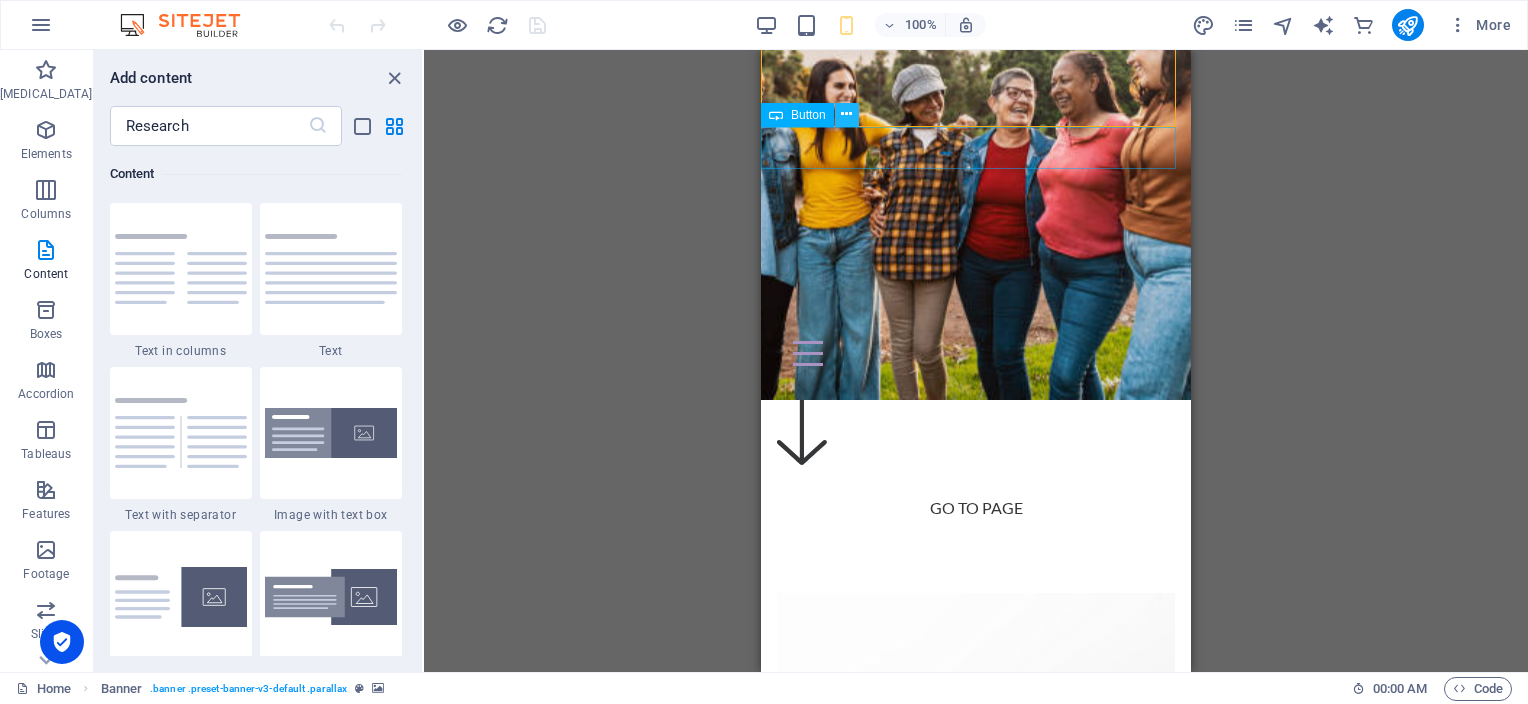 click at bounding box center [846, 114] 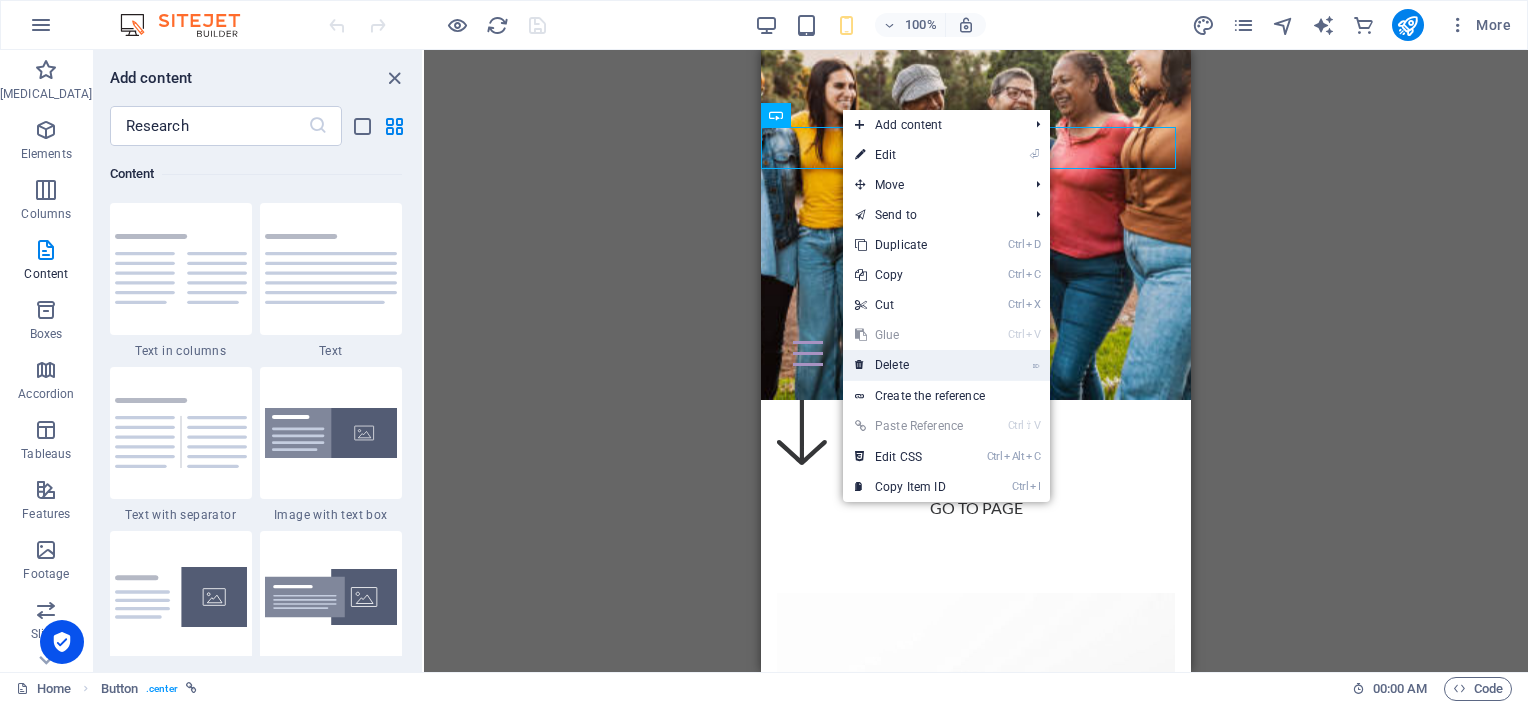 click on "Delete" at bounding box center [892, 365] 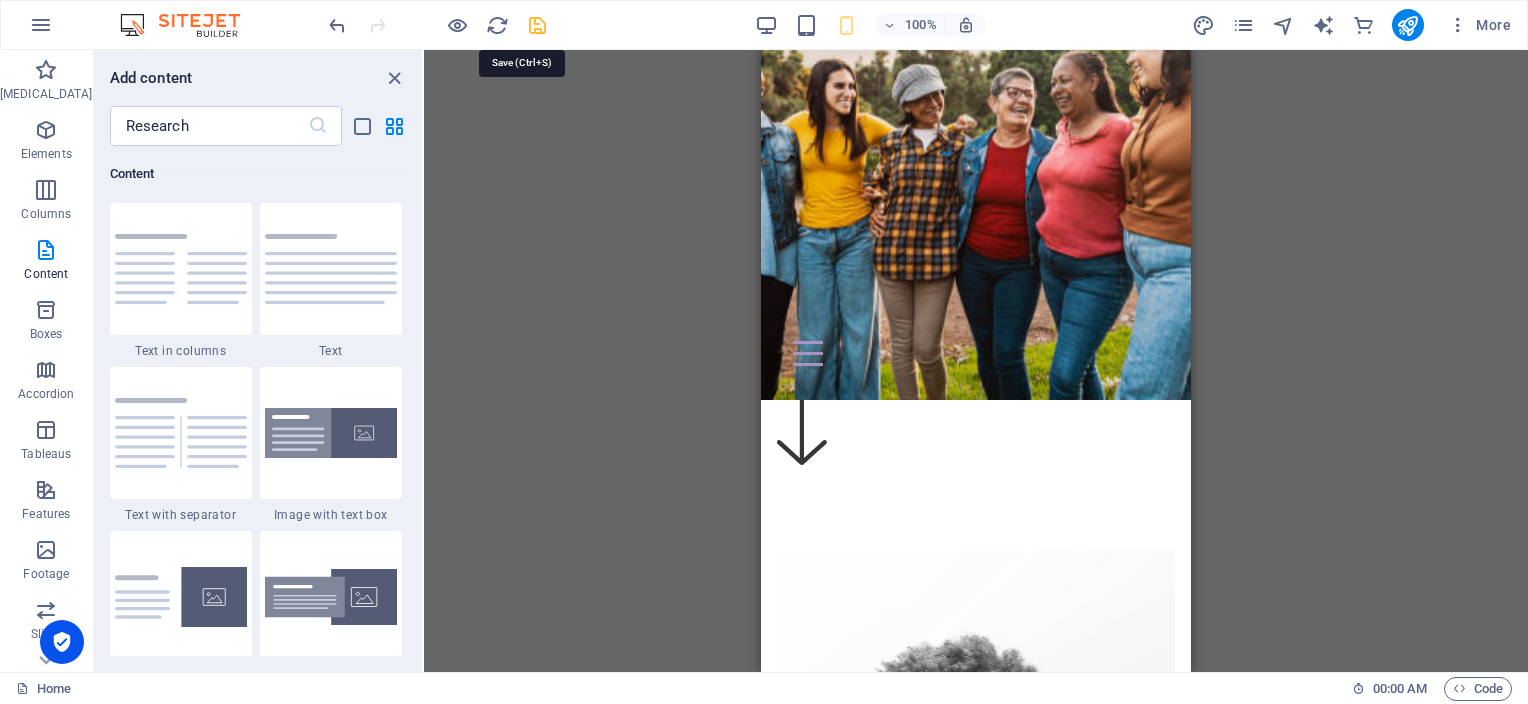 click at bounding box center (537, 25) 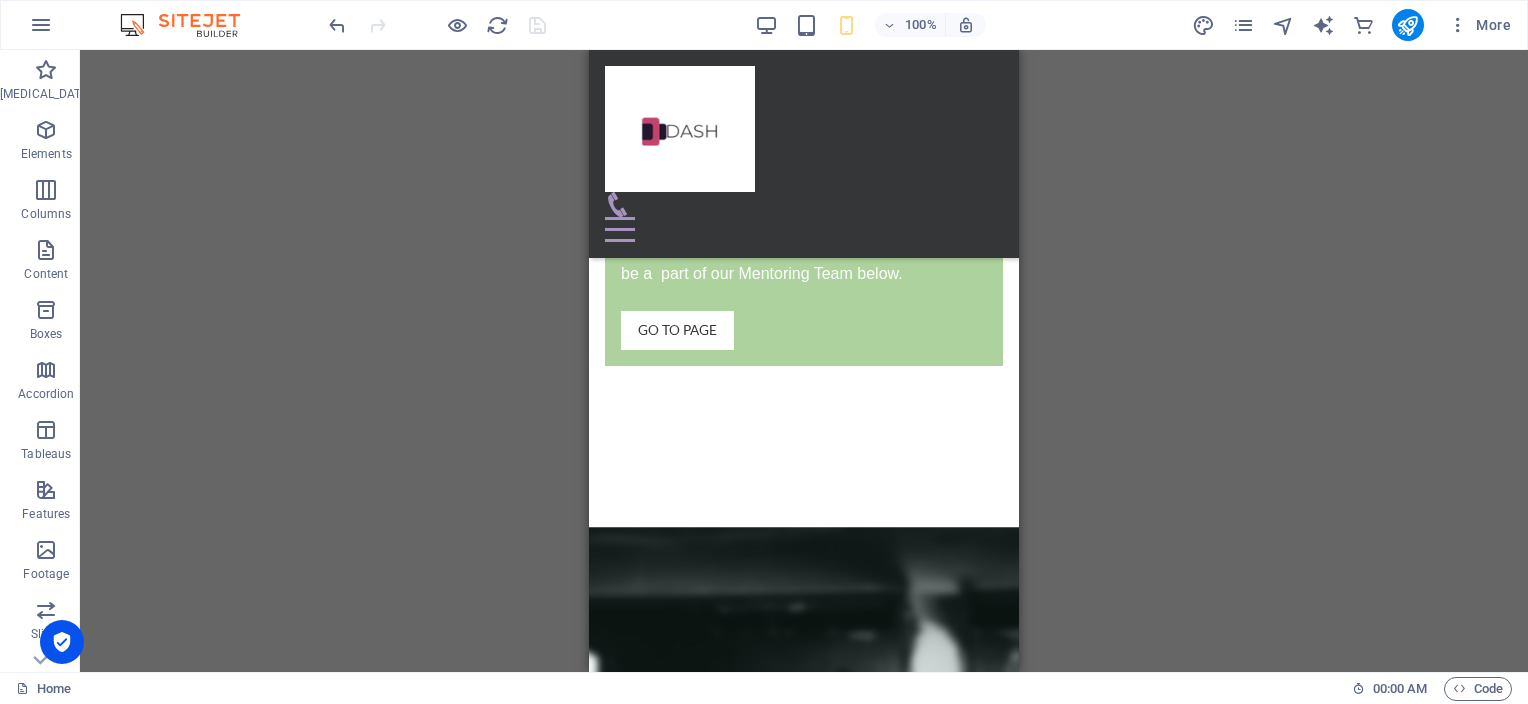 scroll, scrollTop: 2985, scrollLeft: 0, axis: vertical 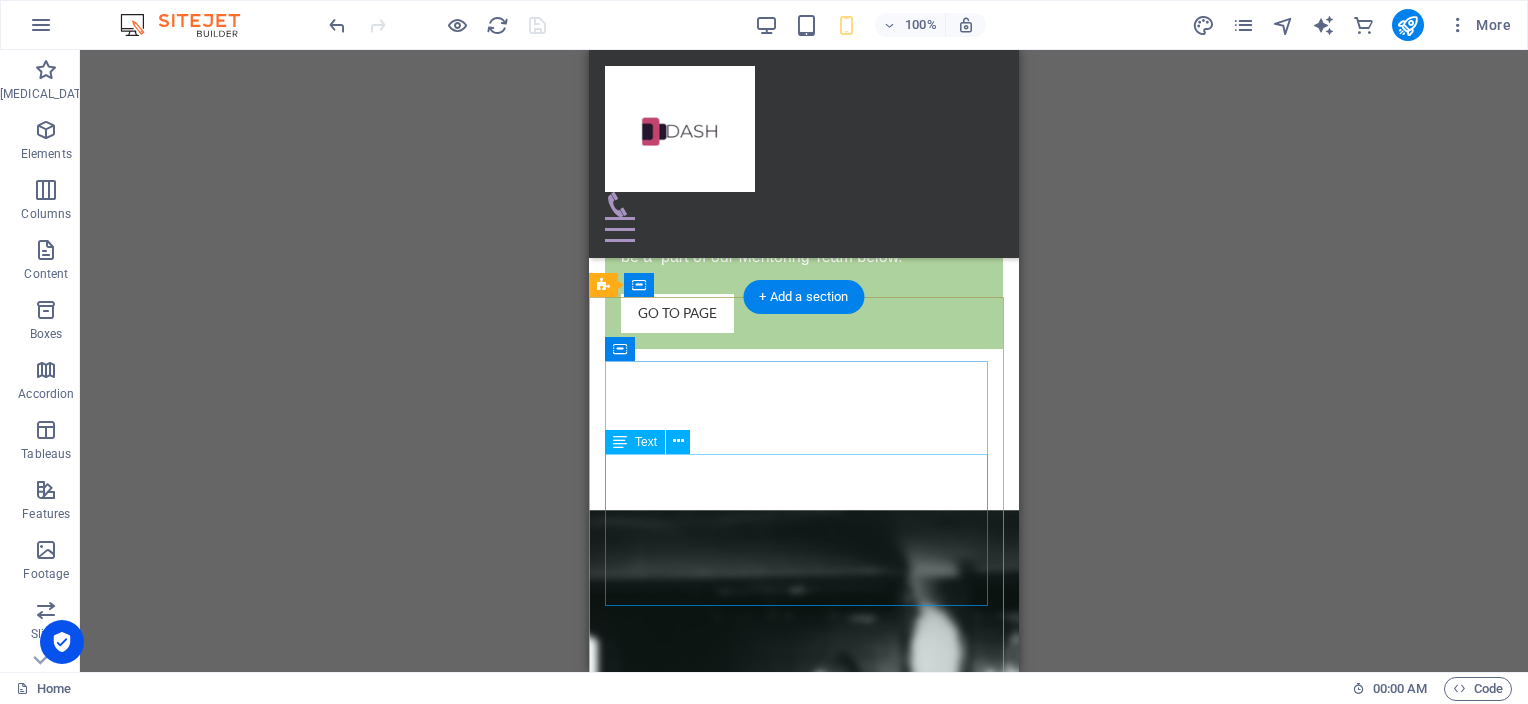 click on "[DOMAIN_NAME] [STREET_ADDRESS] + 1-123-456-7890 [EMAIL_ADDRESS][DOMAIN_NAME] Legal Notice  |  Privacy" at bounding box center (804, 1843) 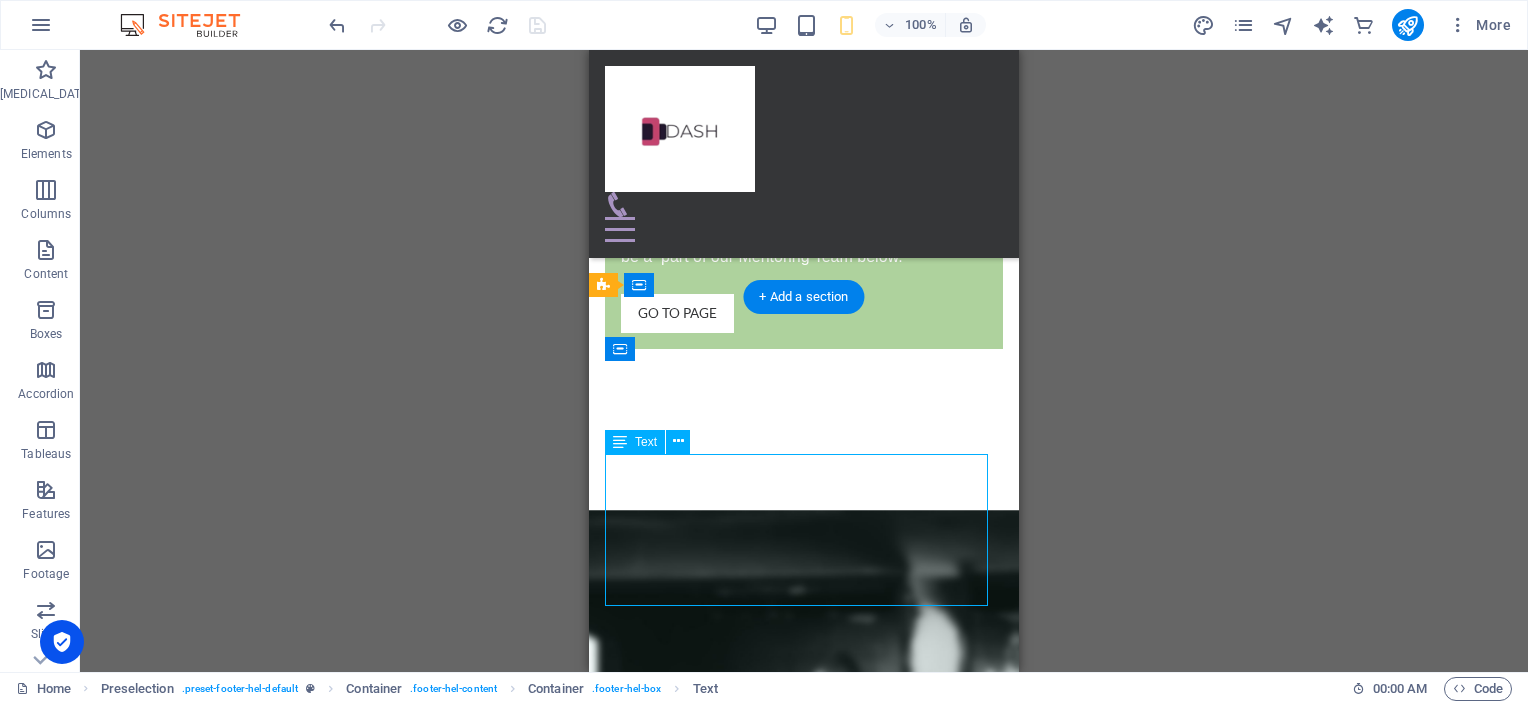 click on "[DOMAIN_NAME] [STREET_ADDRESS] + 1-123-456-7890 [EMAIL_ADDRESS][DOMAIN_NAME] Legal Notice  |  Privacy" at bounding box center [804, 1843] 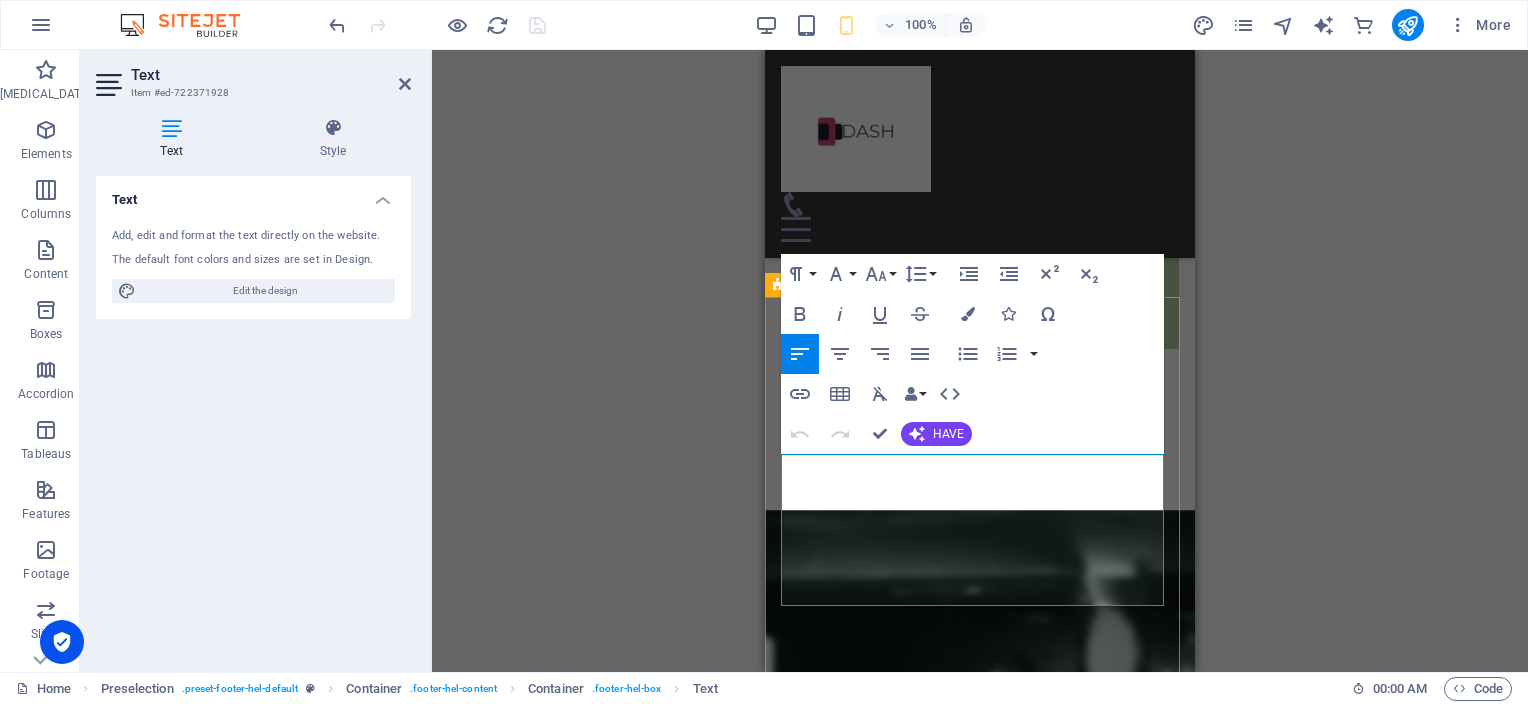 click on "[STREET_ADDRESS]" at bounding box center [993, 1811] 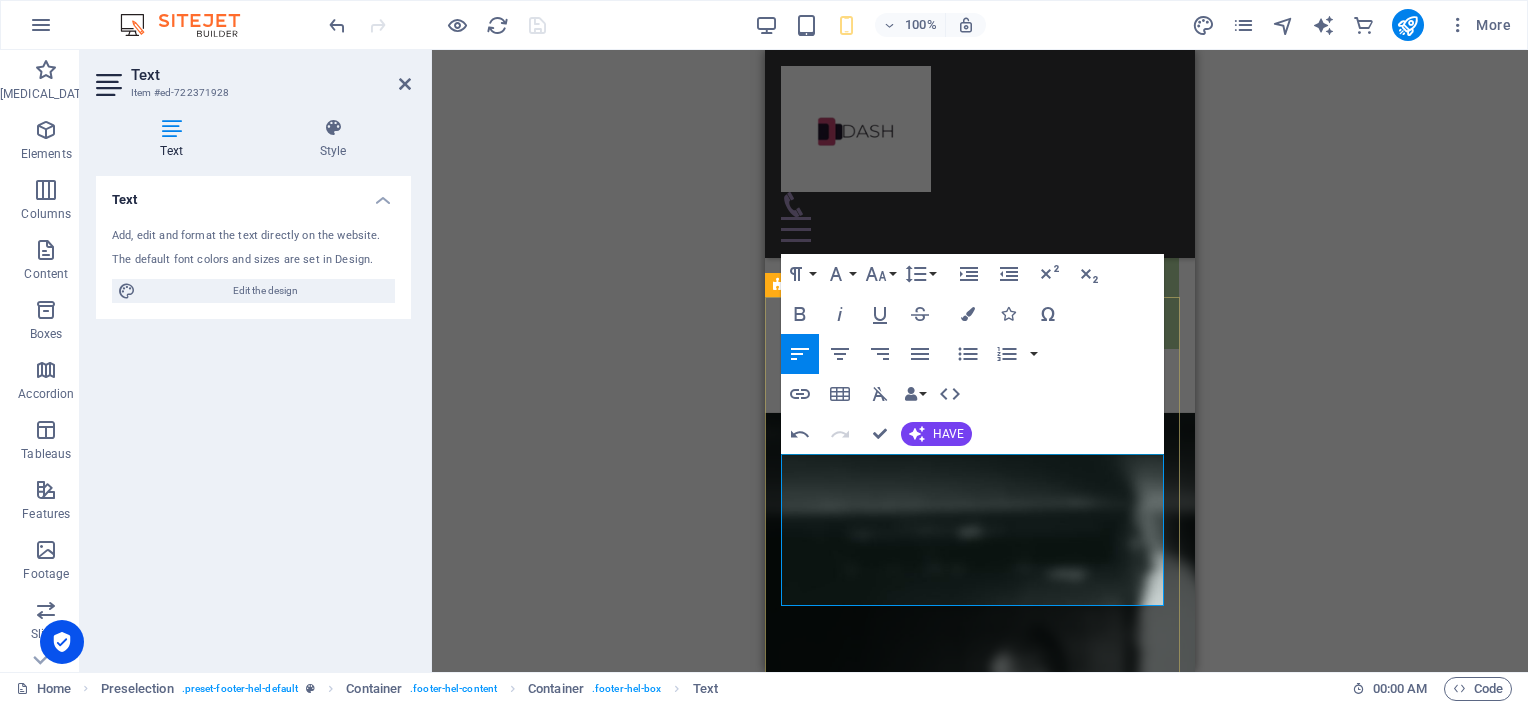 click on "+ 1-123-456-7890" at bounding box center [993, 1843] 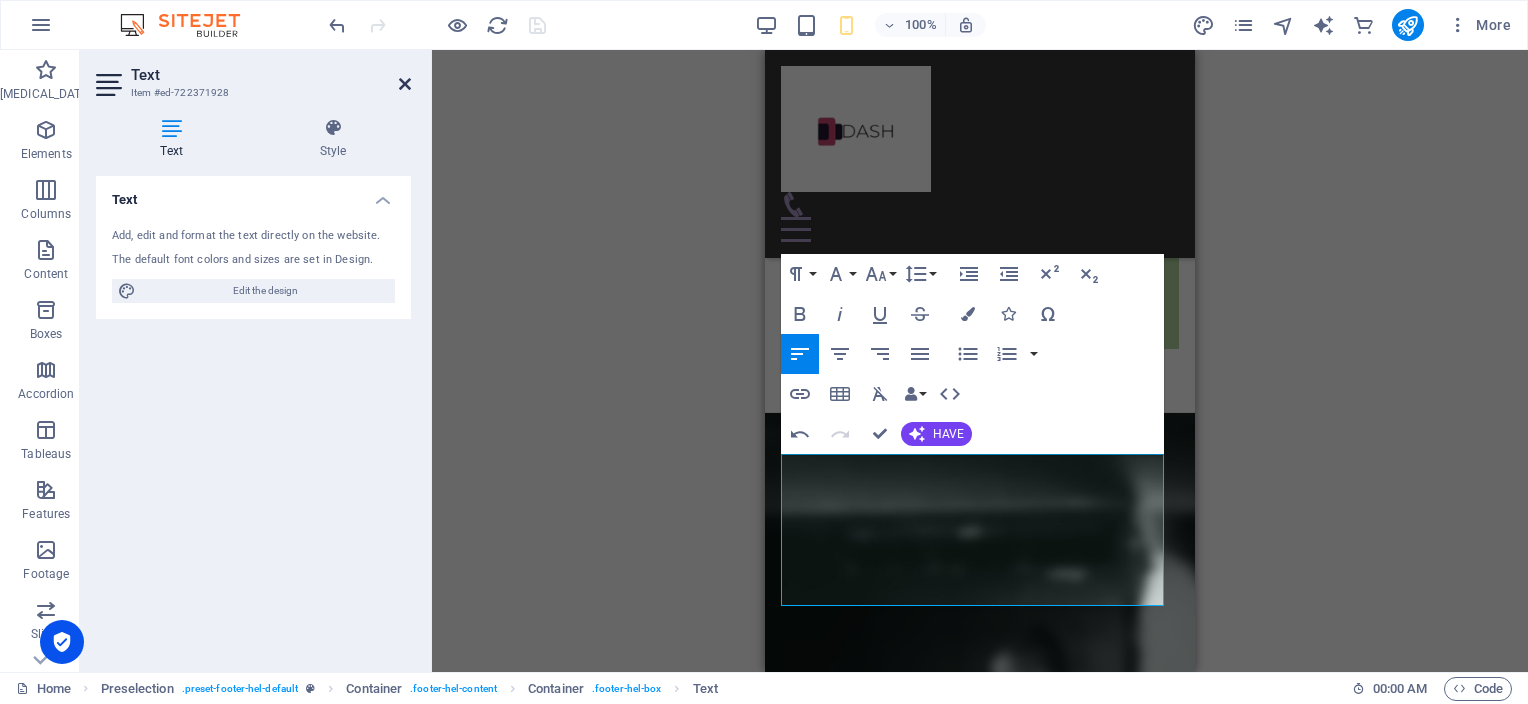 click at bounding box center (405, 84) 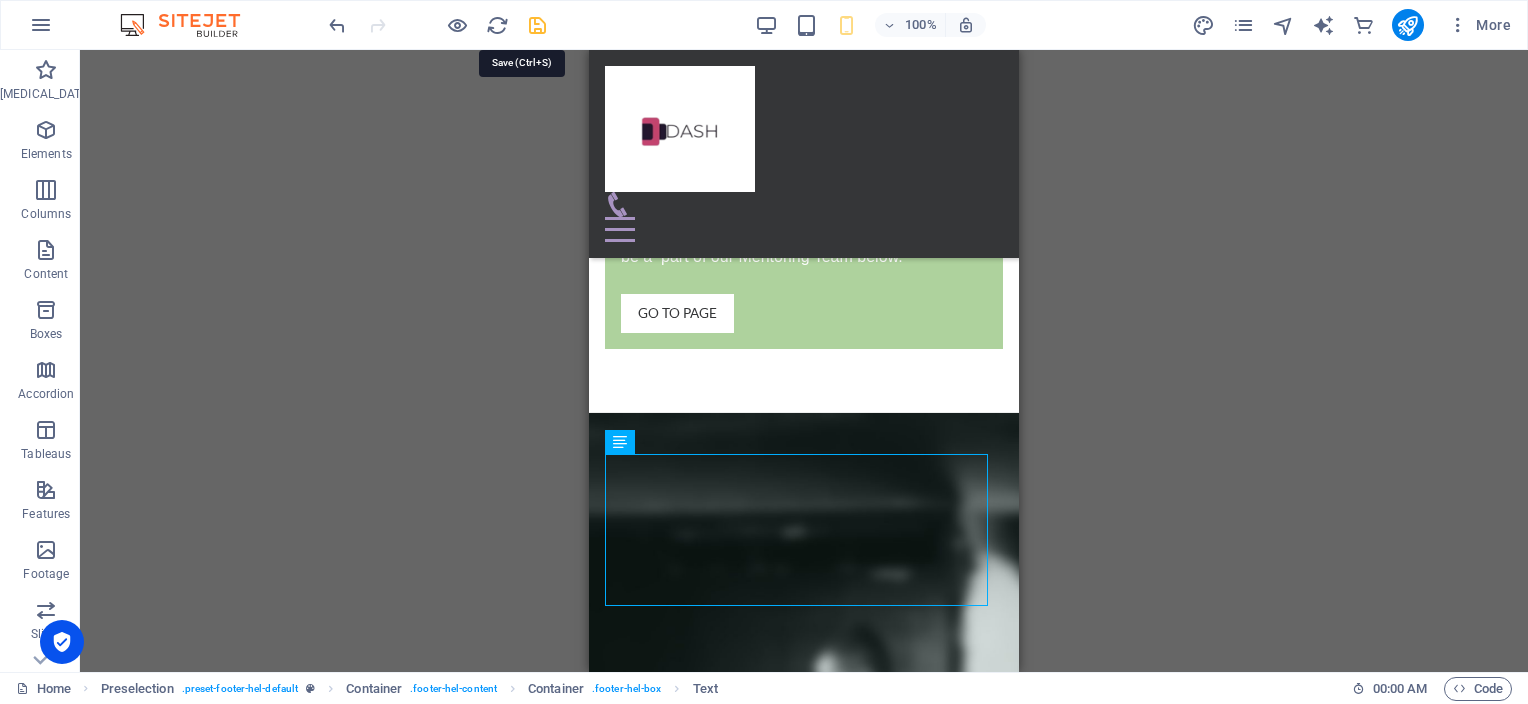 click at bounding box center [537, 25] 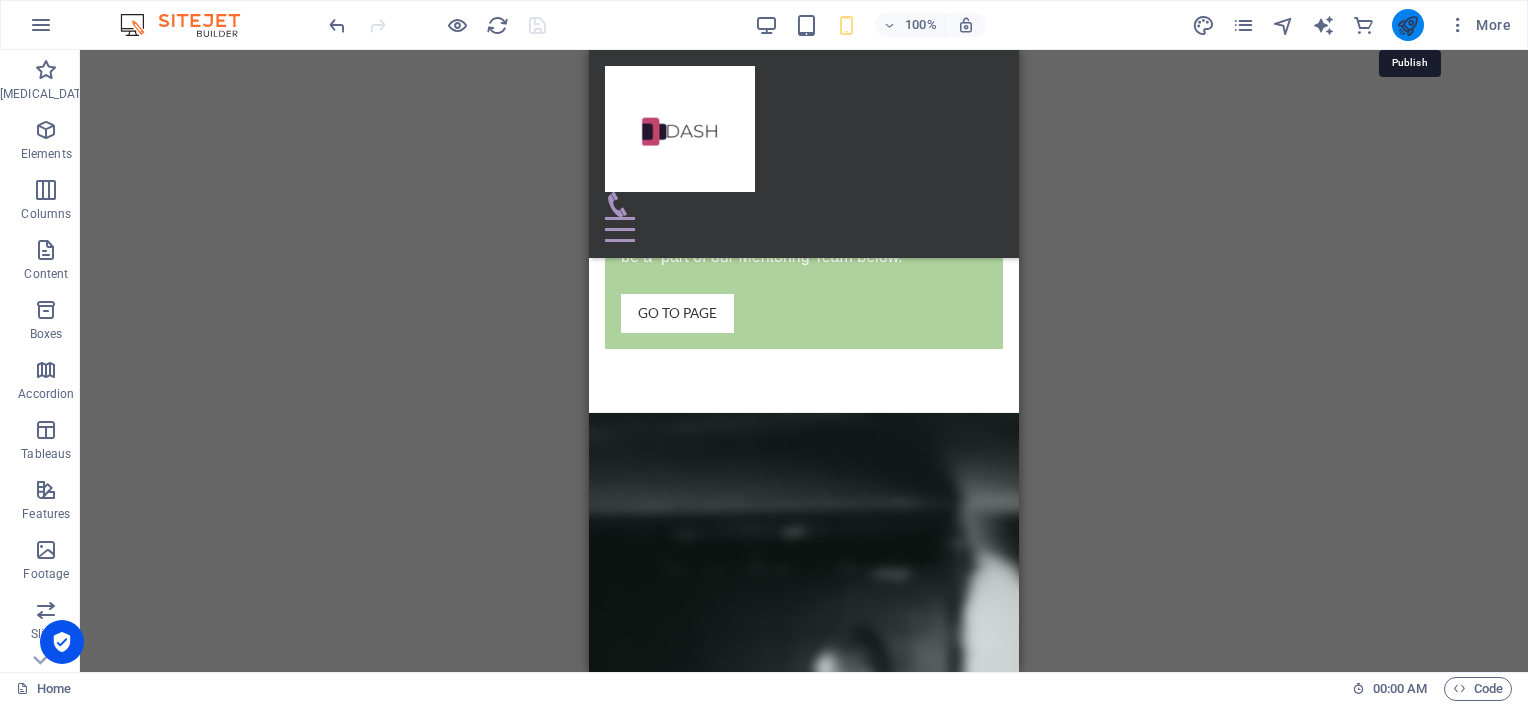 click at bounding box center (1407, 25) 